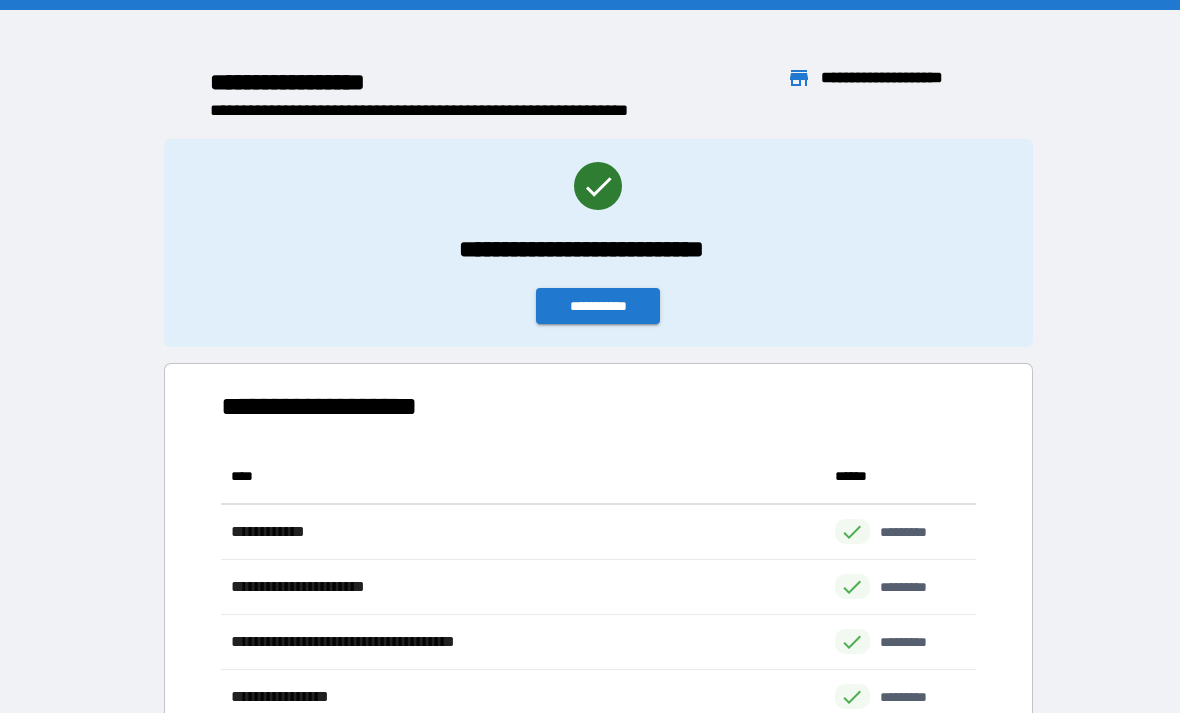 scroll, scrollTop: 64, scrollLeft: 0, axis: vertical 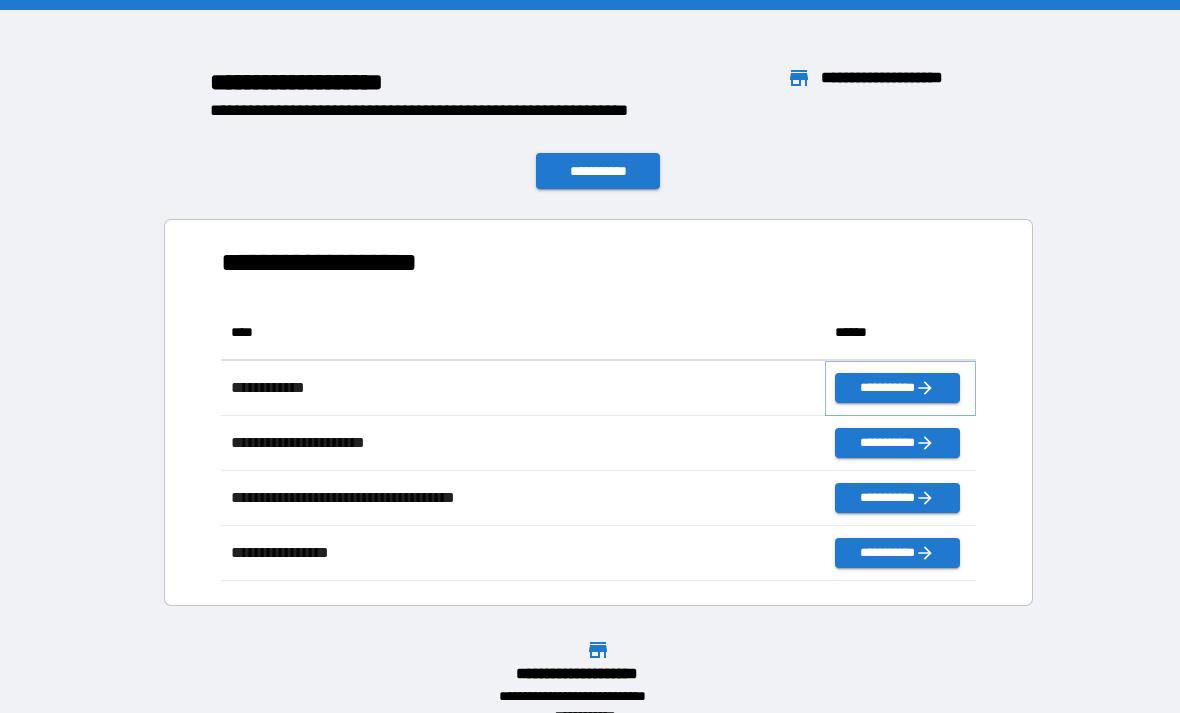 click 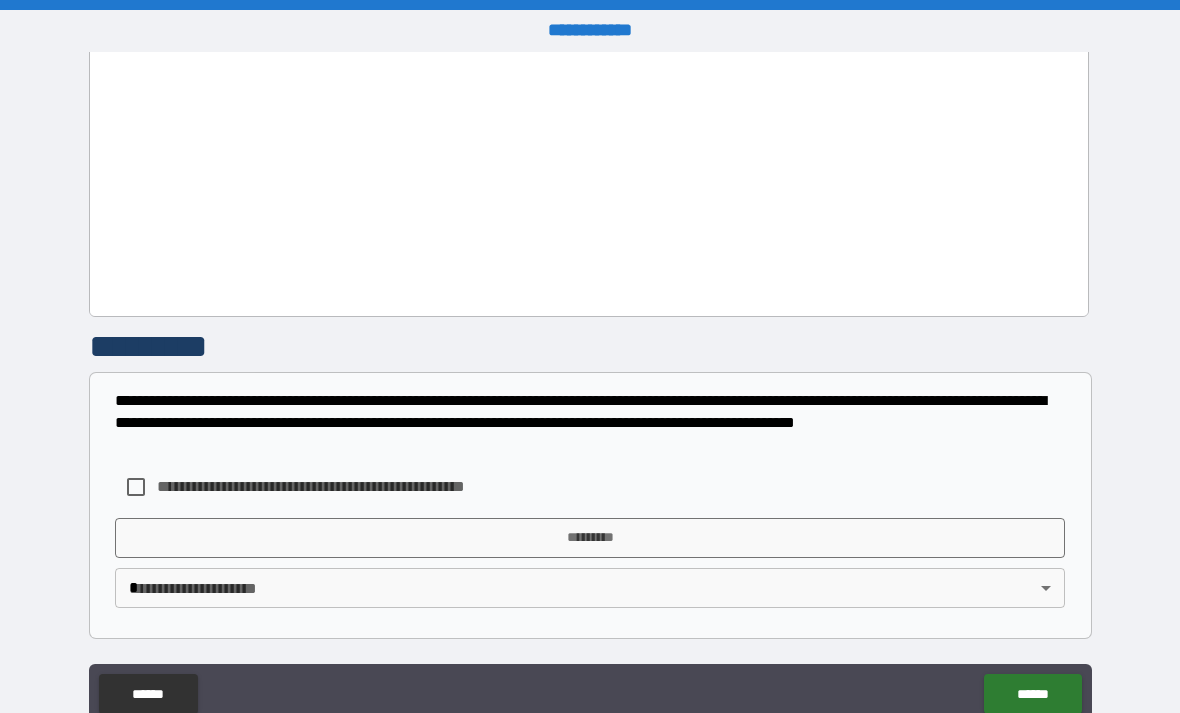 scroll, scrollTop: 1059, scrollLeft: 0, axis: vertical 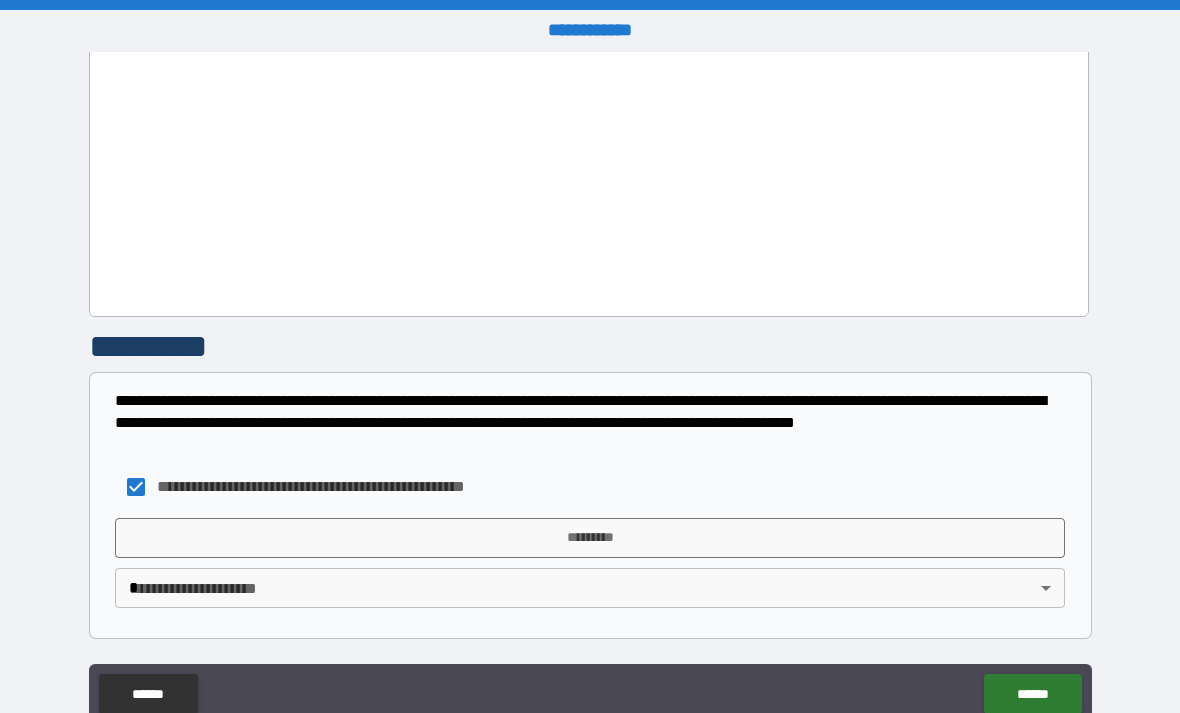 click on "*********" at bounding box center (590, 538) 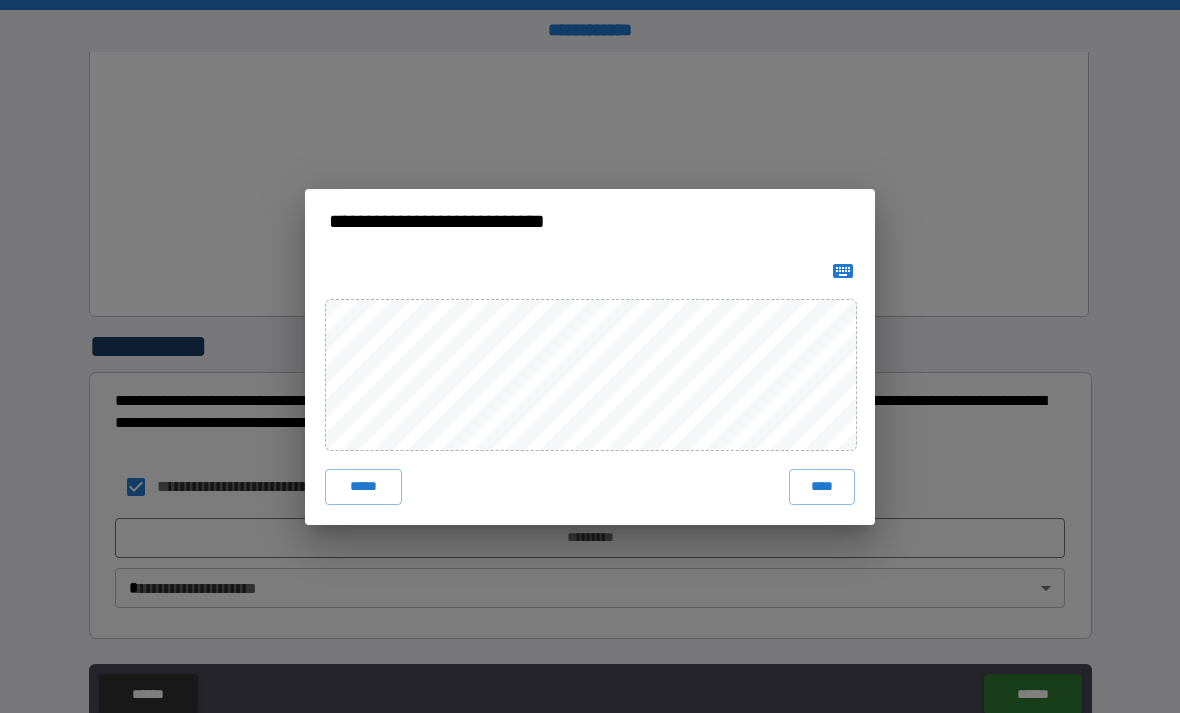 click on "*****" at bounding box center [363, 487] 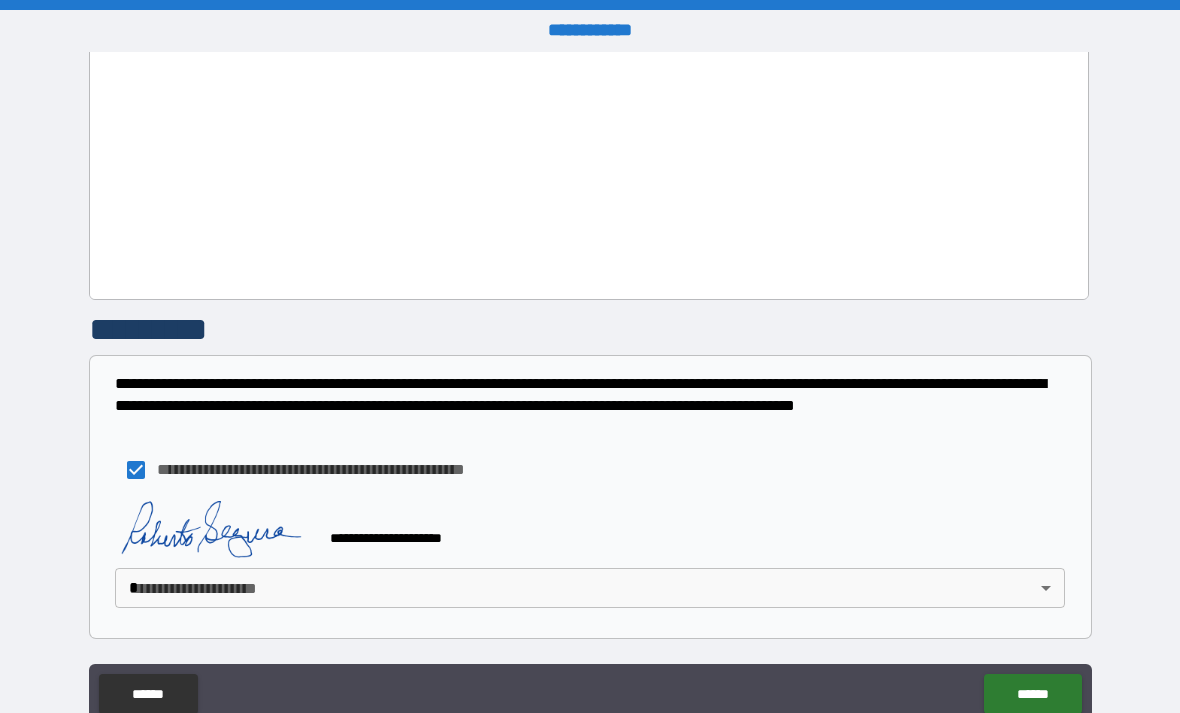 scroll, scrollTop: 1076, scrollLeft: 0, axis: vertical 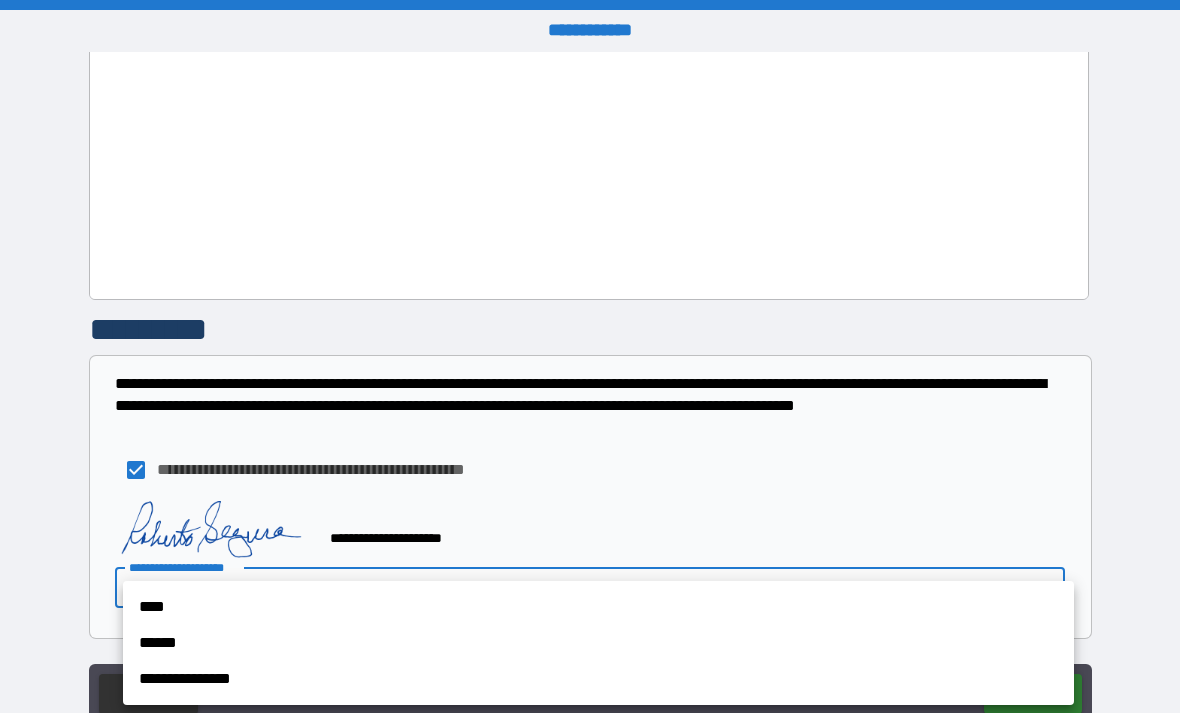 click on "****" at bounding box center (598, 607) 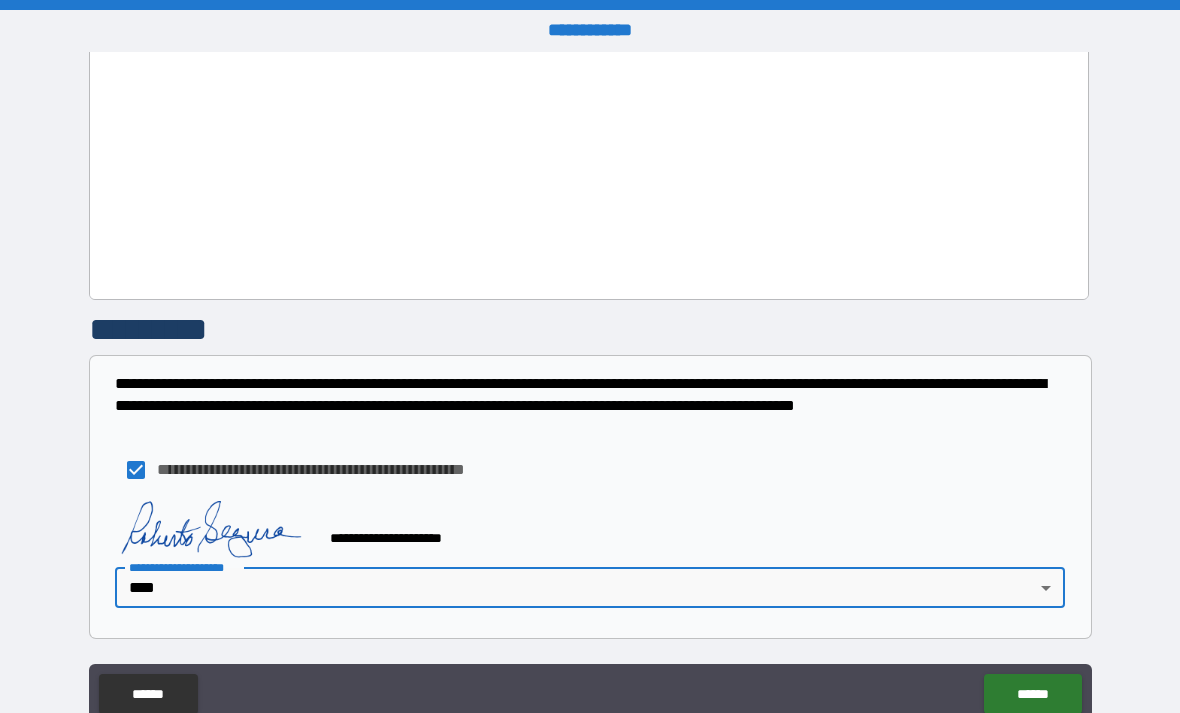 type on "****" 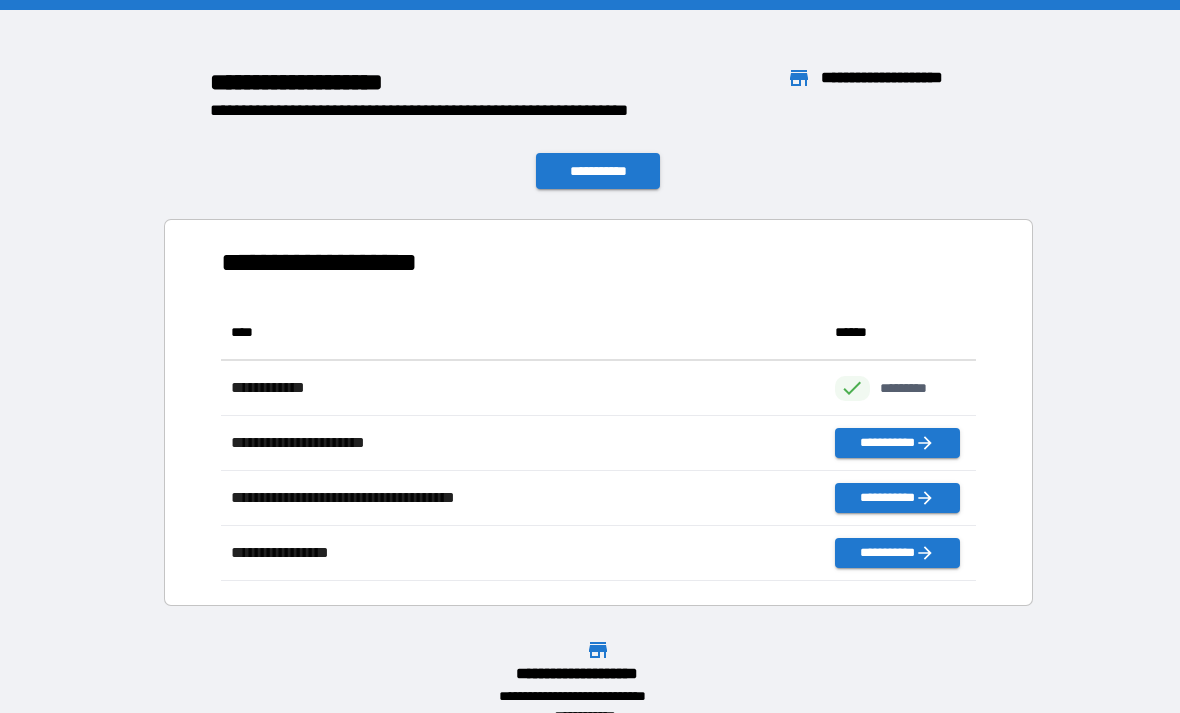 scroll, scrollTop: 1, scrollLeft: 1, axis: both 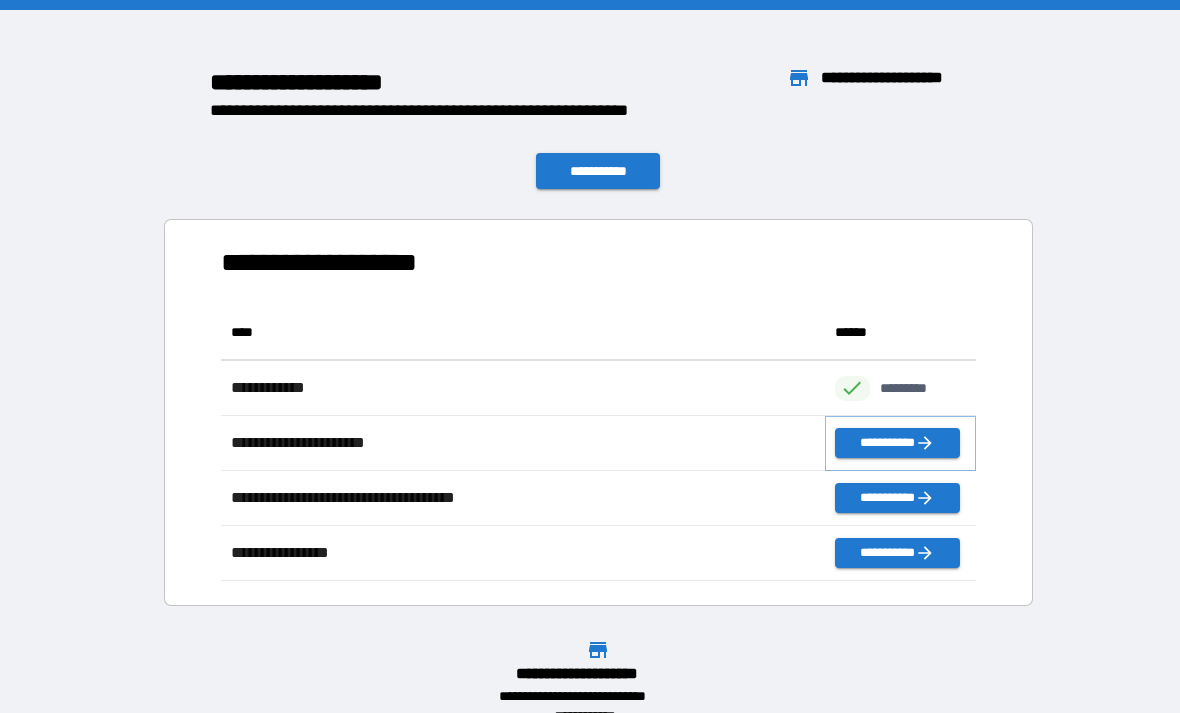 click on "**********" at bounding box center [897, 443] 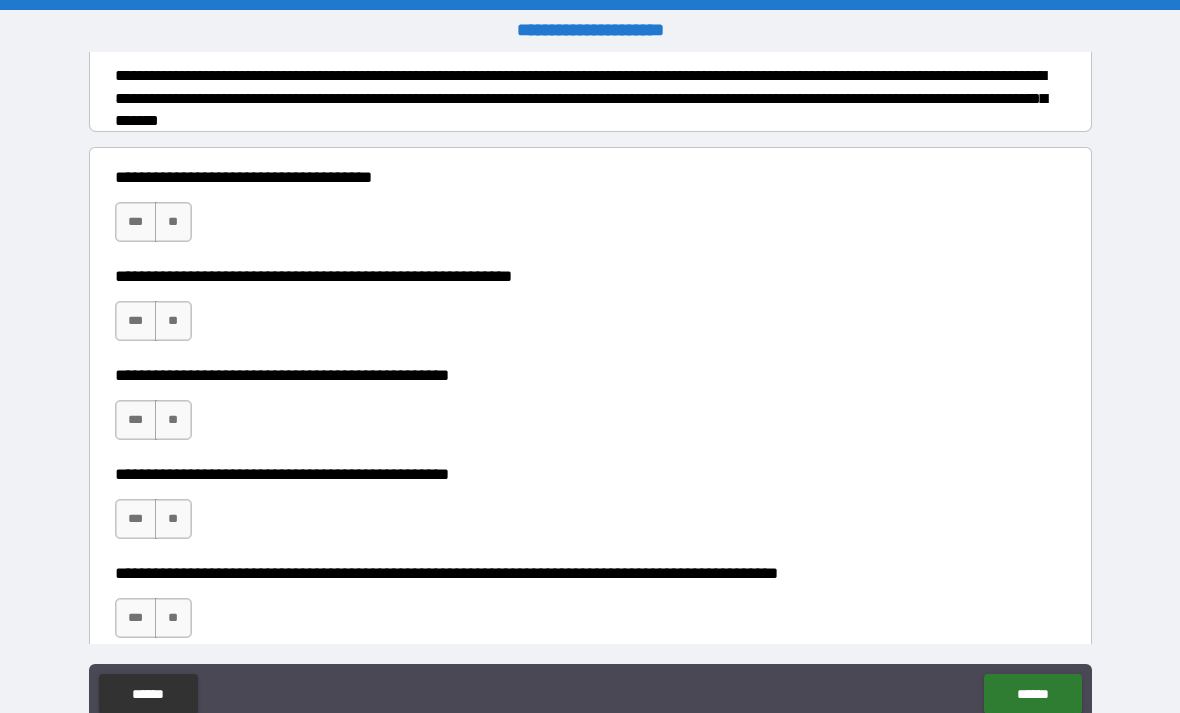 scroll, scrollTop: 267, scrollLeft: 0, axis: vertical 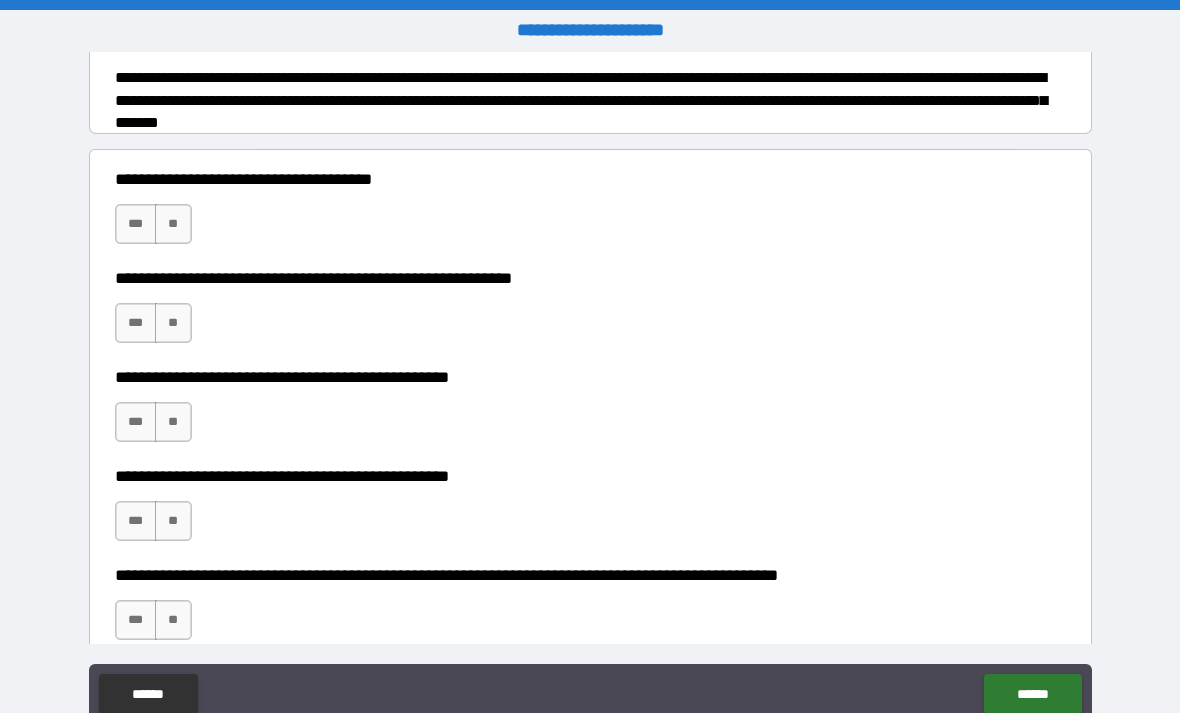 click on "***" at bounding box center [136, 323] 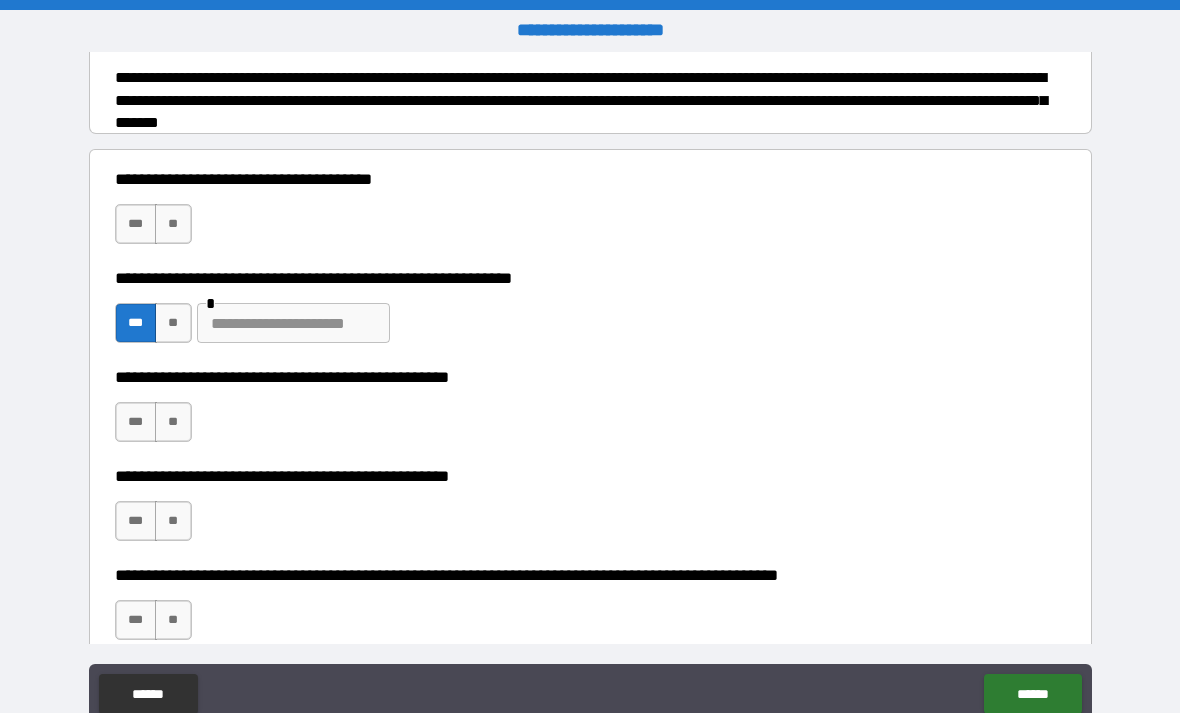 click on "***" at bounding box center [136, 422] 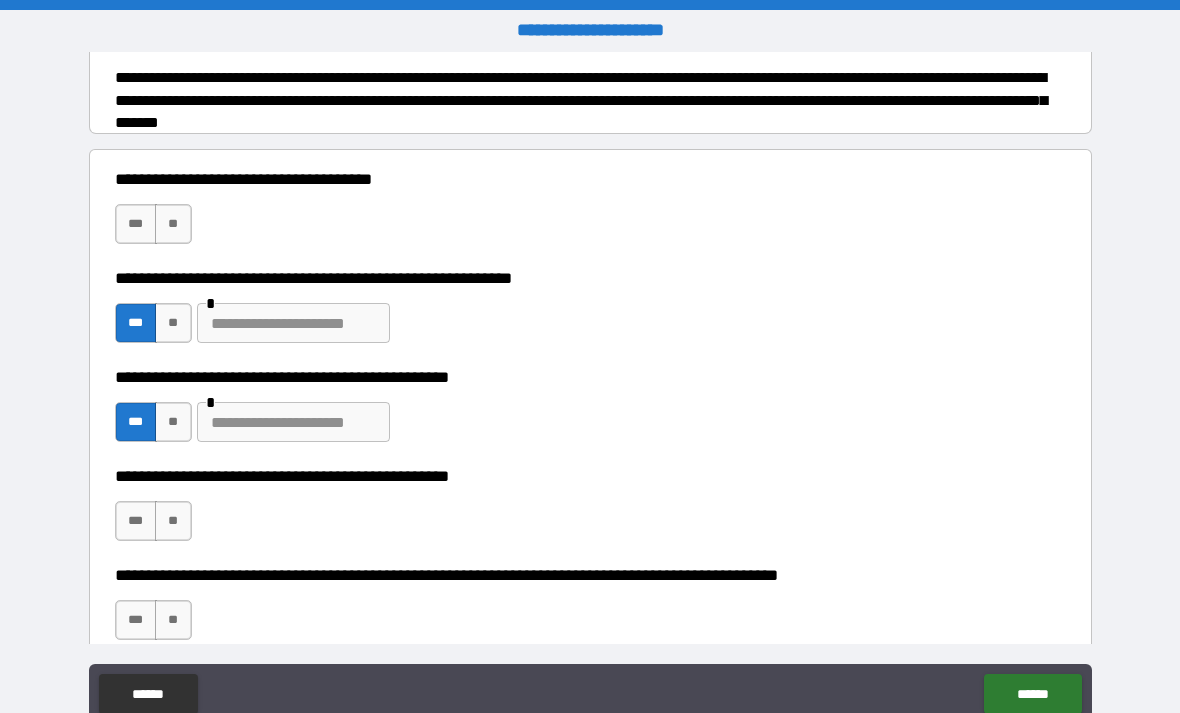 click at bounding box center [293, 323] 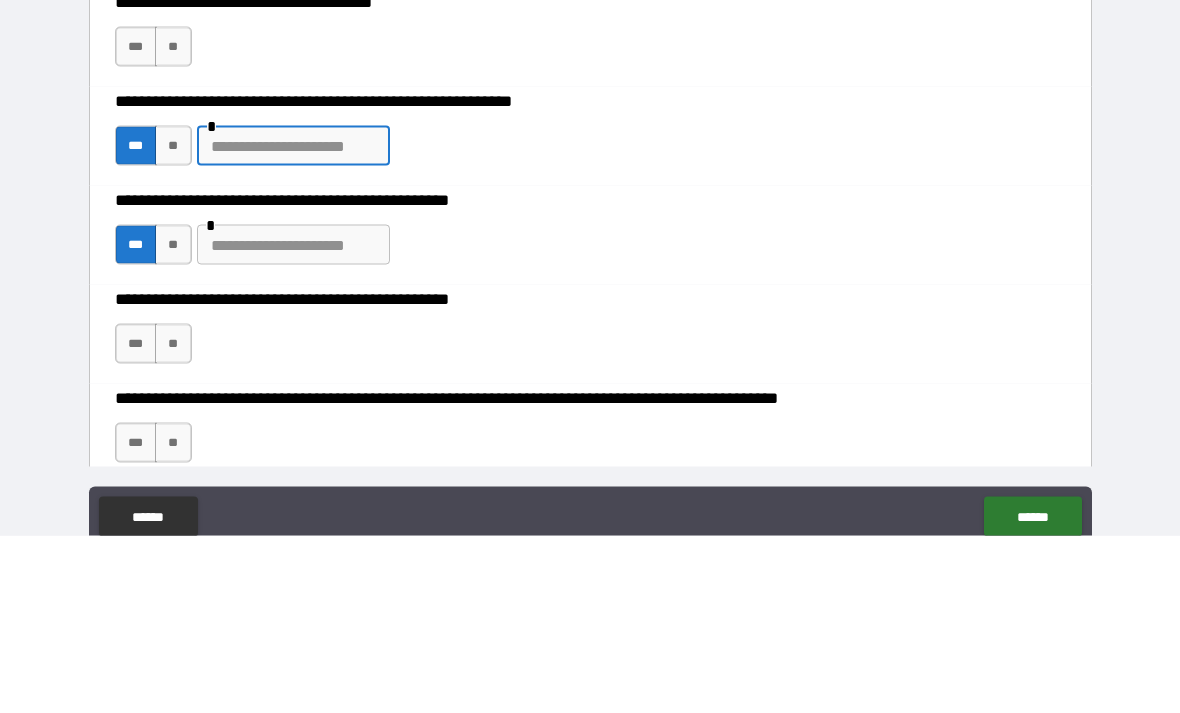 click at bounding box center [293, 323] 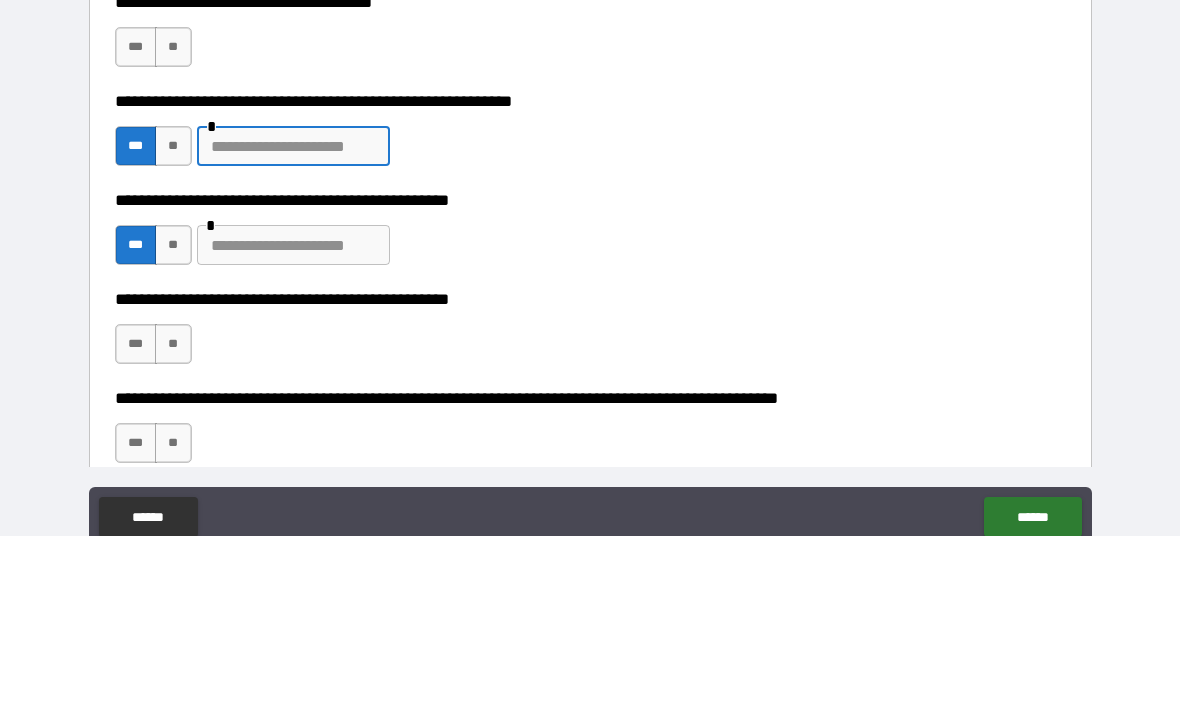 scroll, scrollTop: 64, scrollLeft: 0, axis: vertical 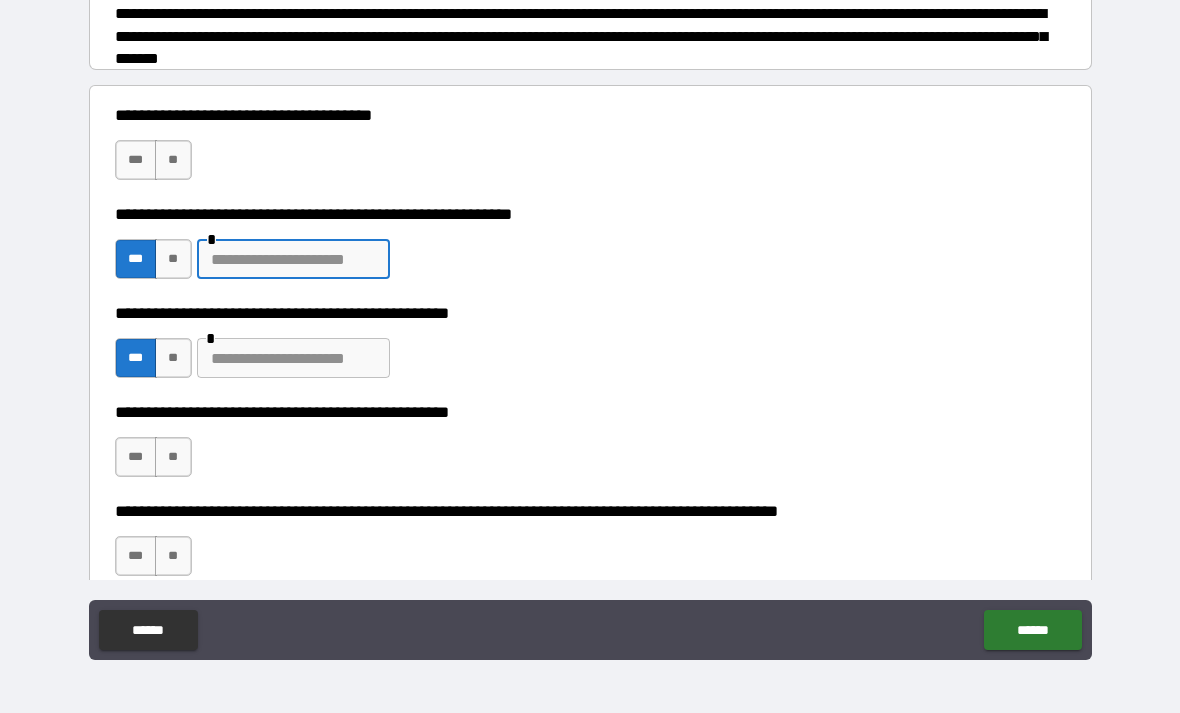 click at bounding box center [293, 259] 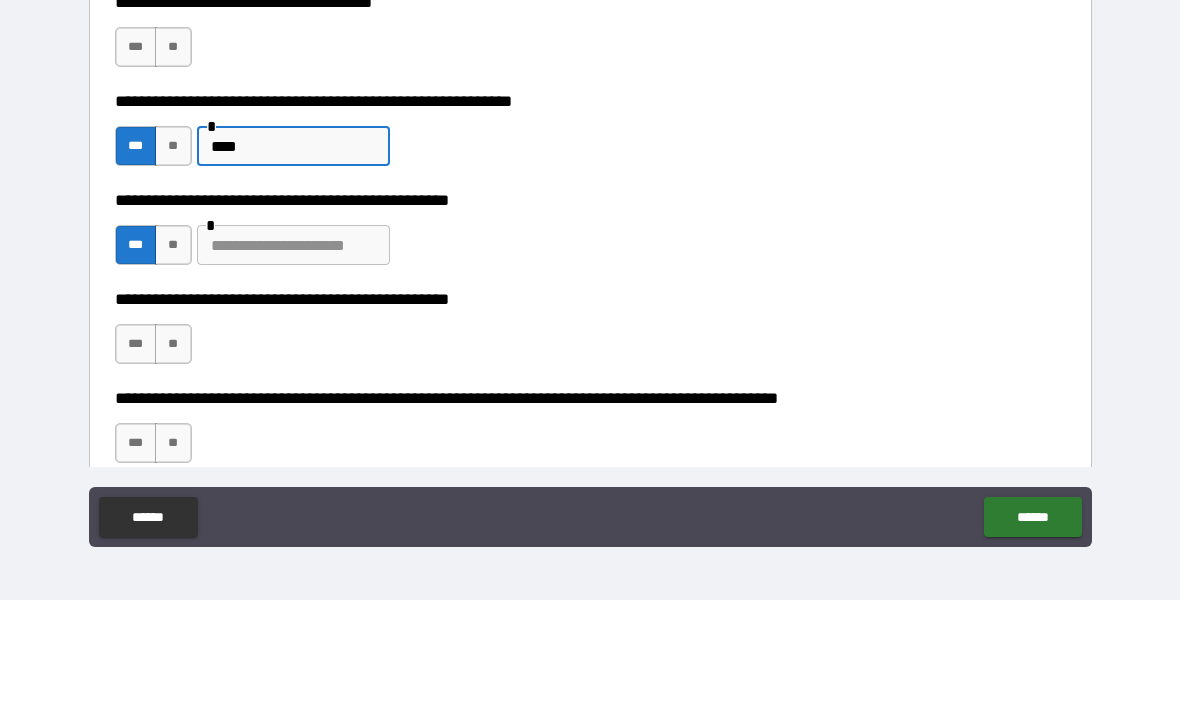 type on "****" 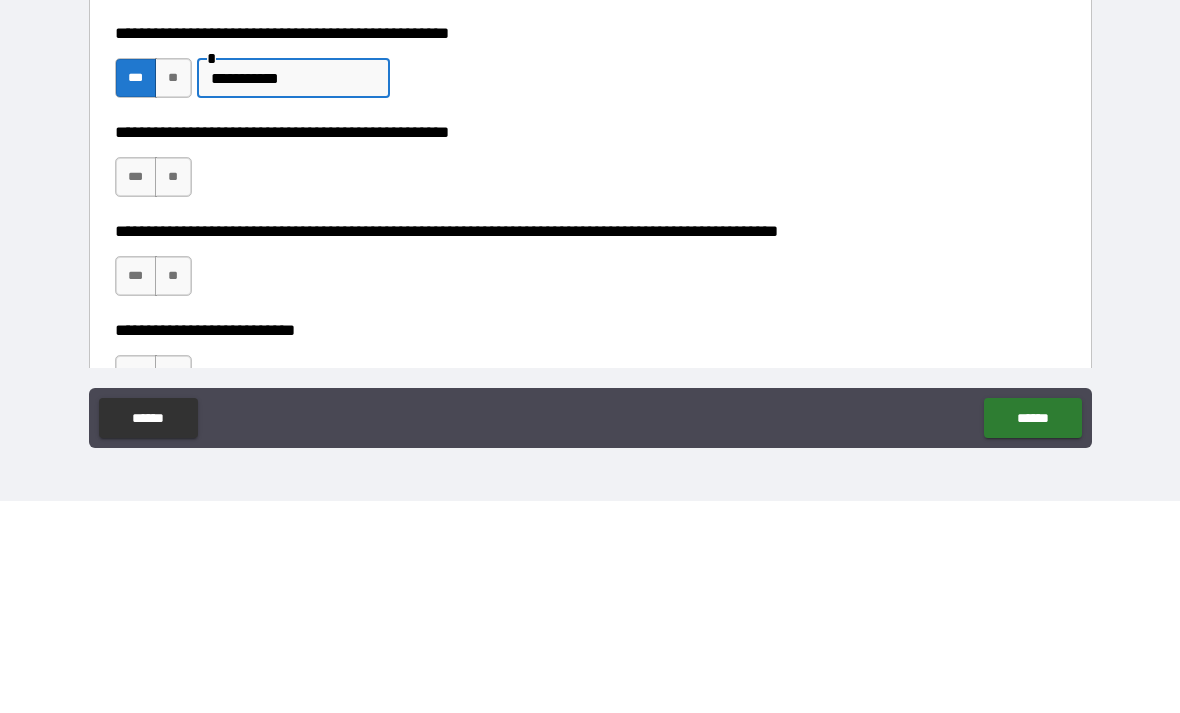 scroll, scrollTop: 342, scrollLeft: 0, axis: vertical 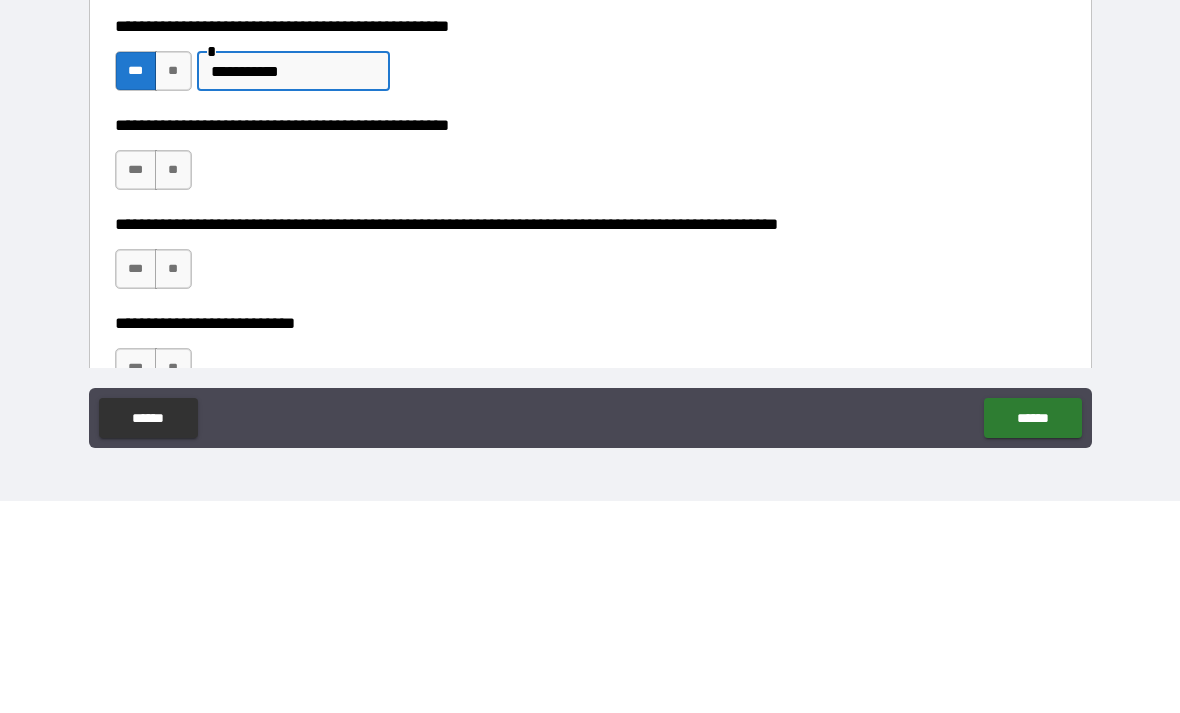 type on "**********" 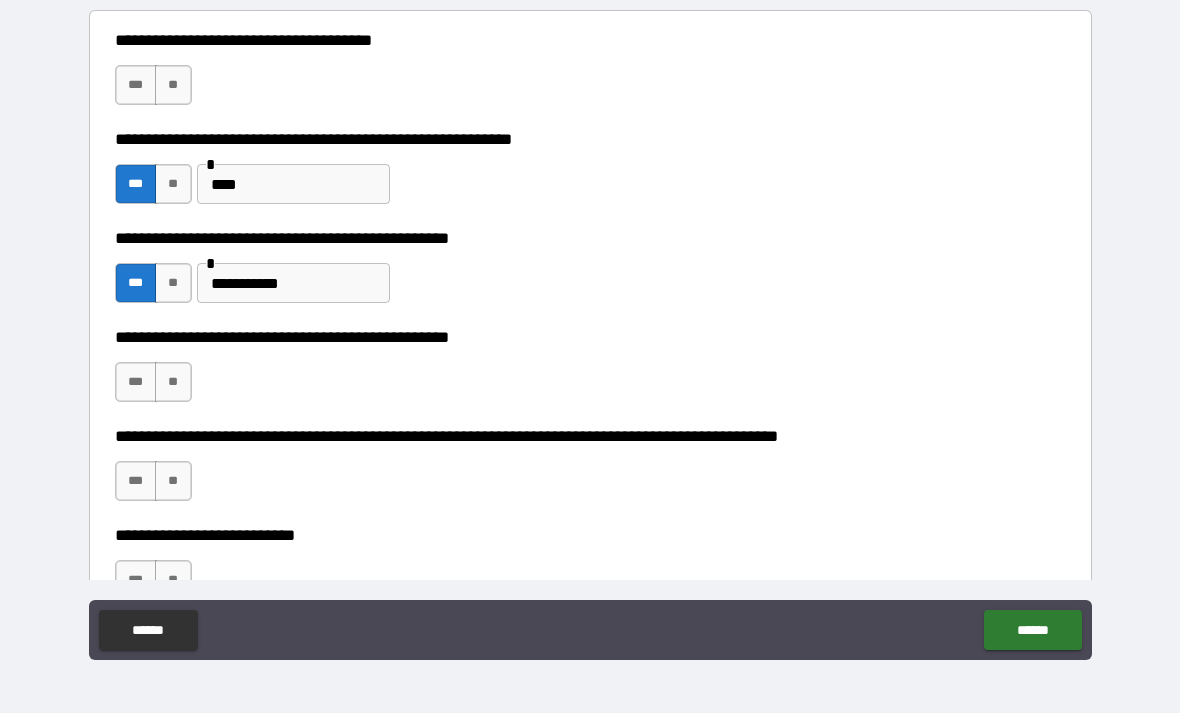 click on "**" at bounding box center [173, 382] 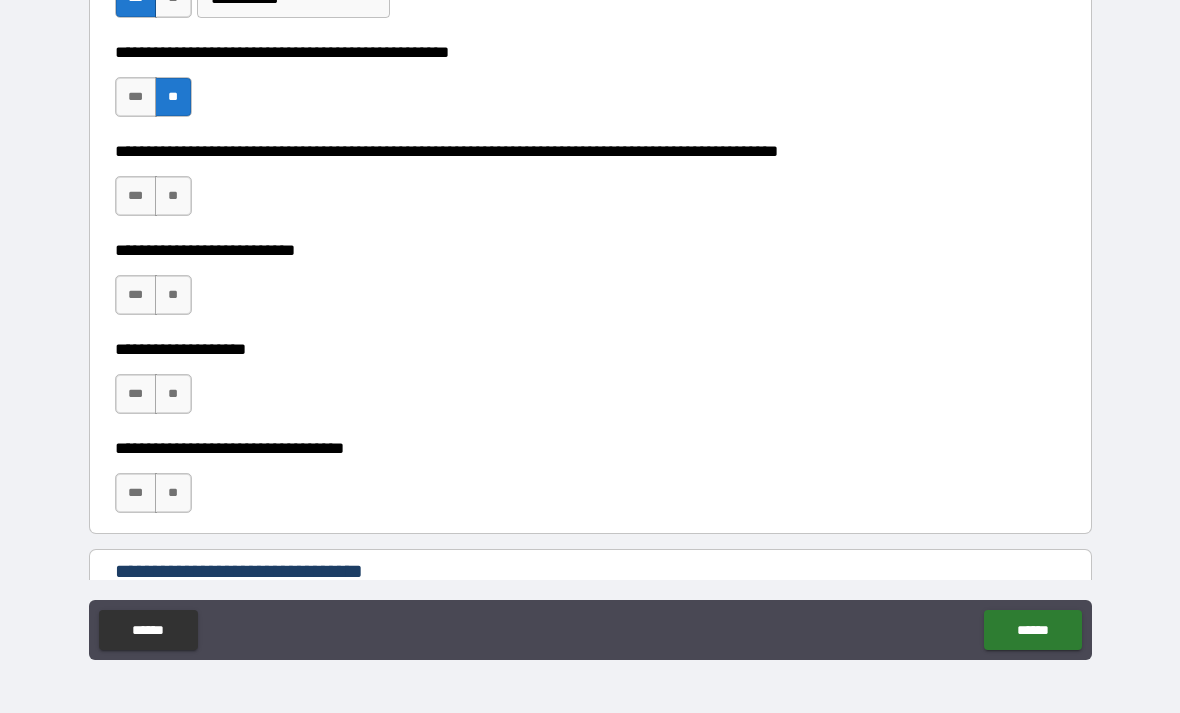 scroll, scrollTop: 644, scrollLeft: 0, axis: vertical 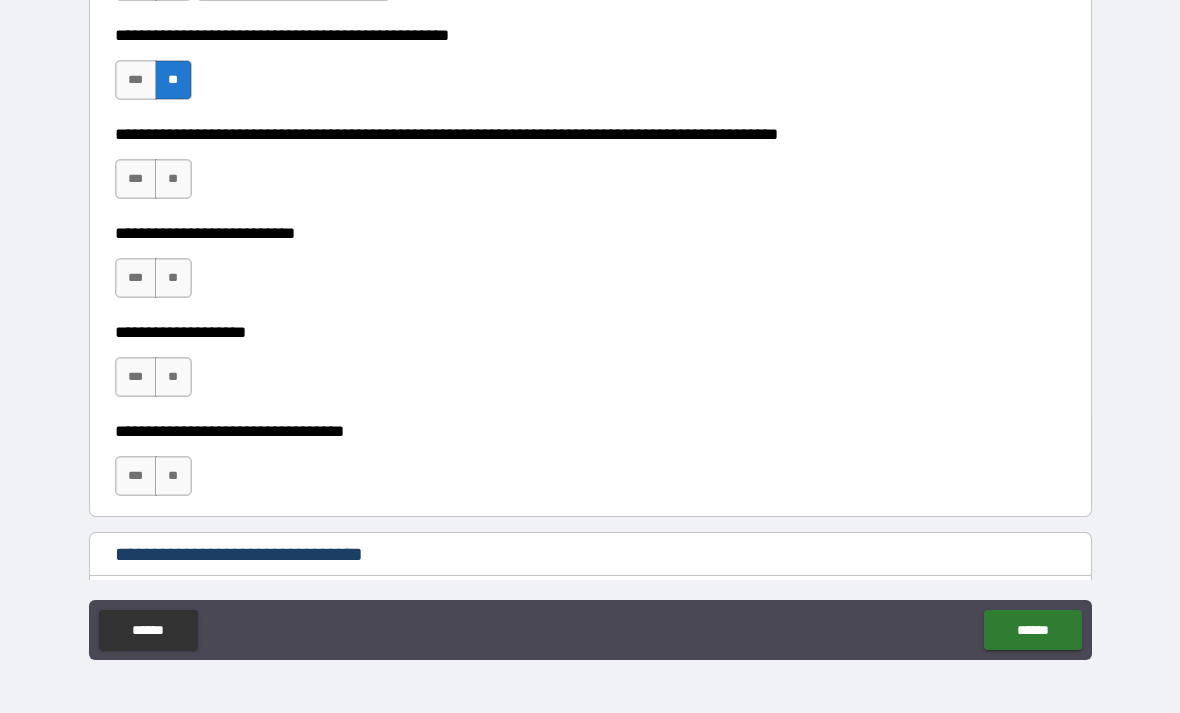 click on "**" at bounding box center [173, 179] 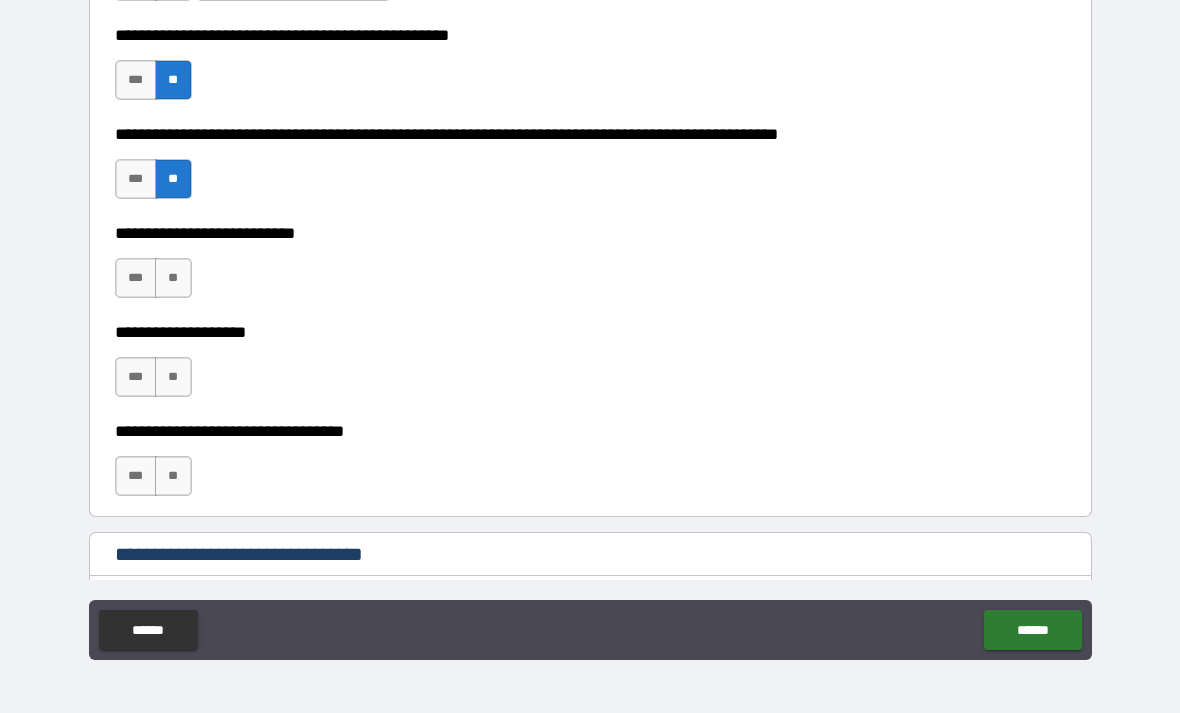 click on "**" at bounding box center [173, 278] 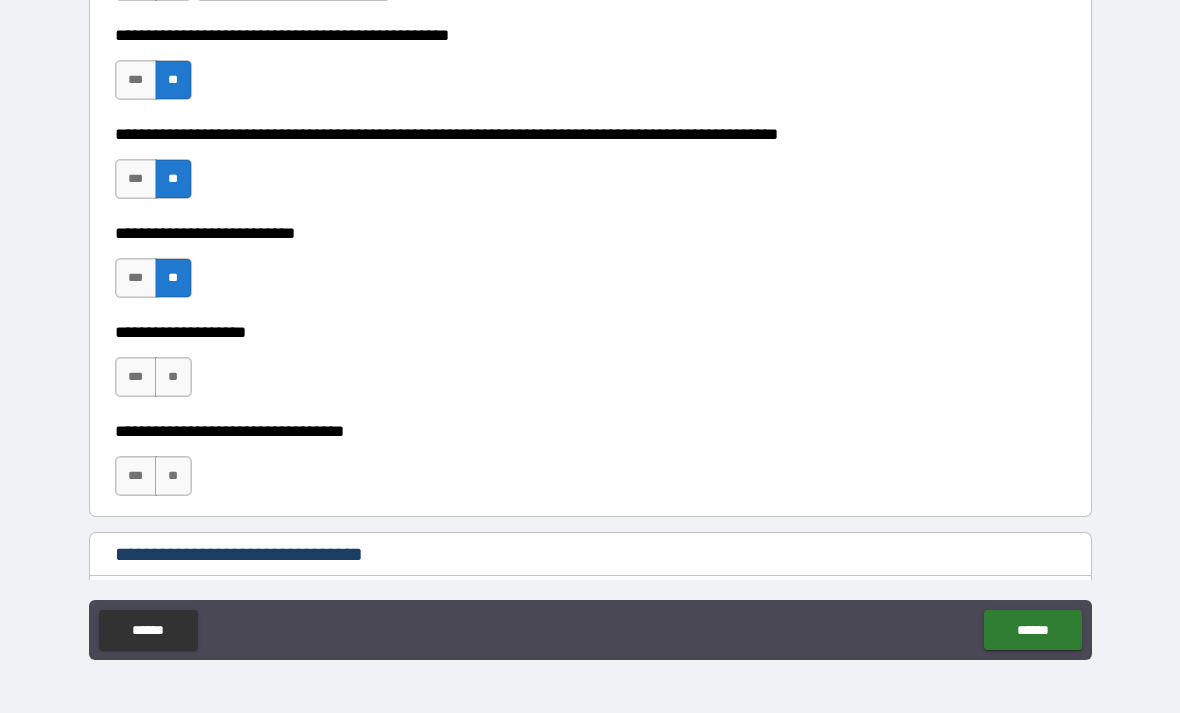 click on "***" at bounding box center (136, 377) 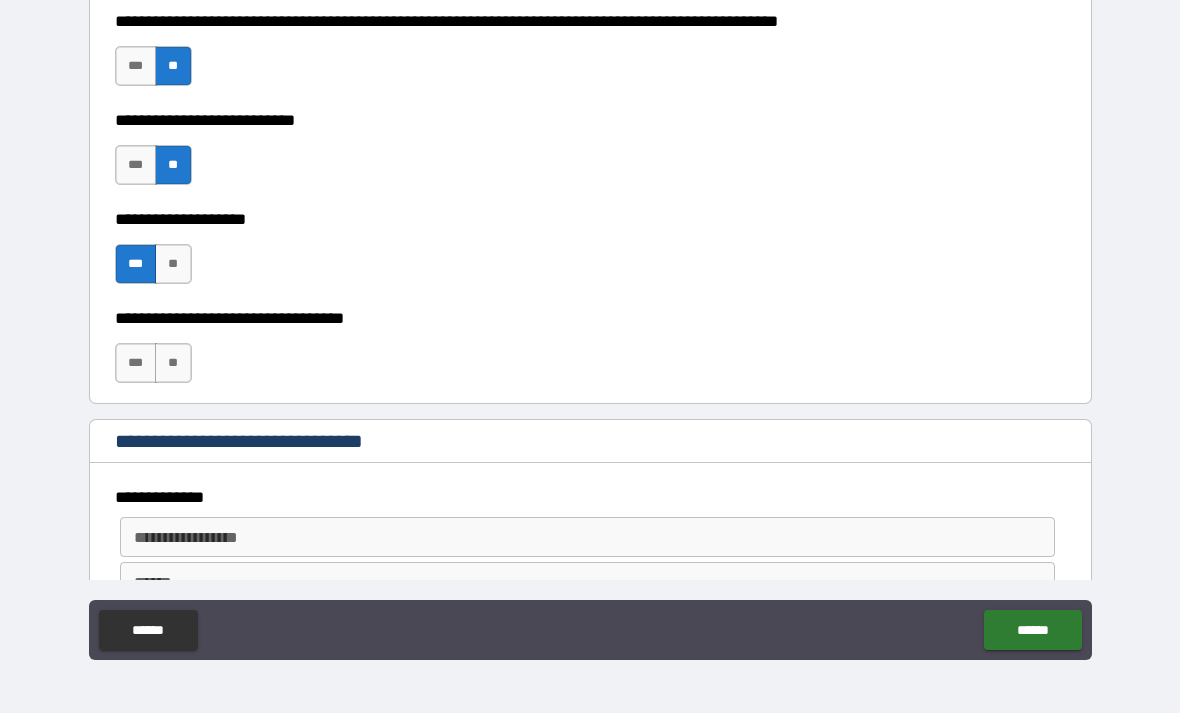 scroll, scrollTop: 761, scrollLeft: 0, axis: vertical 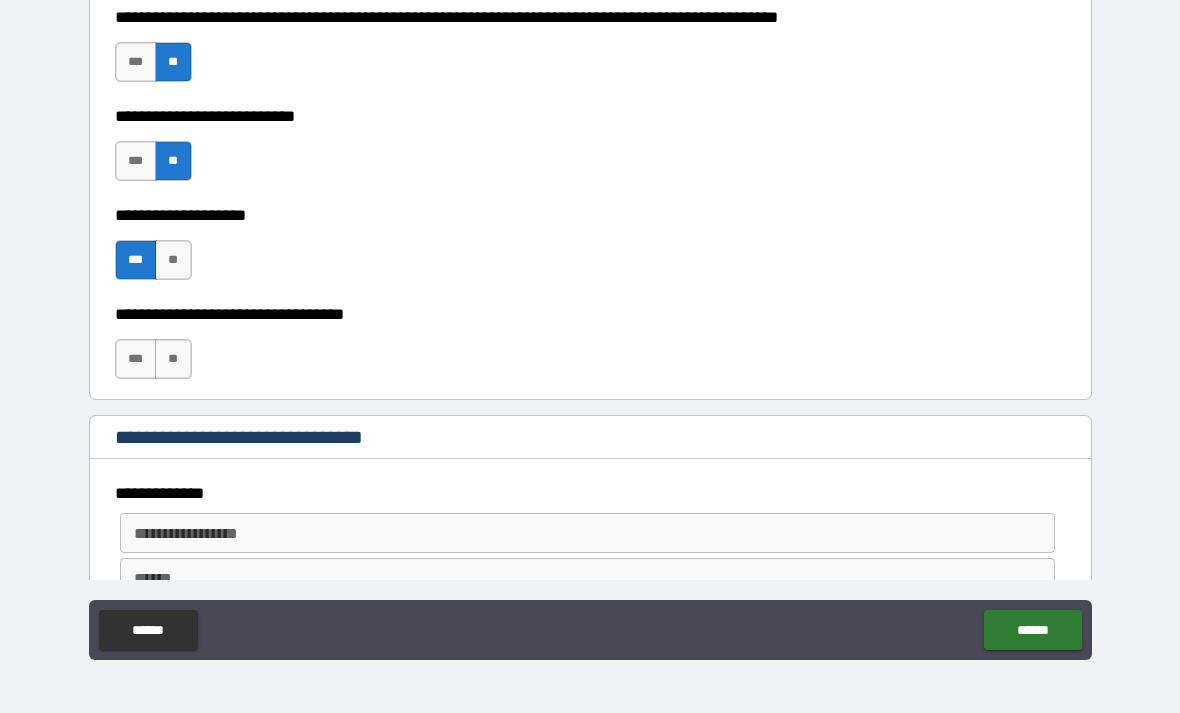 click on "**" at bounding box center (173, 359) 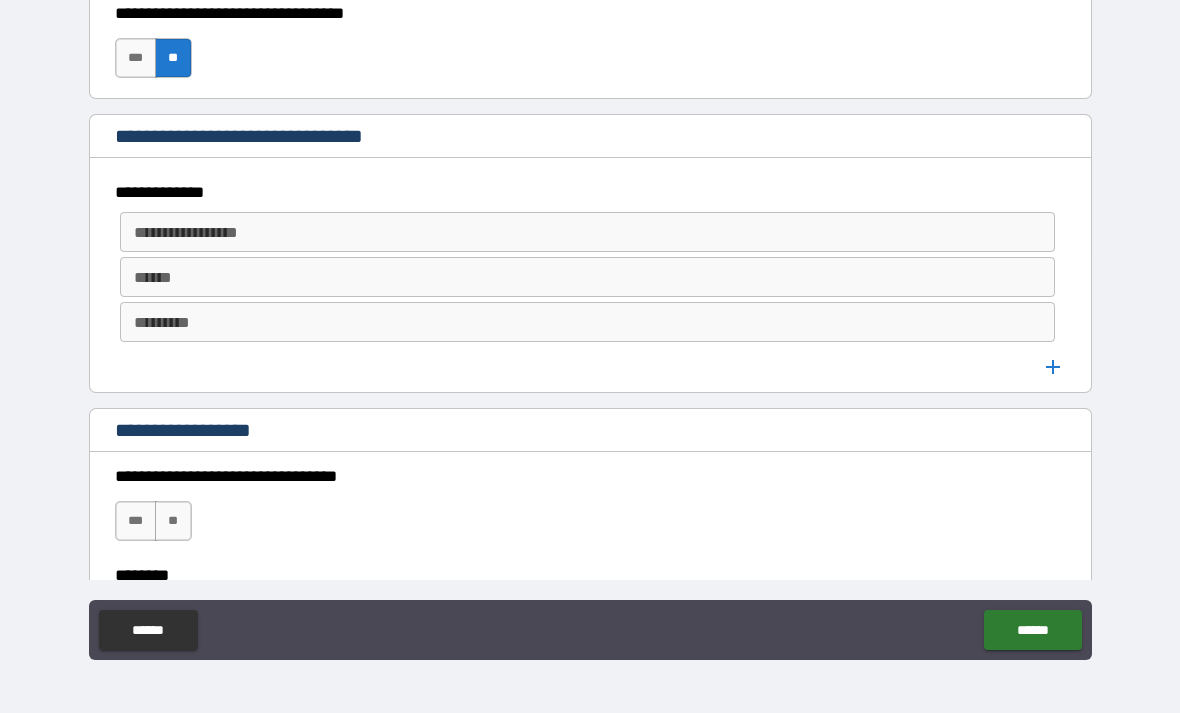 scroll, scrollTop: 1060, scrollLeft: 0, axis: vertical 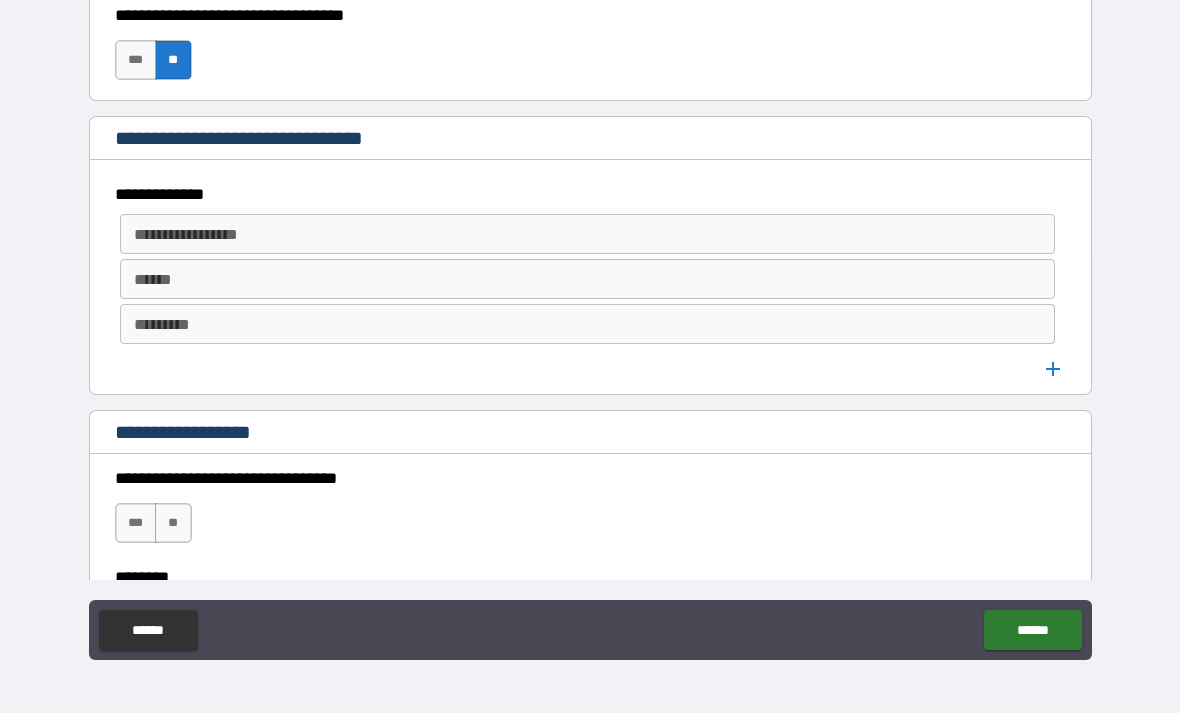 click on "**********" at bounding box center [586, 234] 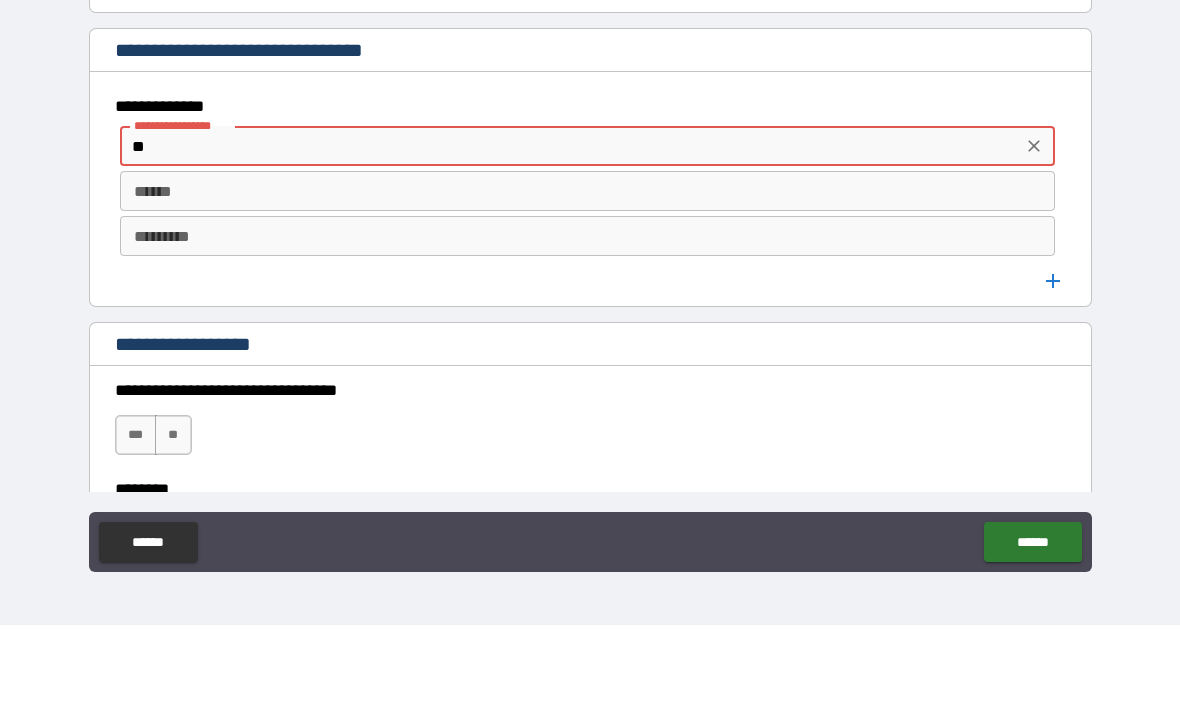 type on "*" 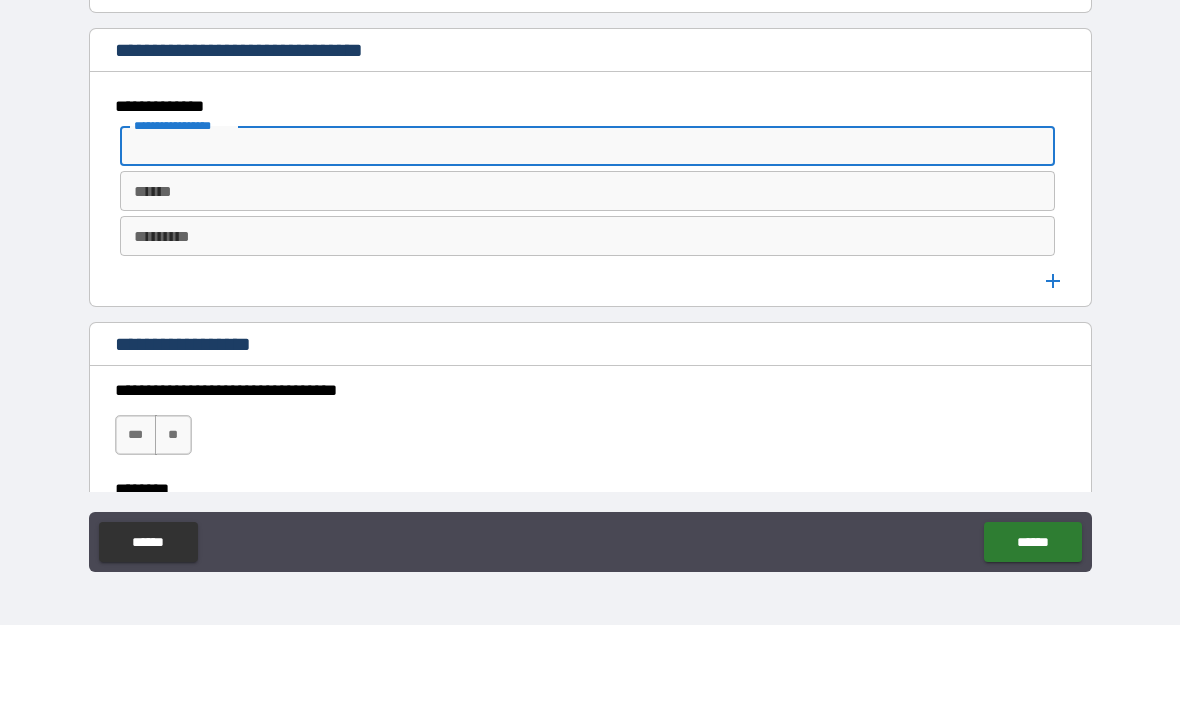 type 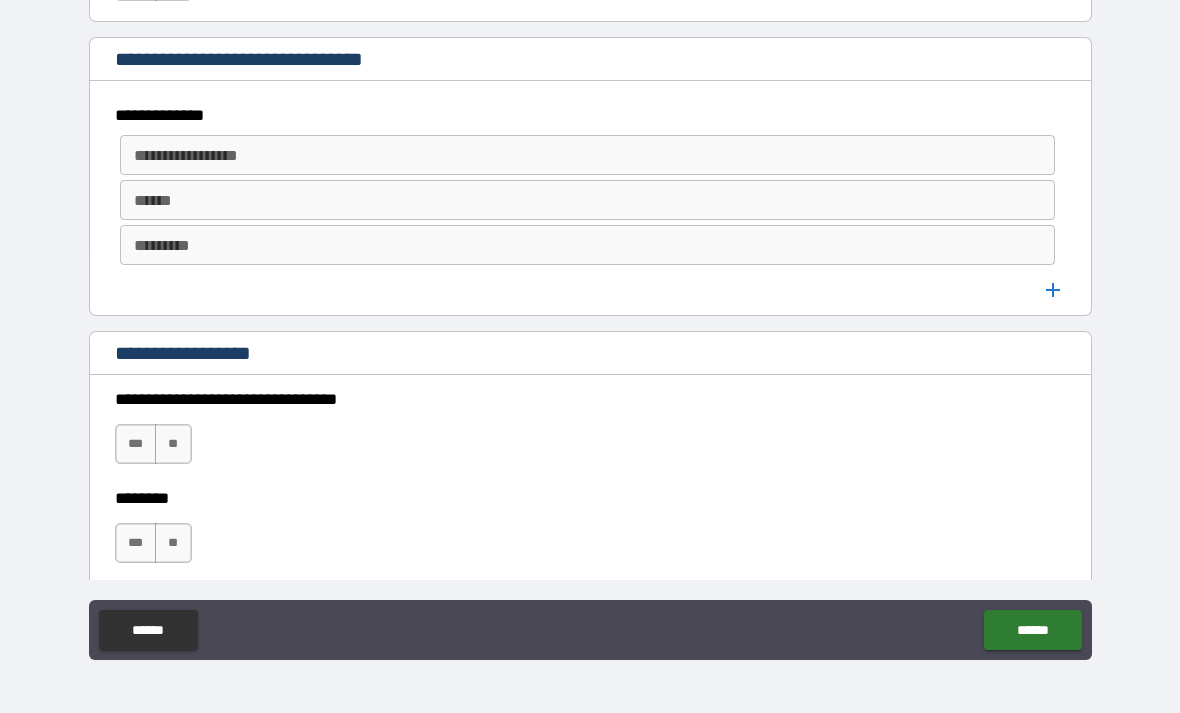 scroll, scrollTop: 1141, scrollLeft: 0, axis: vertical 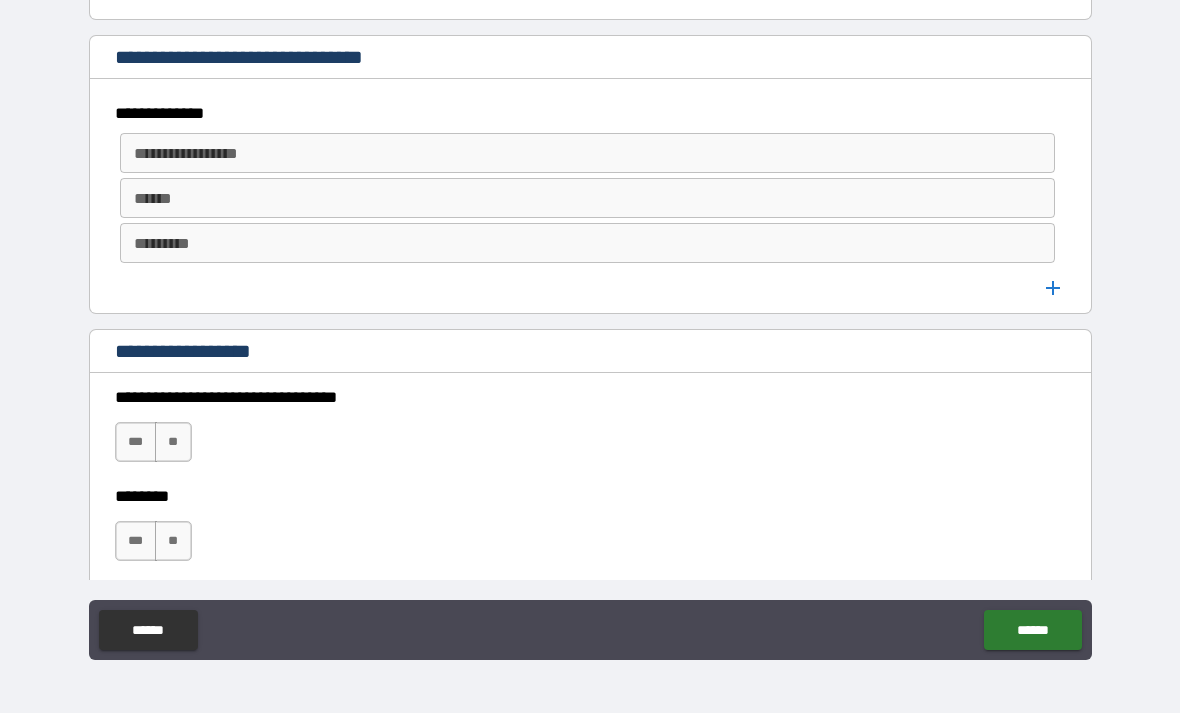 click on "**" at bounding box center (173, 442) 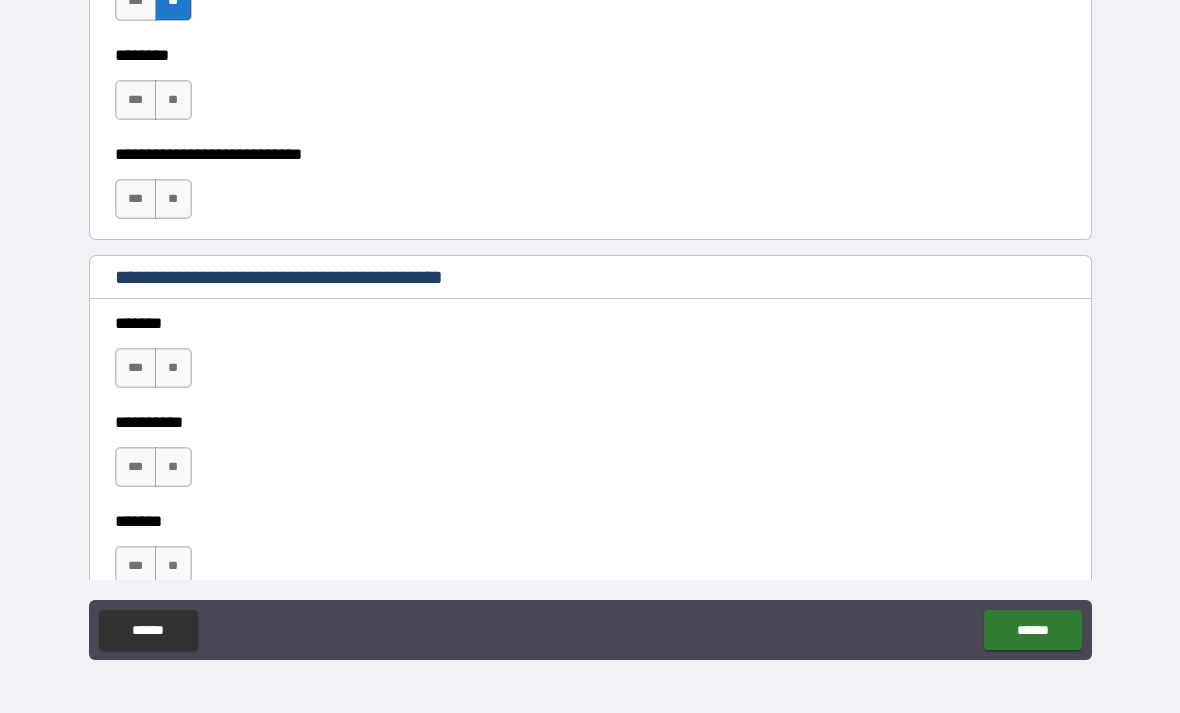 scroll, scrollTop: 1584, scrollLeft: 0, axis: vertical 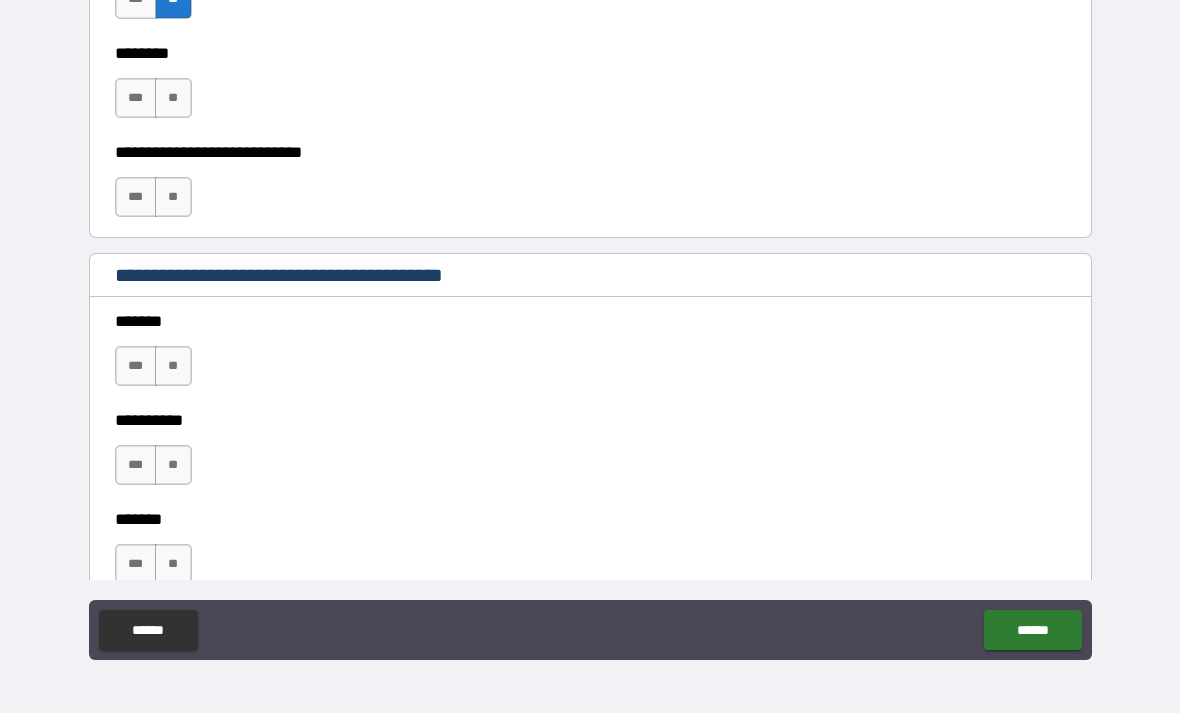 click on "**" at bounding box center [173, 98] 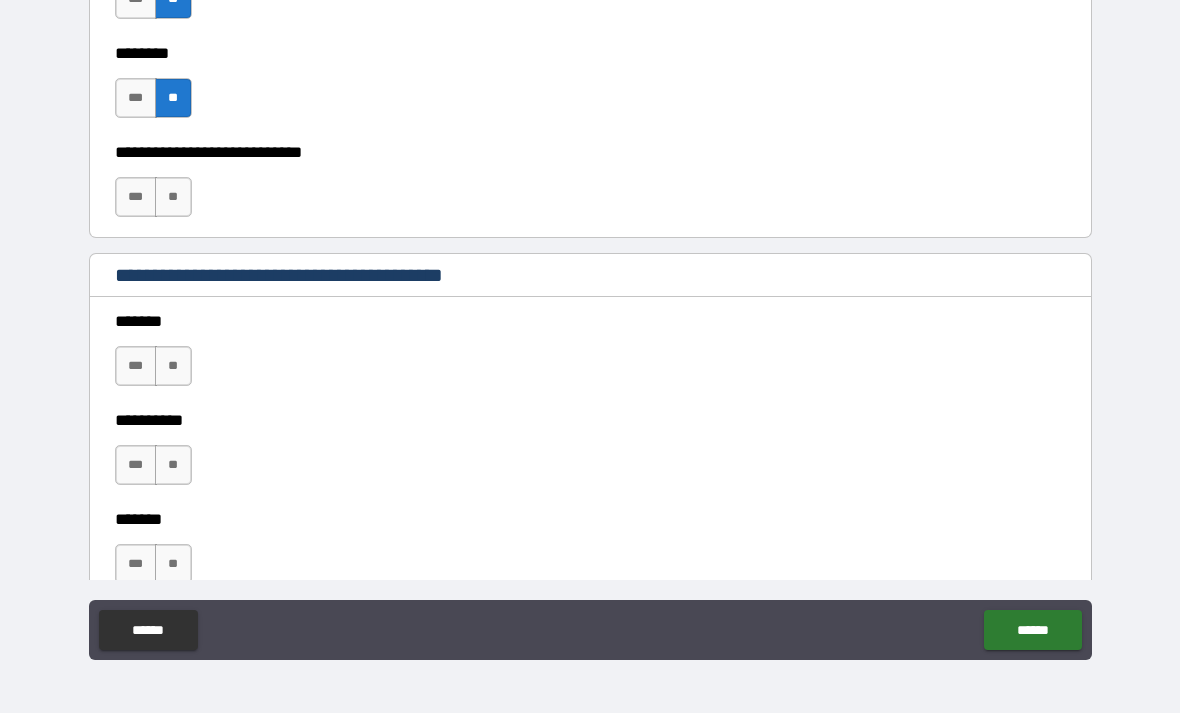 click on "**" at bounding box center [173, 197] 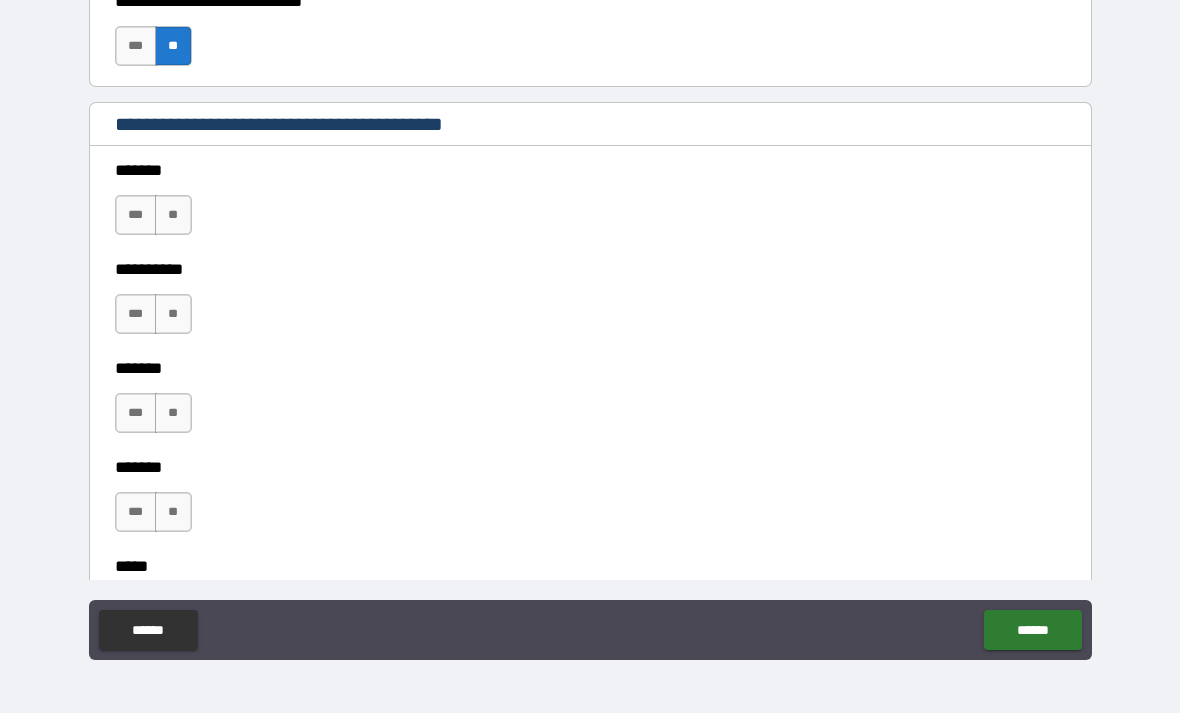 scroll, scrollTop: 1761, scrollLeft: 0, axis: vertical 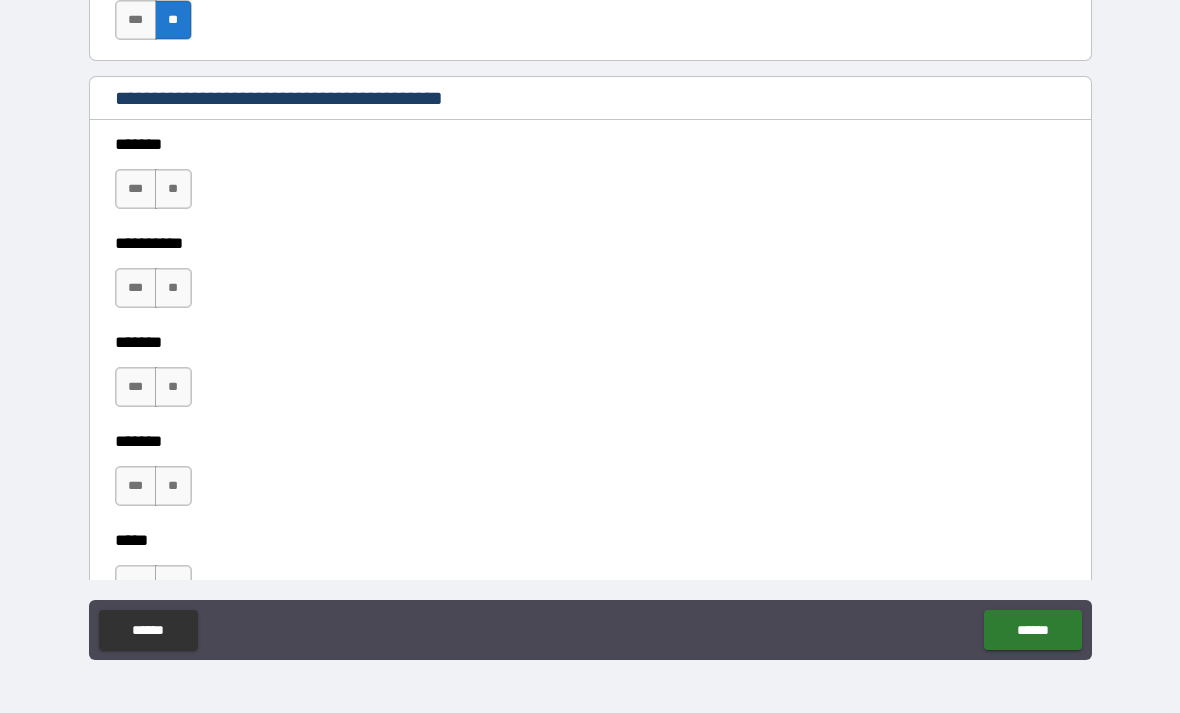 click on "*** **" at bounding box center (156, 194) 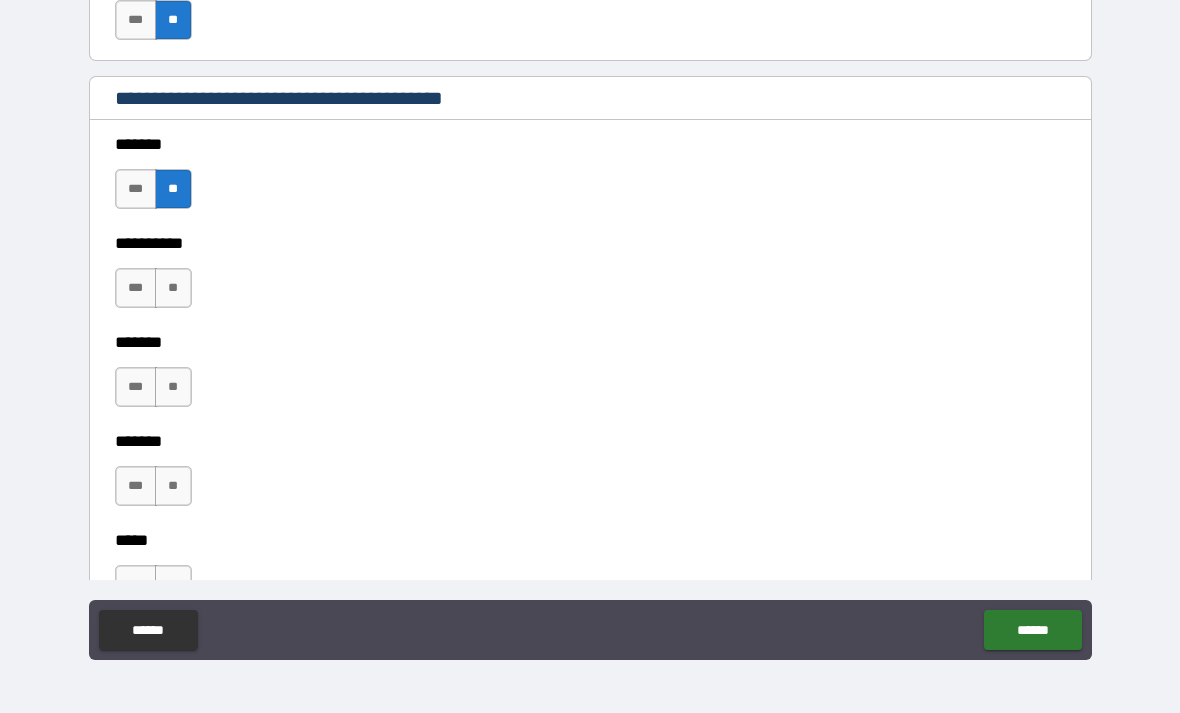 click on "**" at bounding box center (173, 288) 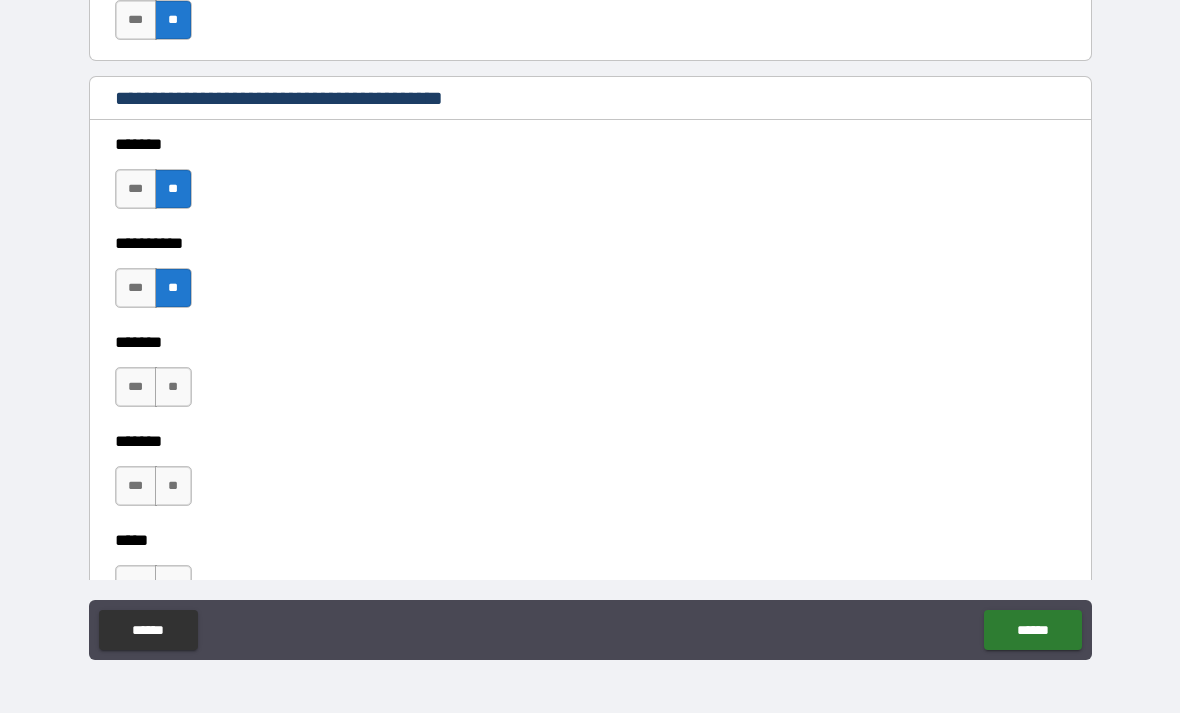 click on "**" at bounding box center [173, 387] 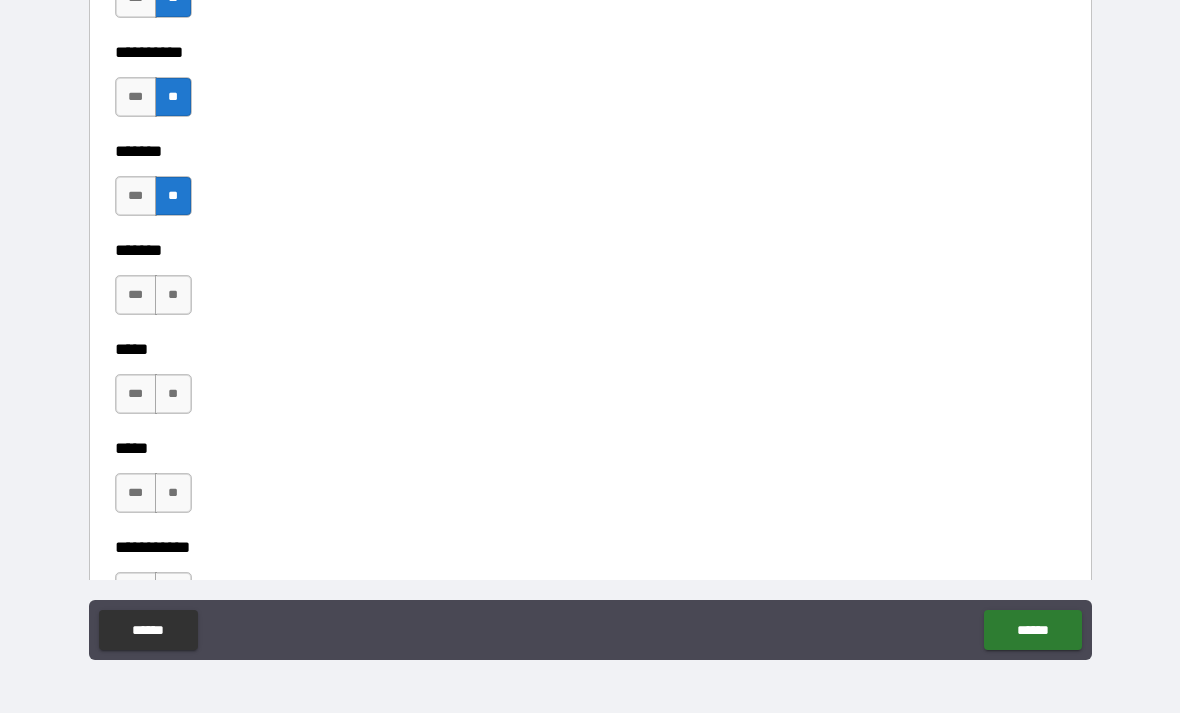 scroll, scrollTop: 1955, scrollLeft: 0, axis: vertical 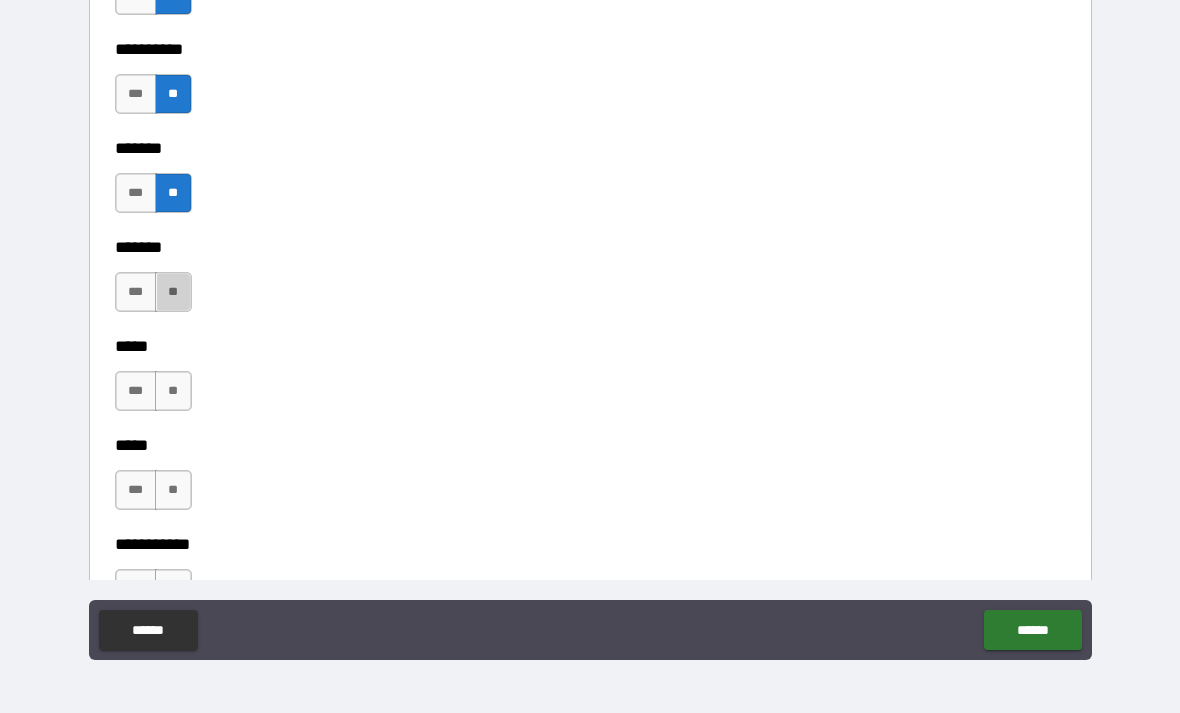 click on "**" at bounding box center (173, 292) 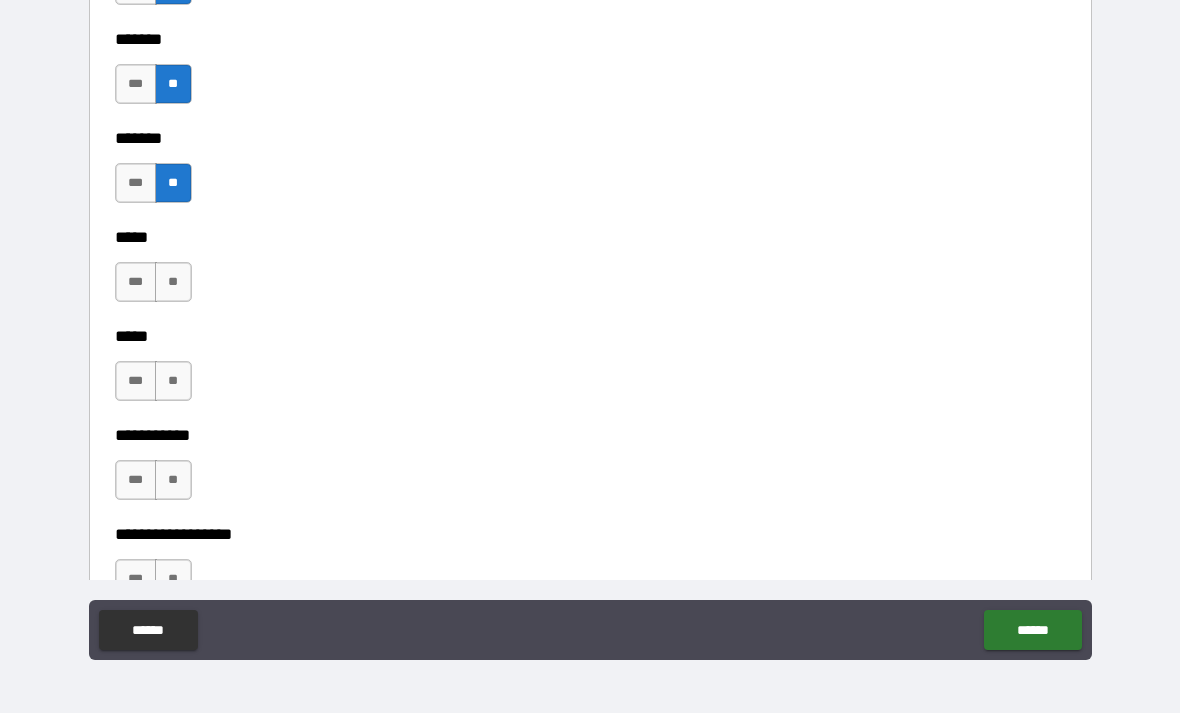 scroll, scrollTop: 2078, scrollLeft: 0, axis: vertical 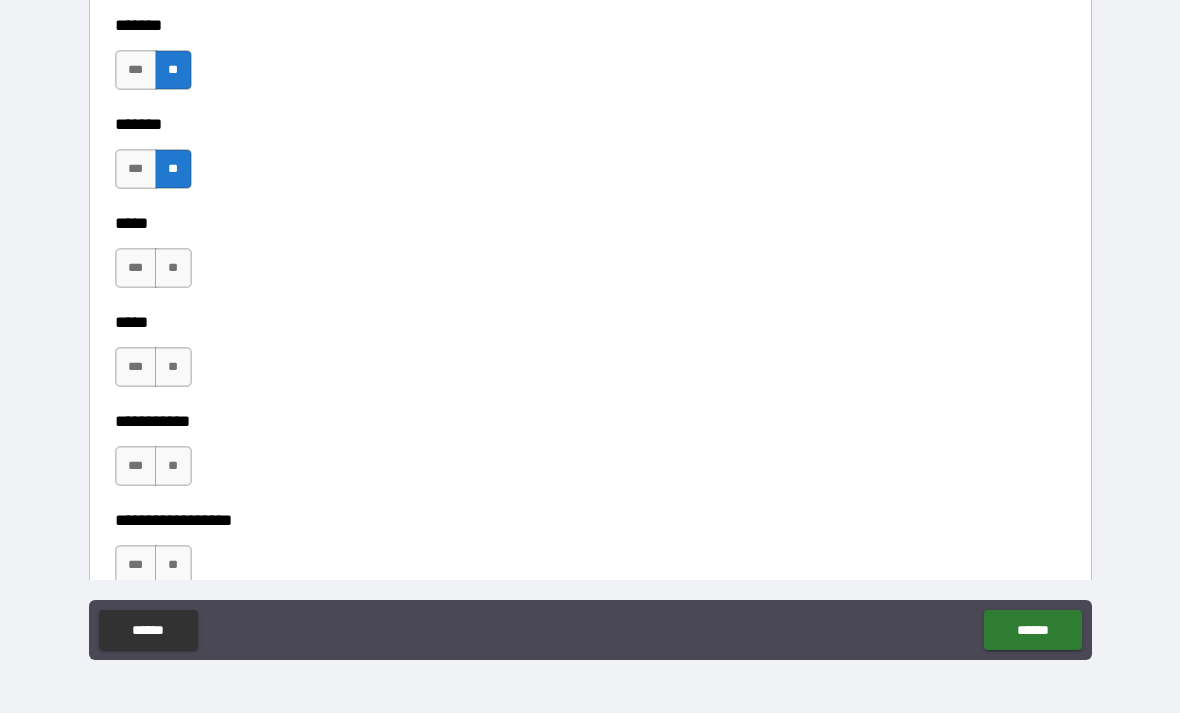 click on "**" at bounding box center [173, 268] 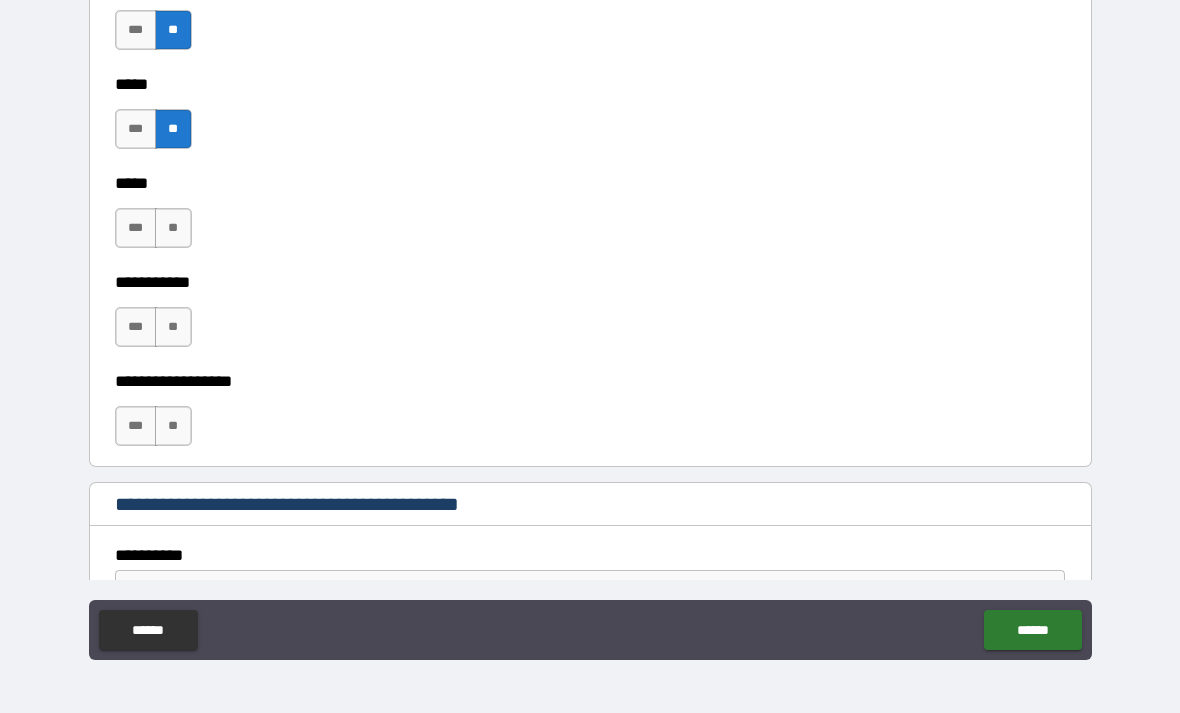 scroll, scrollTop: 2232, scrollLeft: 0, axis: vertical 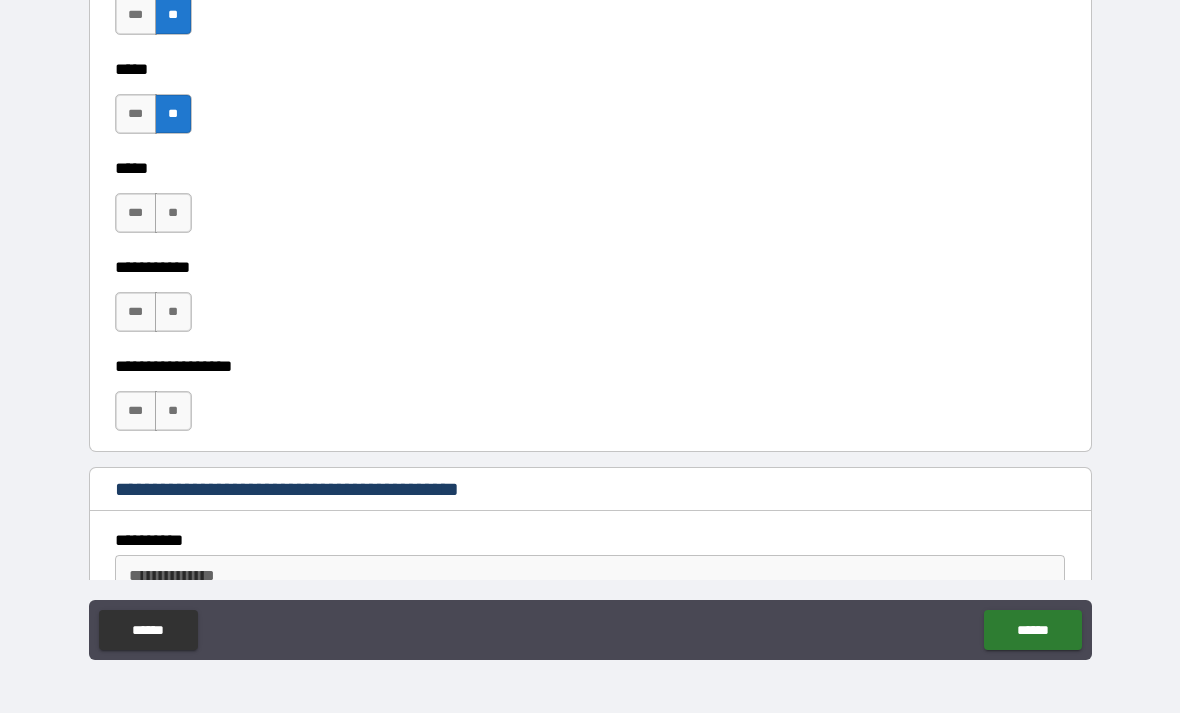 click on "**" at bounding box center (173, 213) 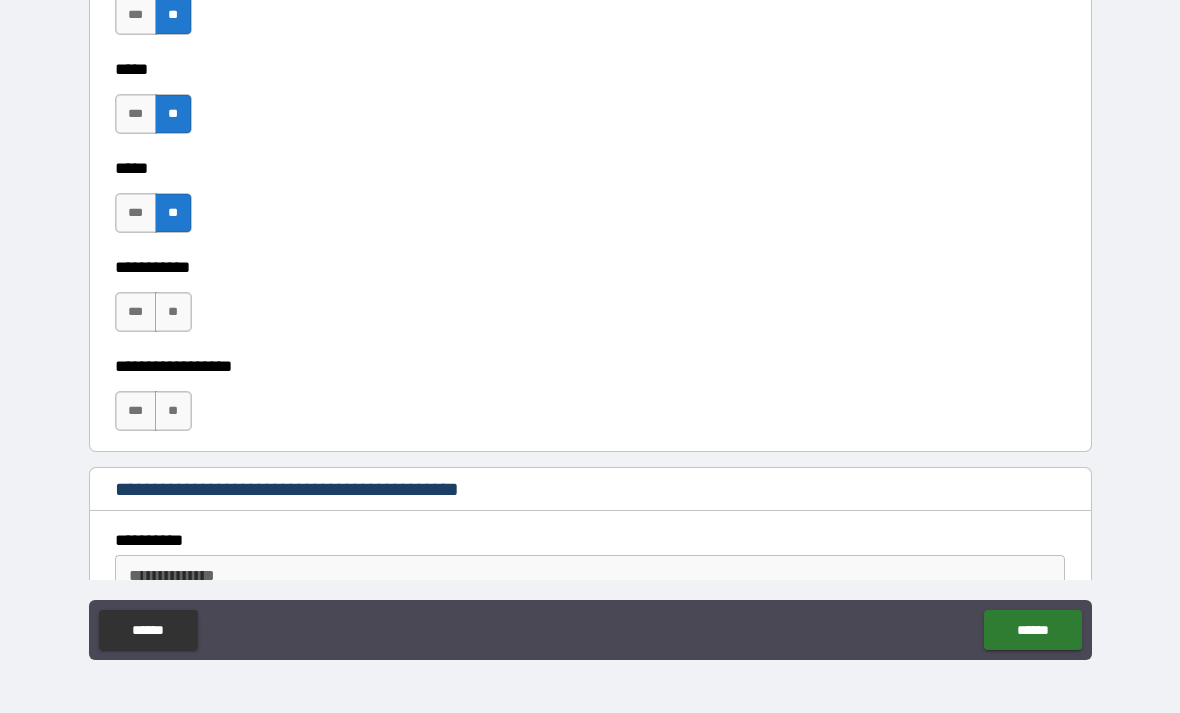 click on "**" at bounding box center (173, 312) 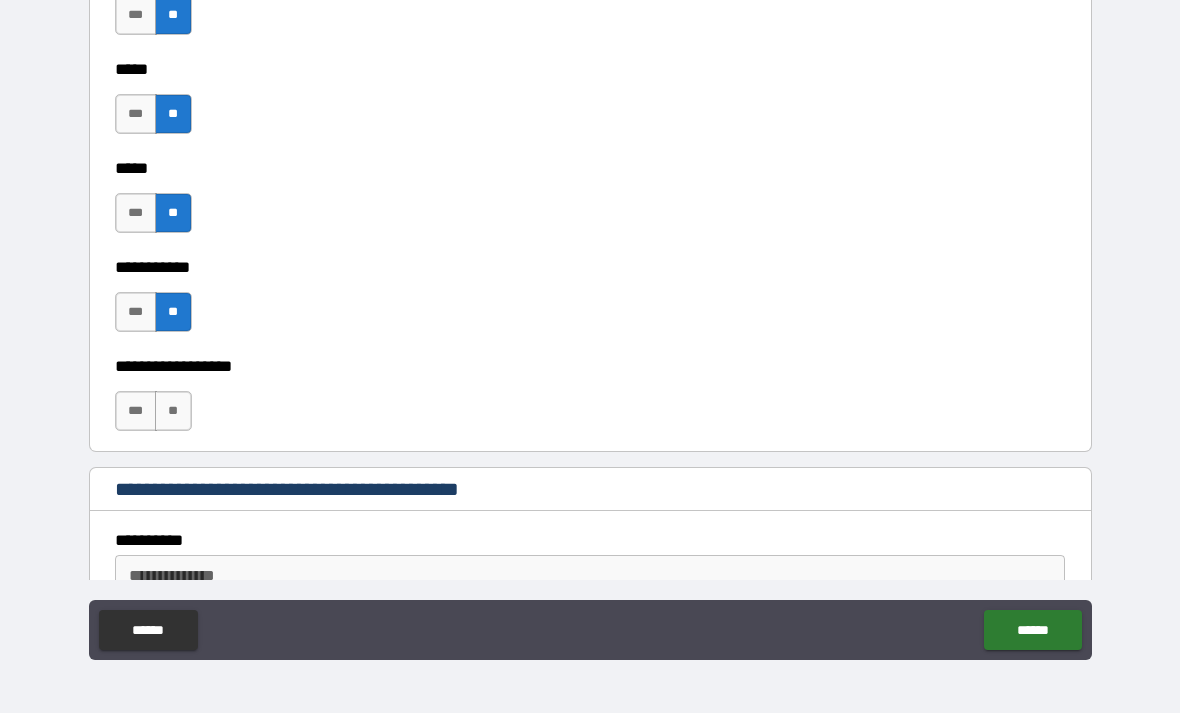 click on "**" at bounding box center (173, 411) 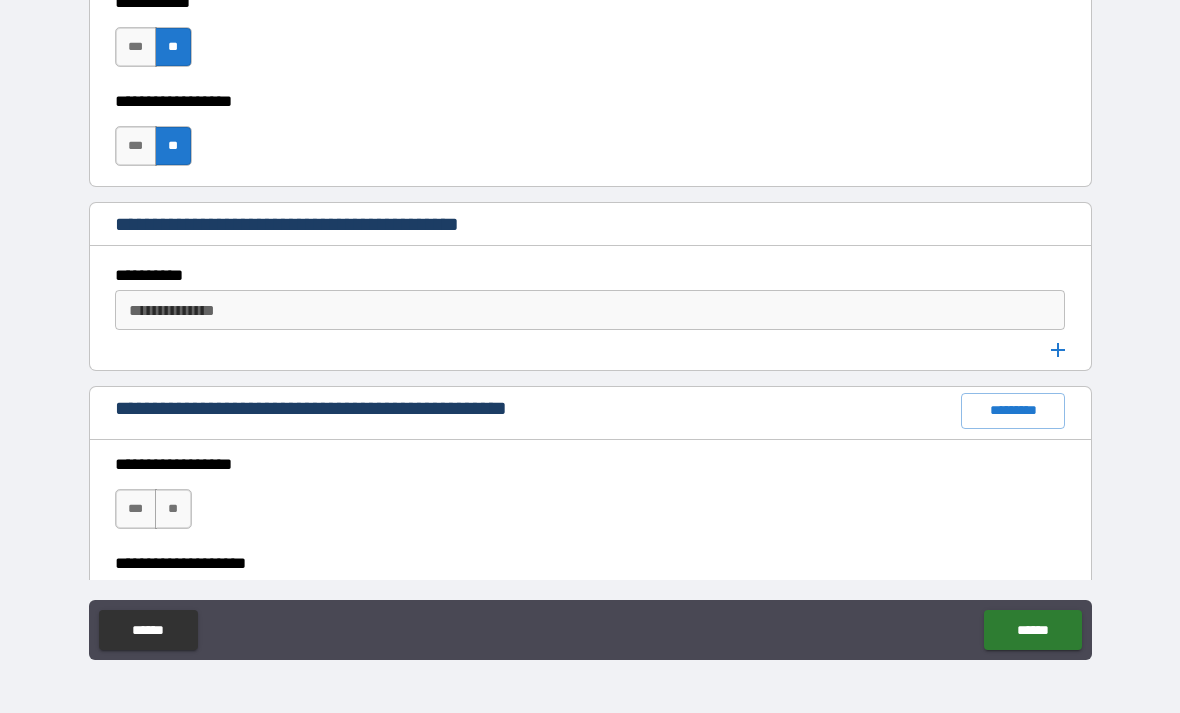 scroll, scrollTop: 2500, scrollLeft: 0, axis: vertical 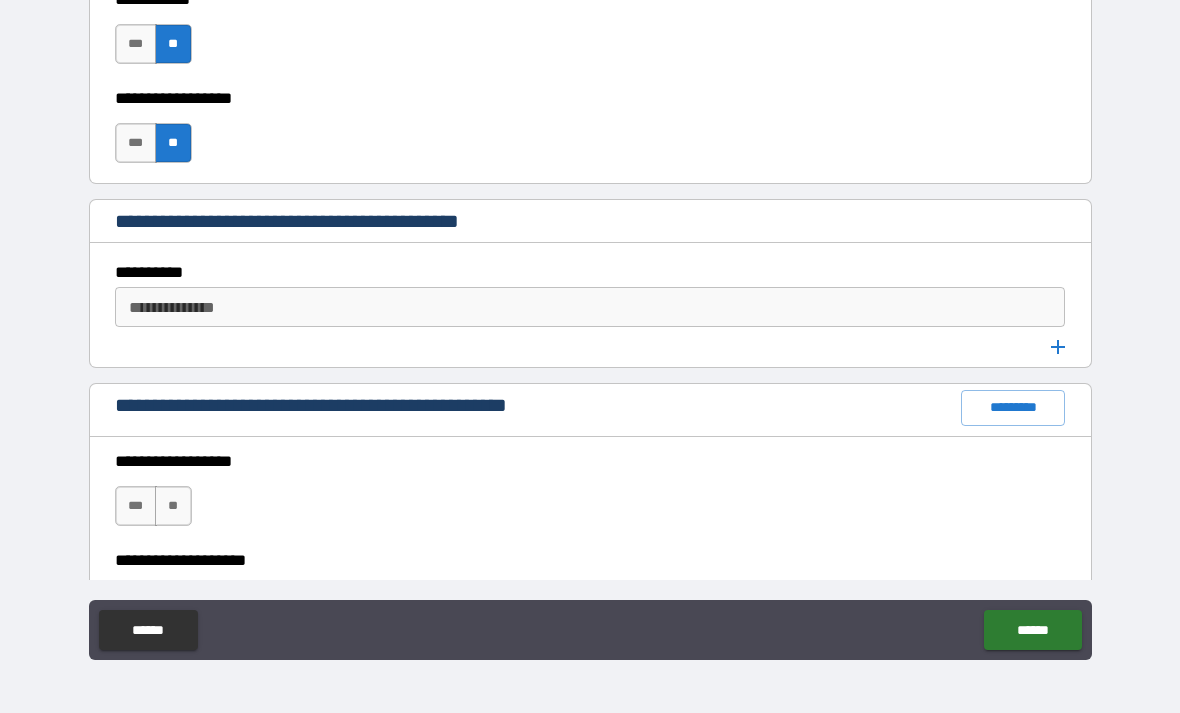 click on "**********" at bounding box center [589, 307] 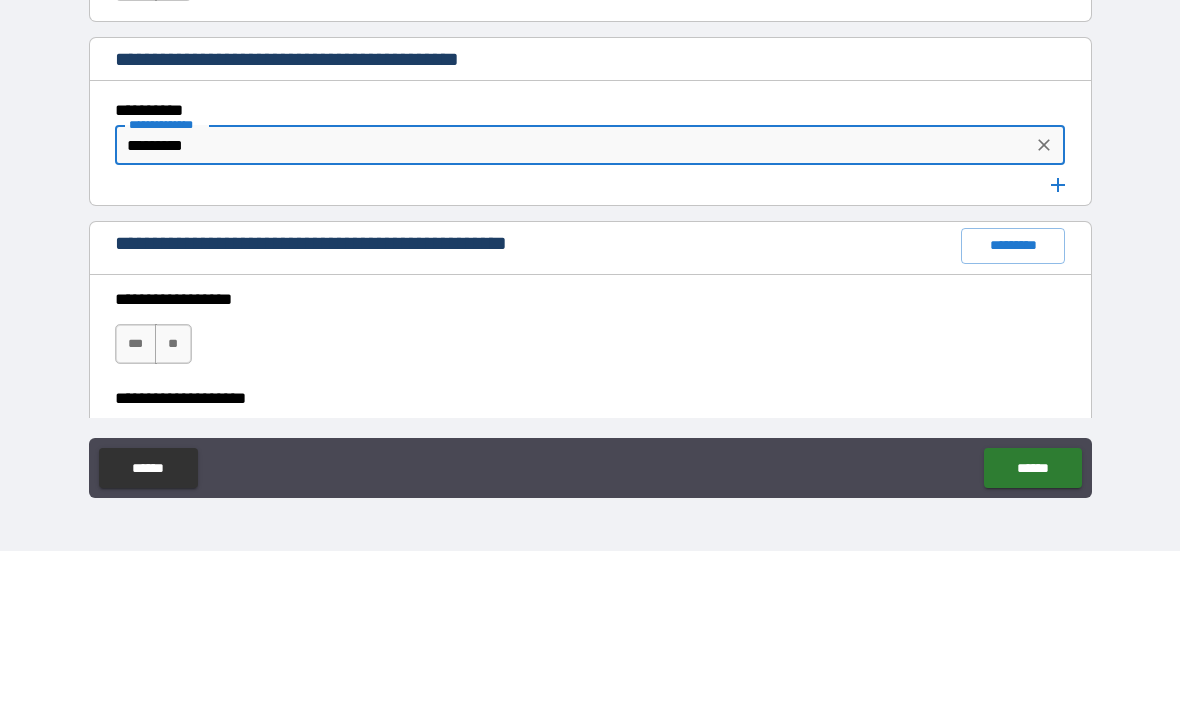 click on "**********" at bounding box center [166, 286] 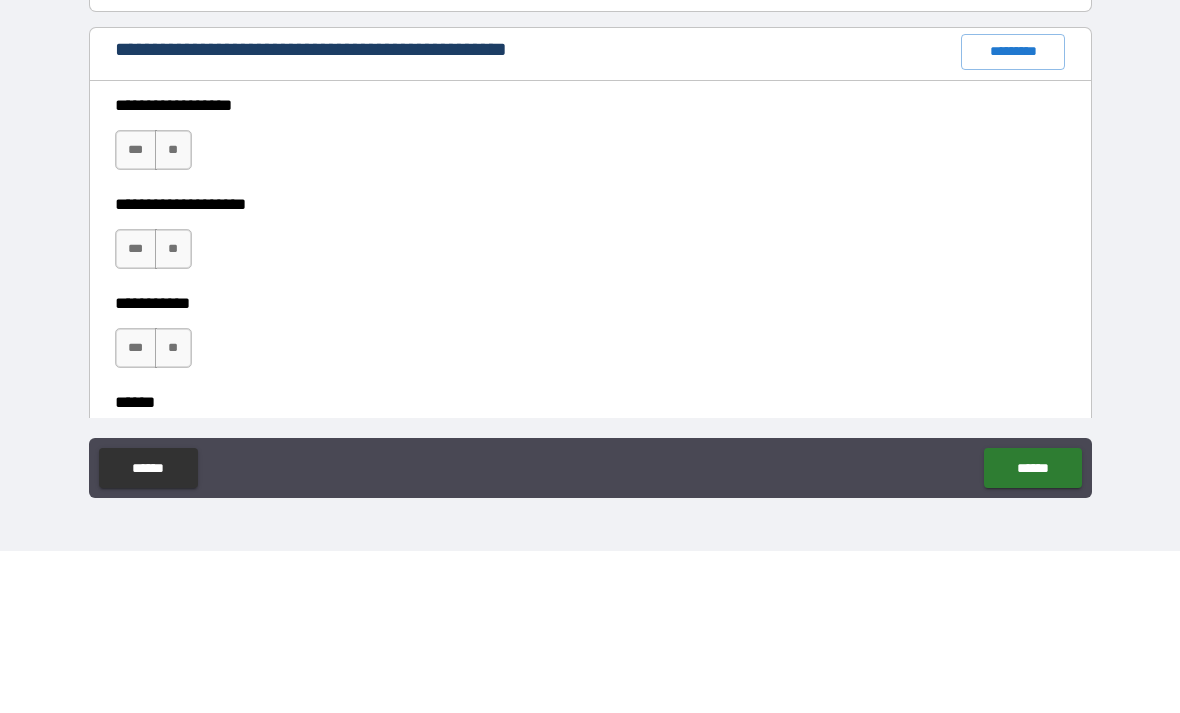 scroll, scrollTop: 2716, scrollLeft: 0, axis: vertical 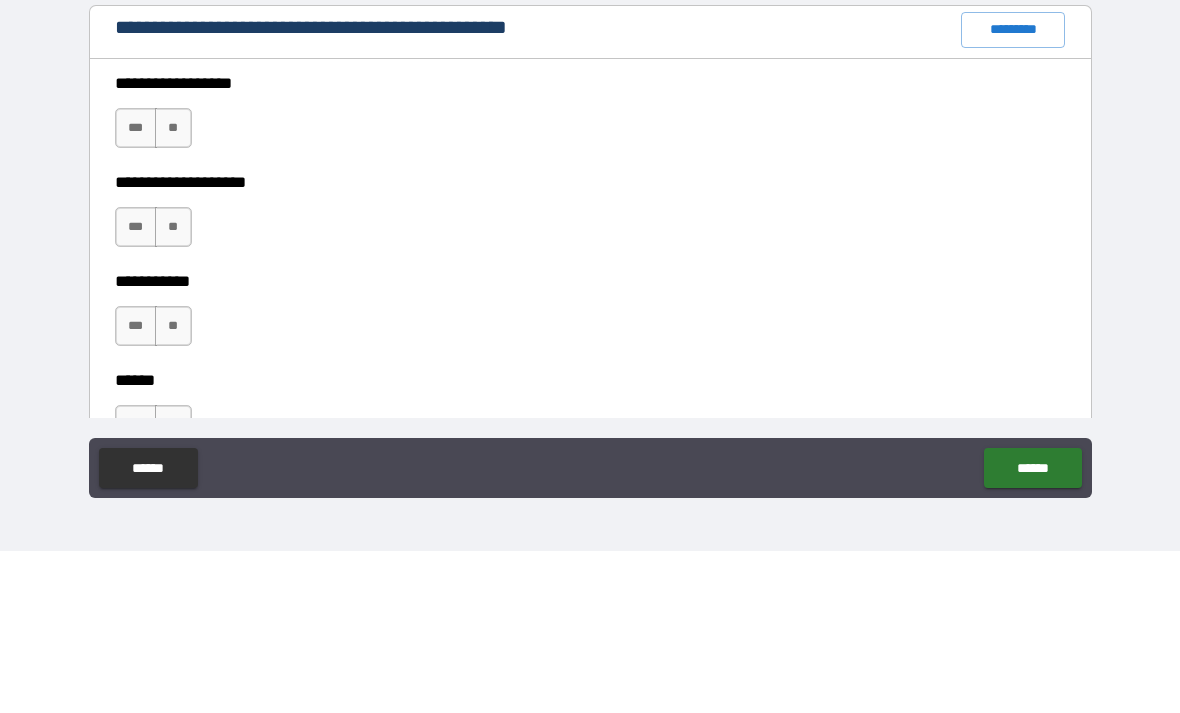 type on "*********" 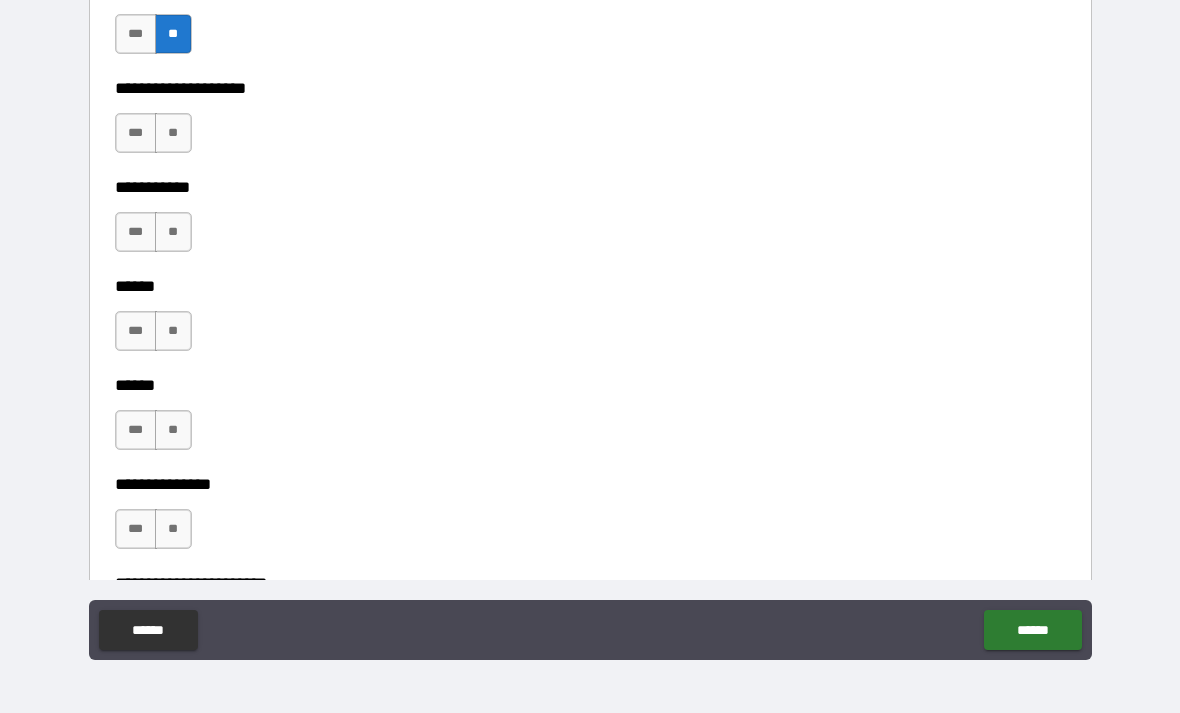 scroll, scrollTop: 2972, scrollLeft: 0, axis: vertical 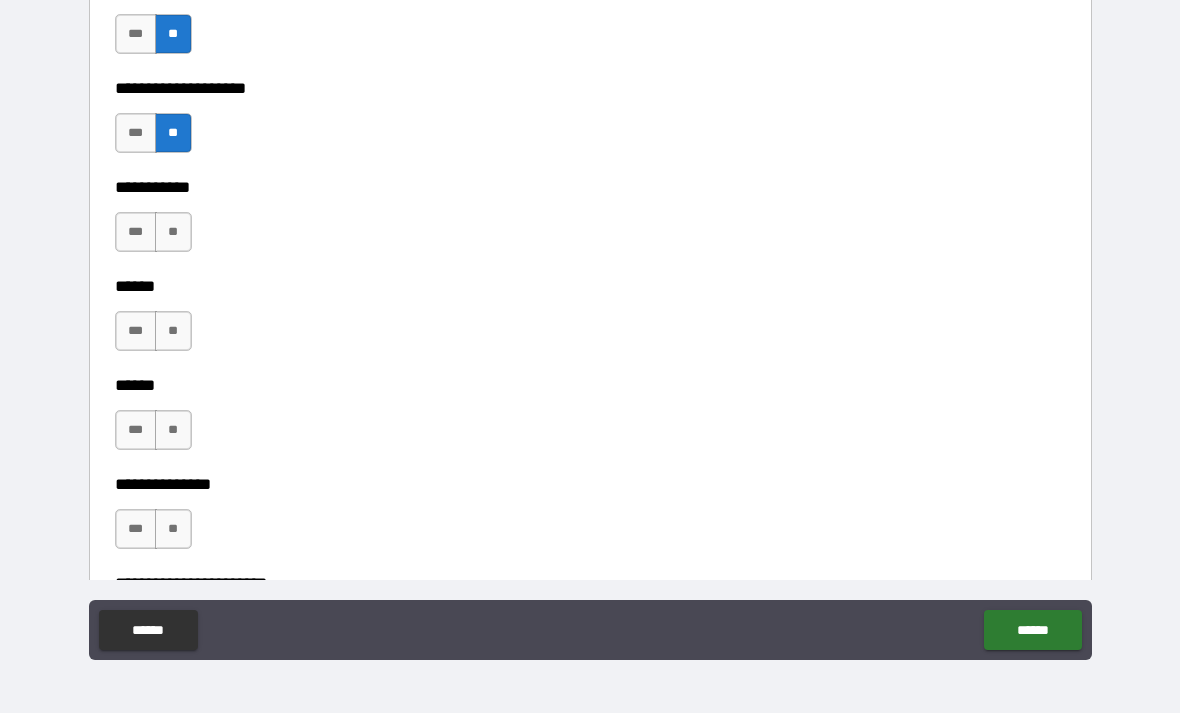 click on "**" at bounding box center (173, 232) 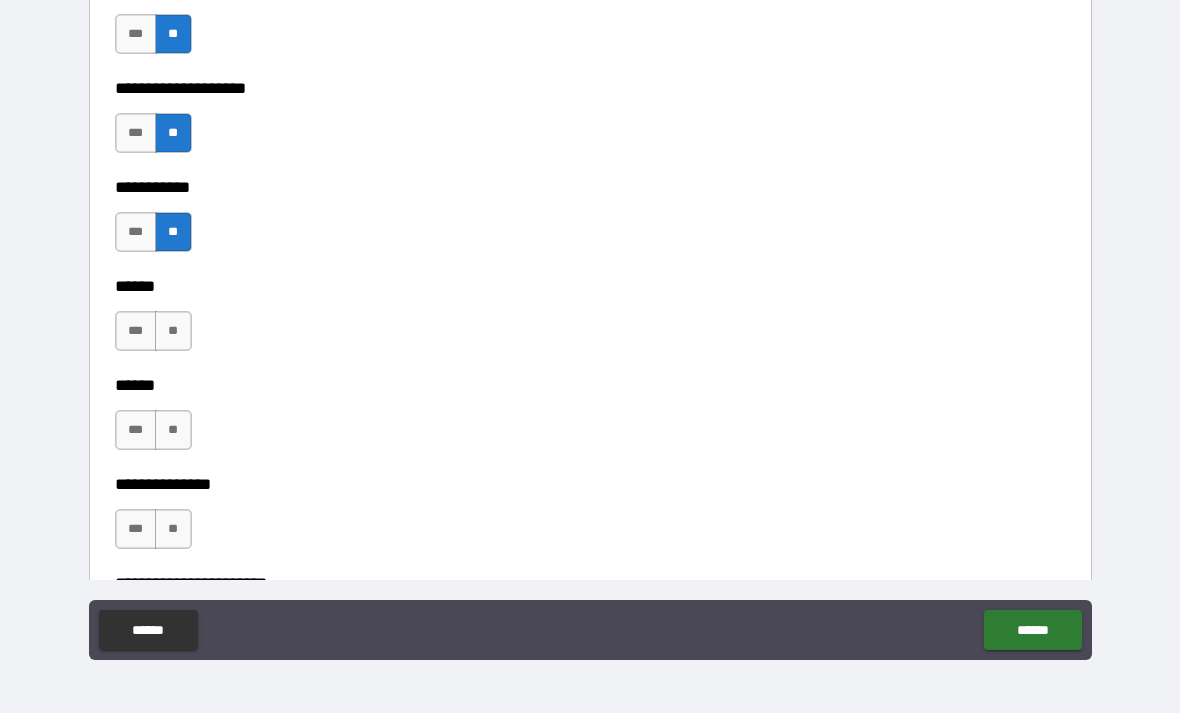 click on "**" at bounding box center [173, 331] 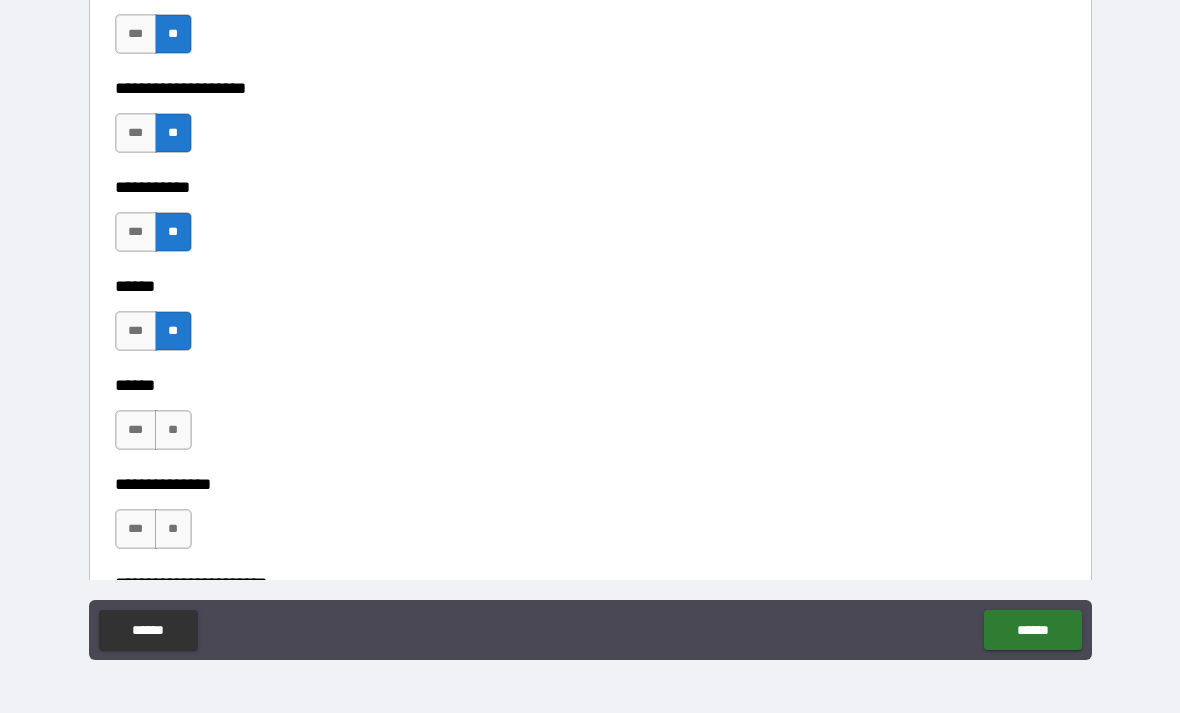 click on "**" at bounding box center [173, 430] 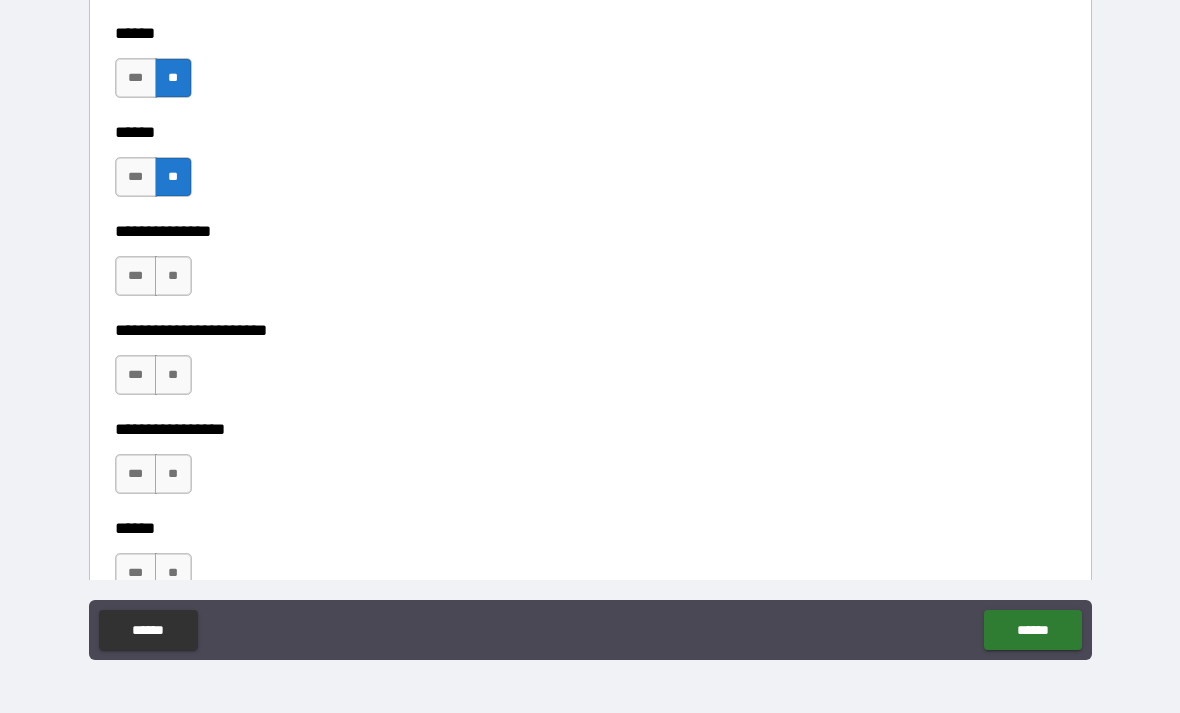 scroll, scrollTop: 3232, scrollLeft: 0, axis: vertical 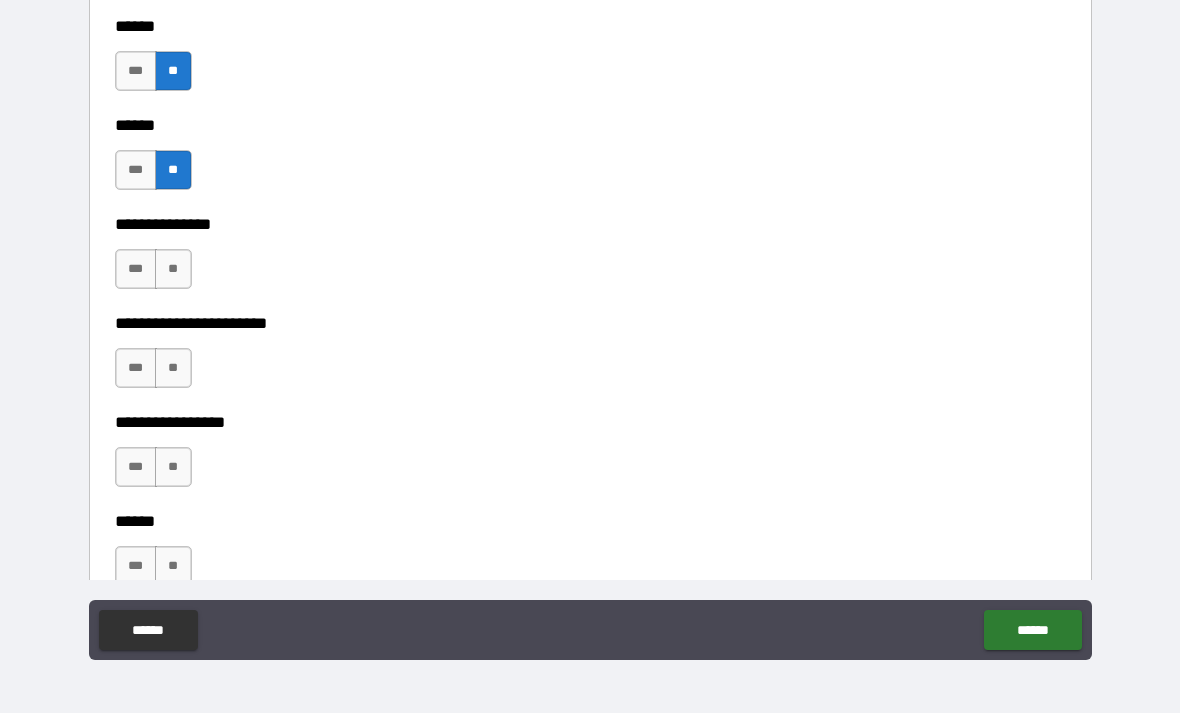 click on "***" at bounding box center [136, 269] 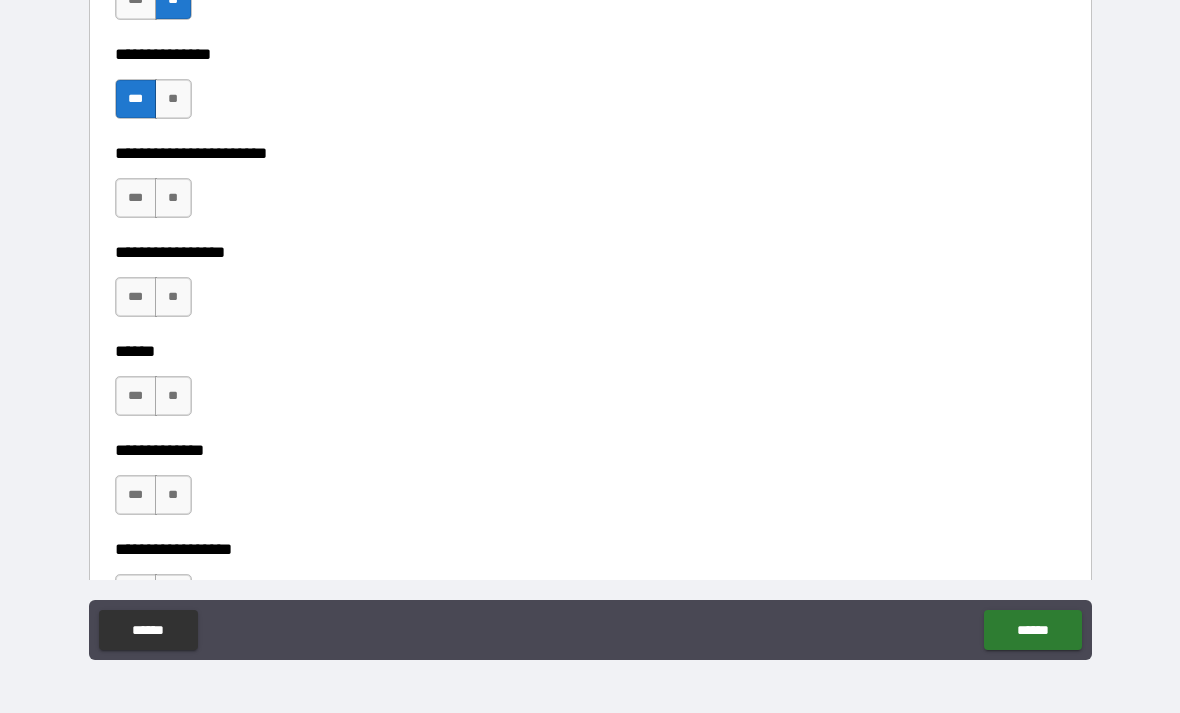 scroll, scrollTop: 3408, scrollLeft: 0, axis: vertical 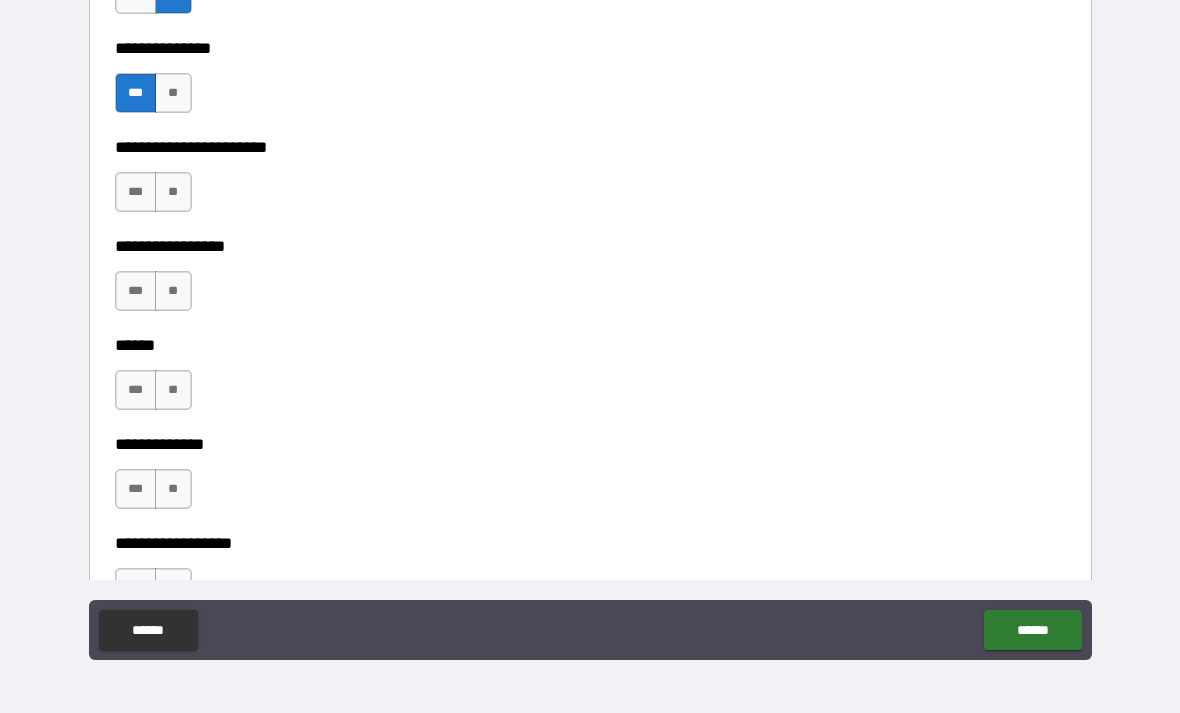 click on "**" at bounding box center [173, 192] 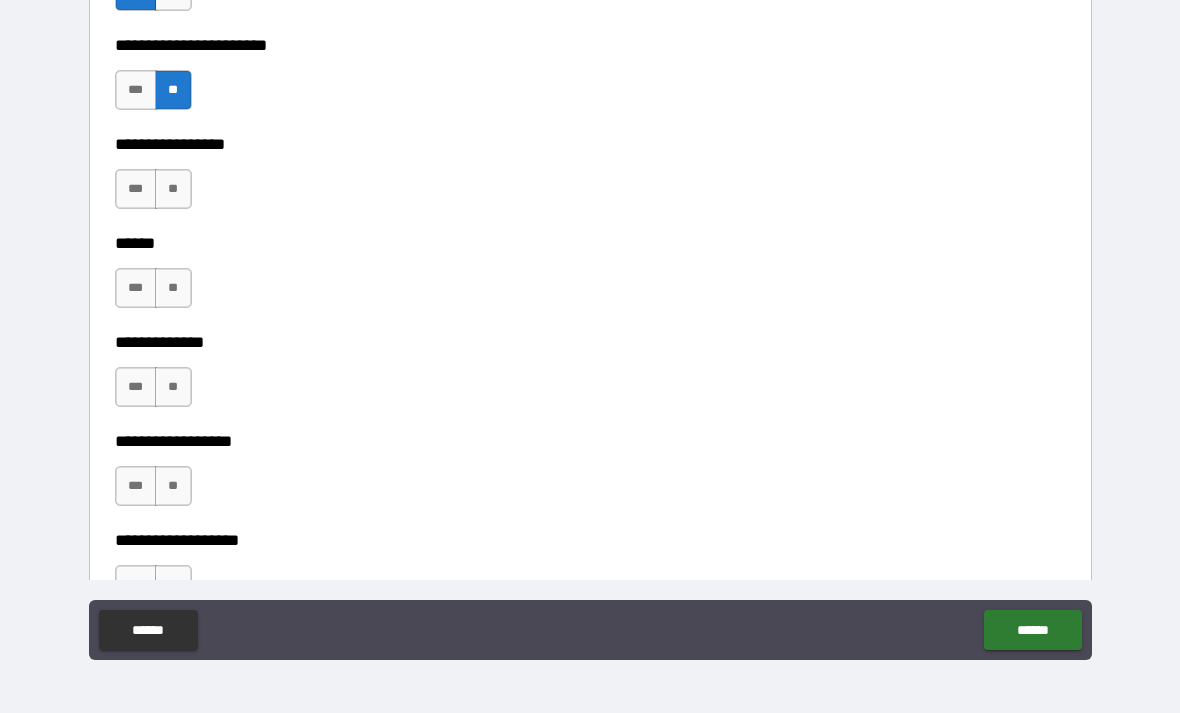 scroll, scrollTop: 3513, scrollLeft: 0, axis: vertical 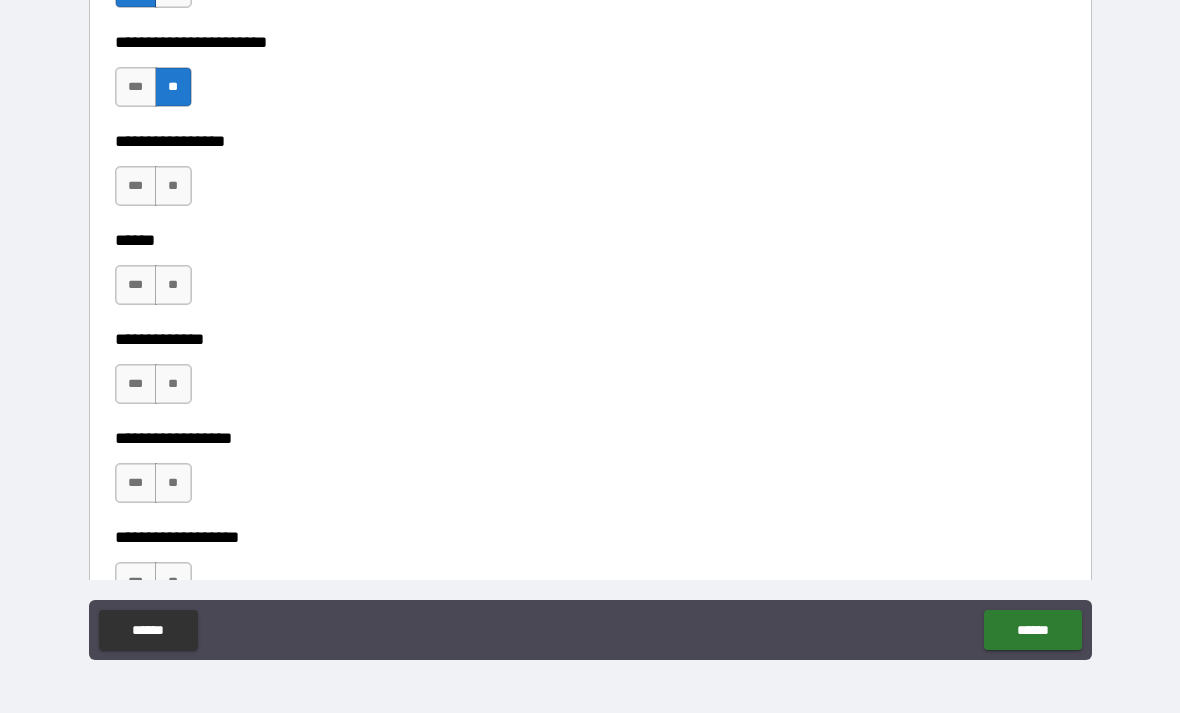 click on "**" at bounding box center [173, 186] 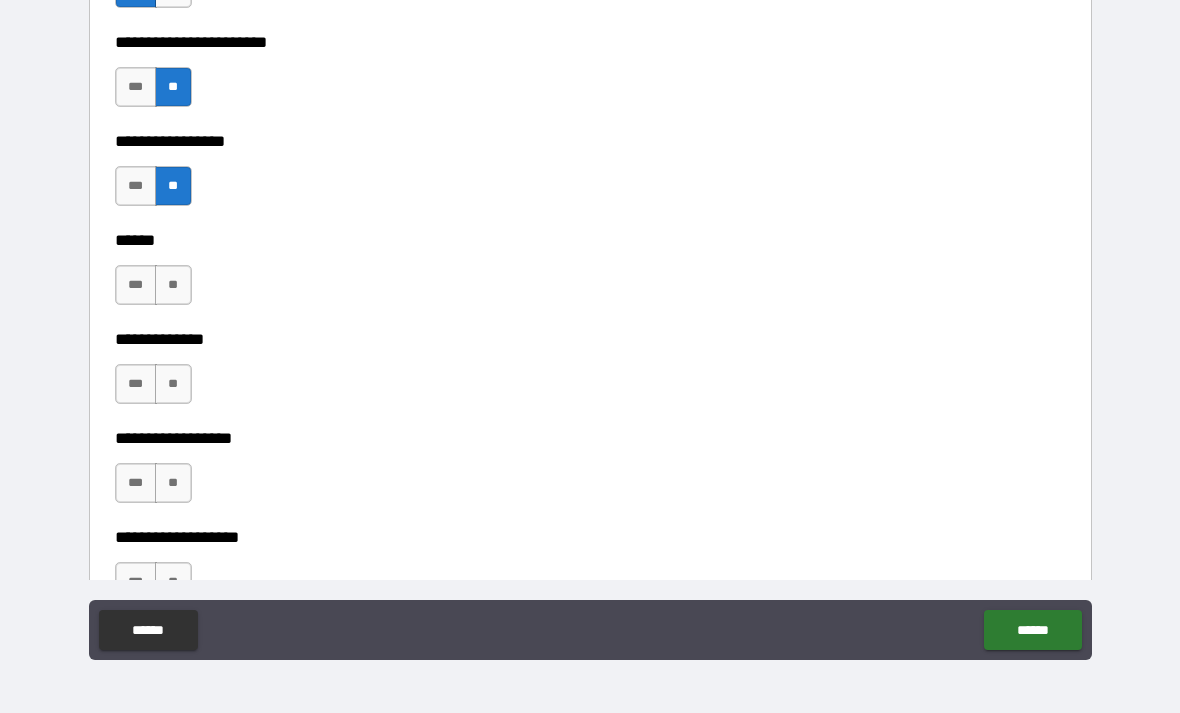 click on "**" at bounding box center [173, 285] 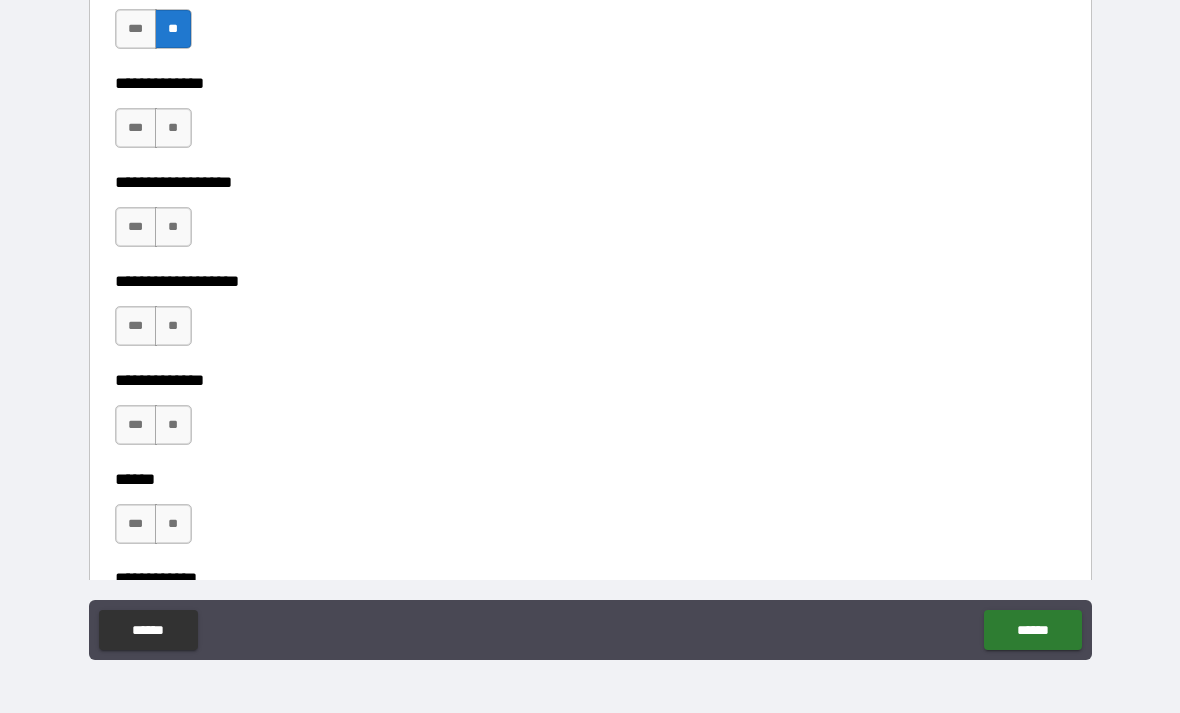 scroll, scrollTop: 3772, scrollLeft: 0, axis: vertical 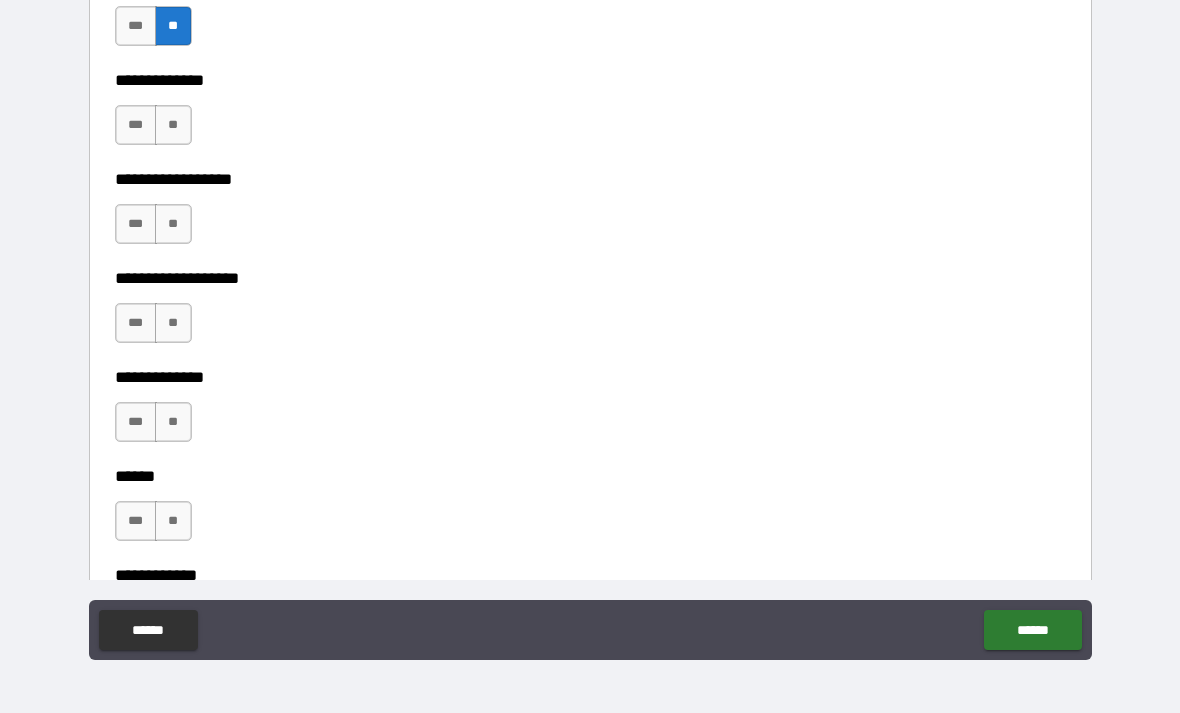 click on "**" at bounding box center [173, 125] 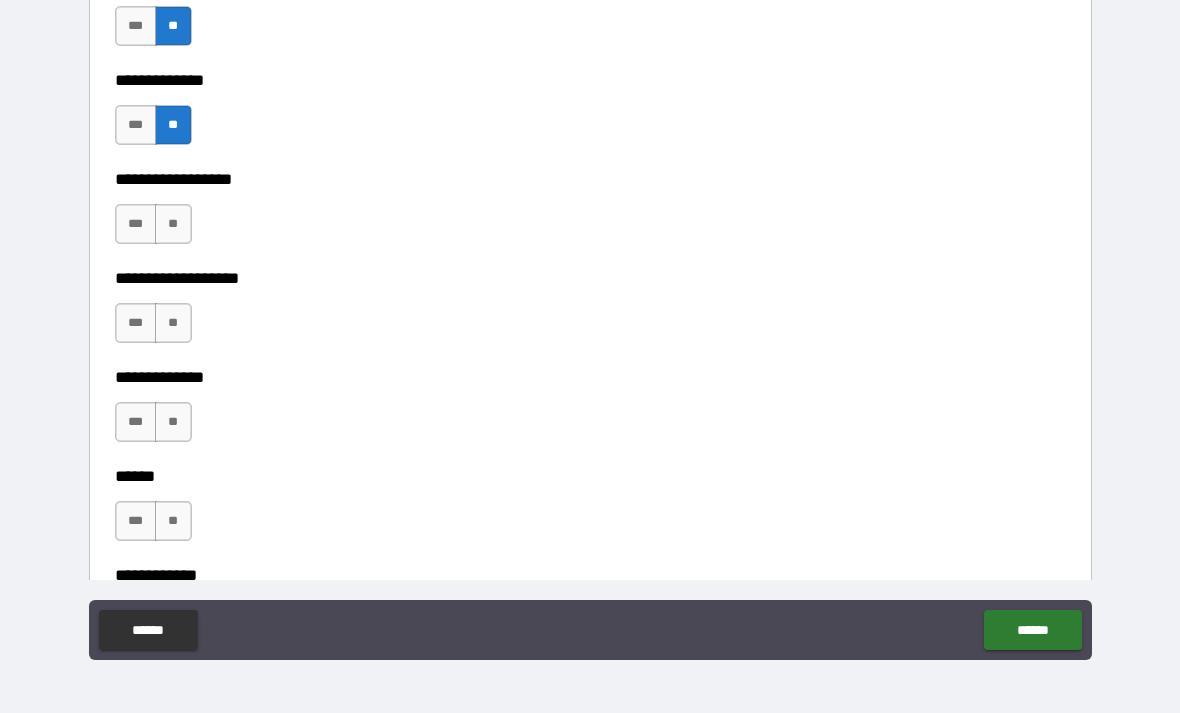 click on "**" at bounding box center (173, 224) 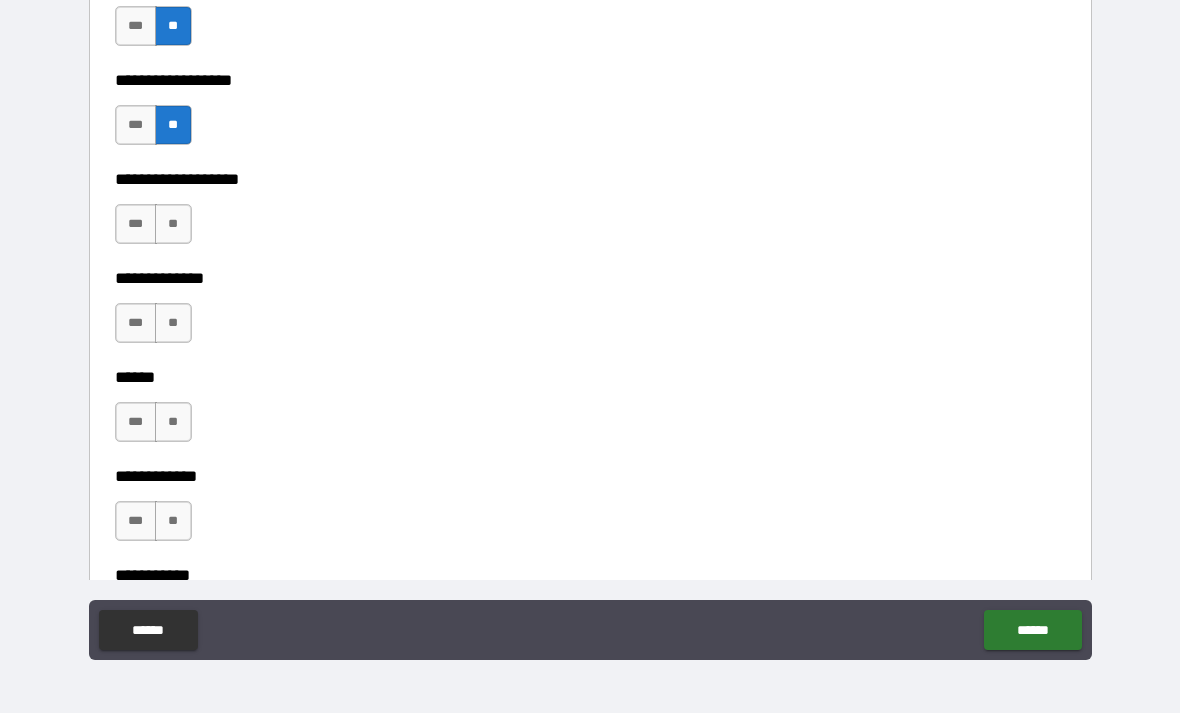 scroll, scrollTop: 3902, scrollLeft: 0, axis: vertical 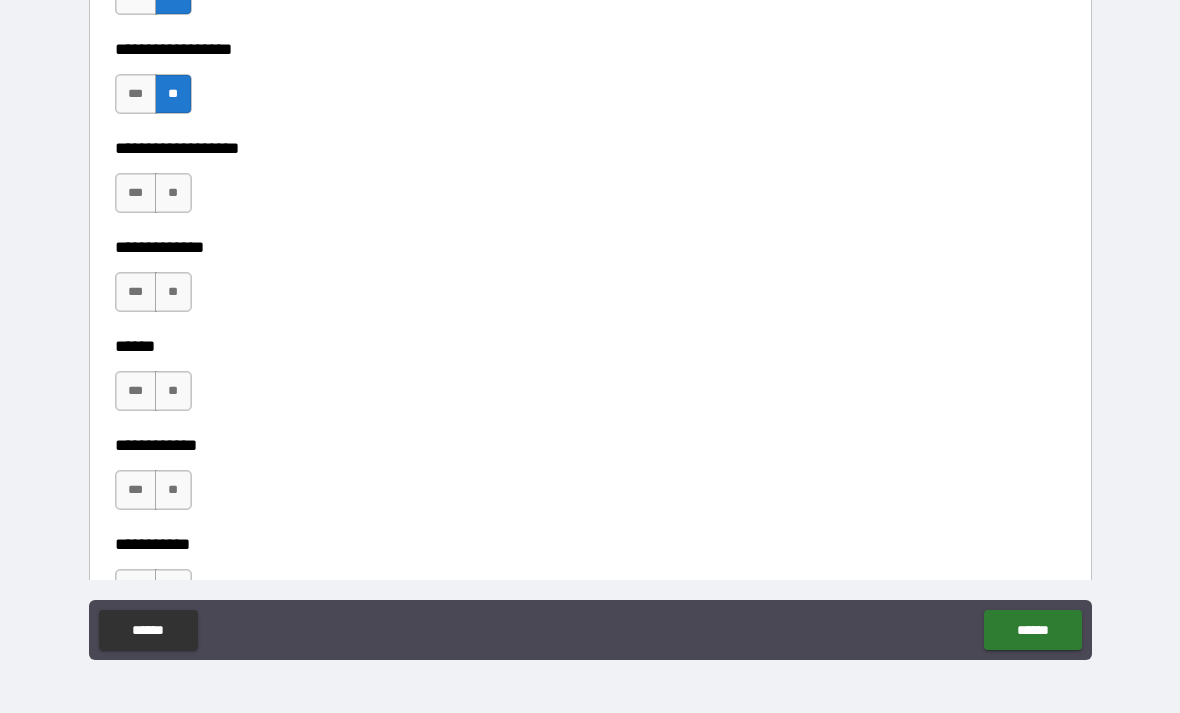 click on "**" at bounding box center [173, 193] 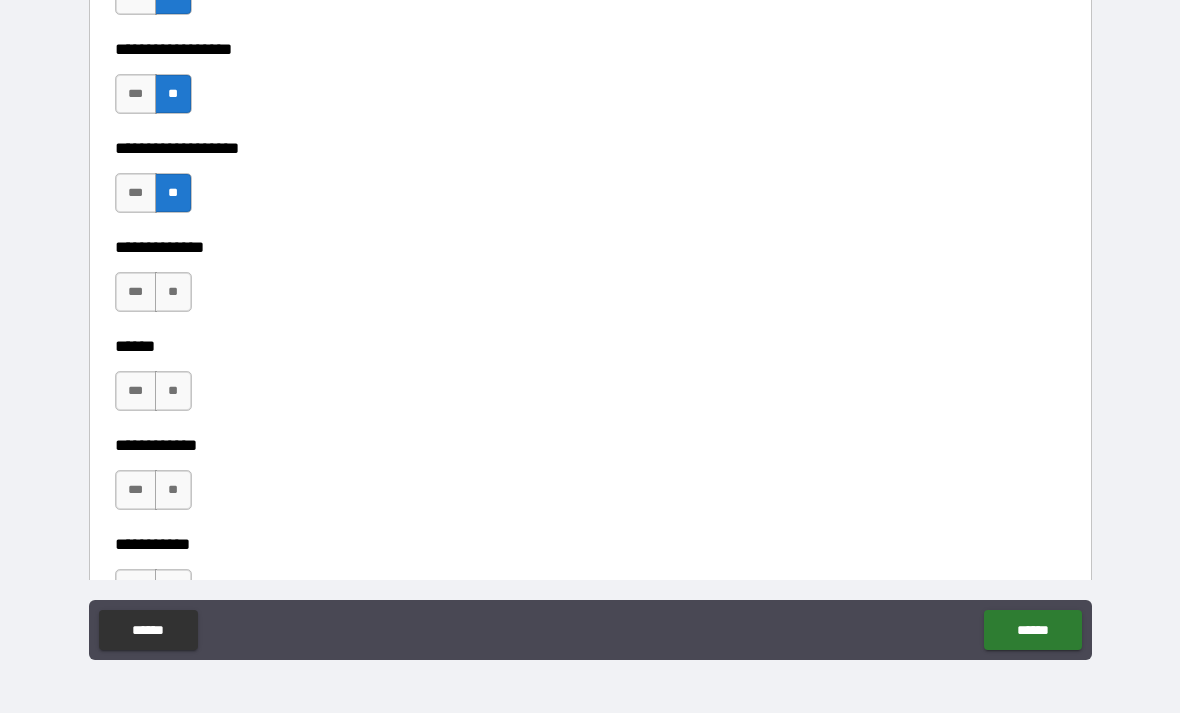click on "**" at bounding box center (173, 292) 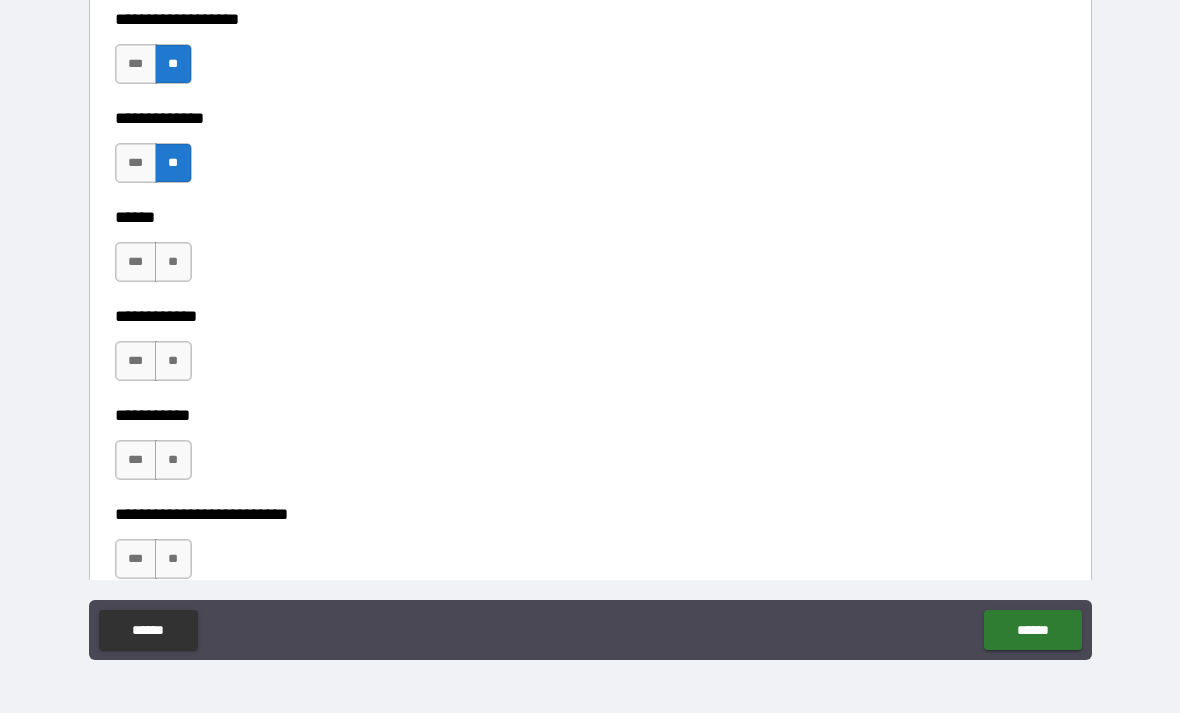 scroll, scrollTop: 4090, scrollLeft: 0, axis: vertical 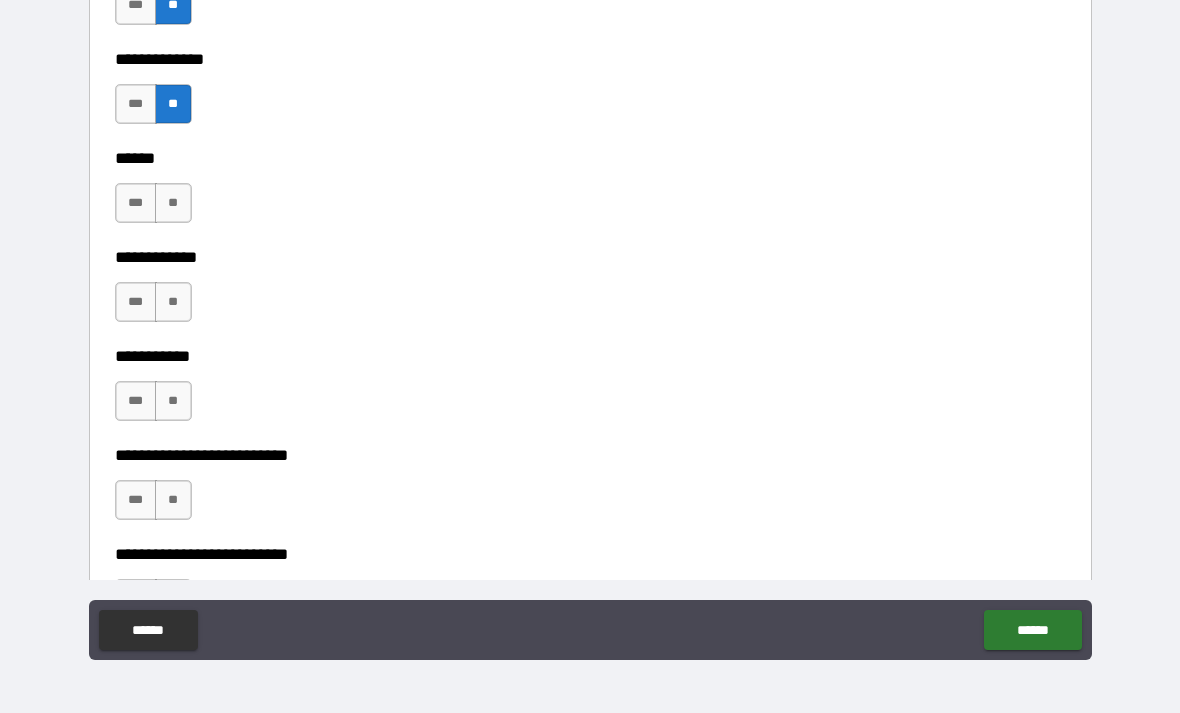click on "***" at bounding box center (136, 203) 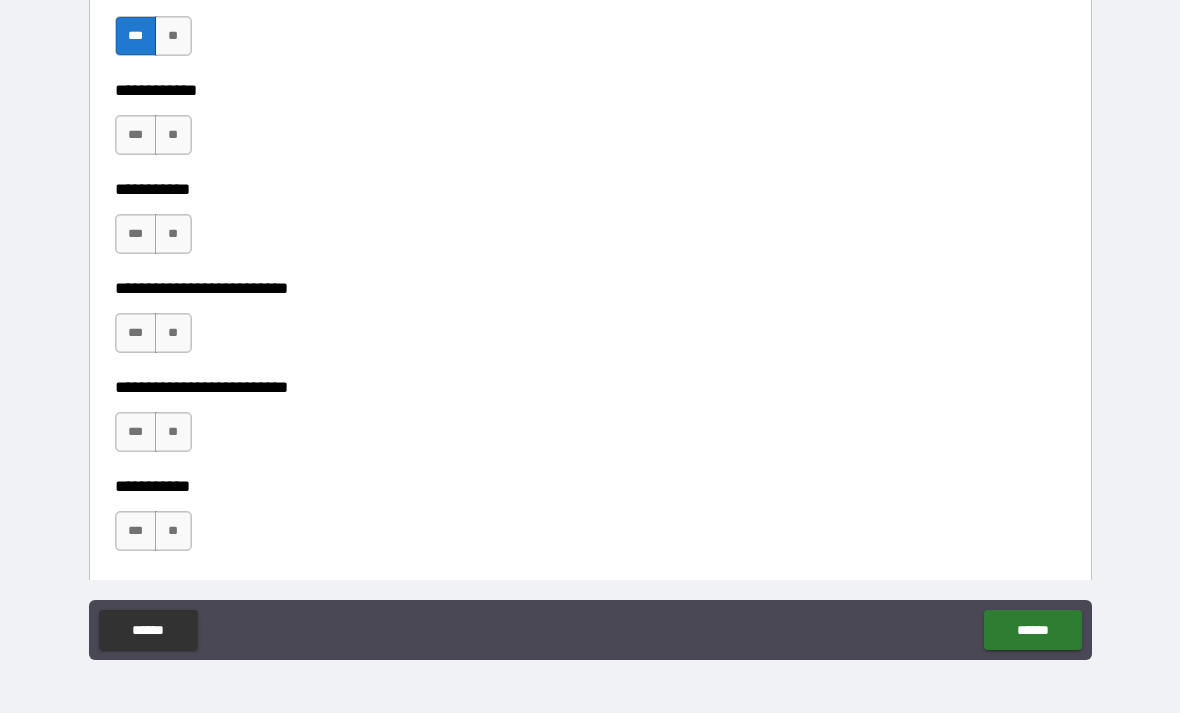 scroll, scrollTop: 4270, scrollLeft: 0, axis: vertical 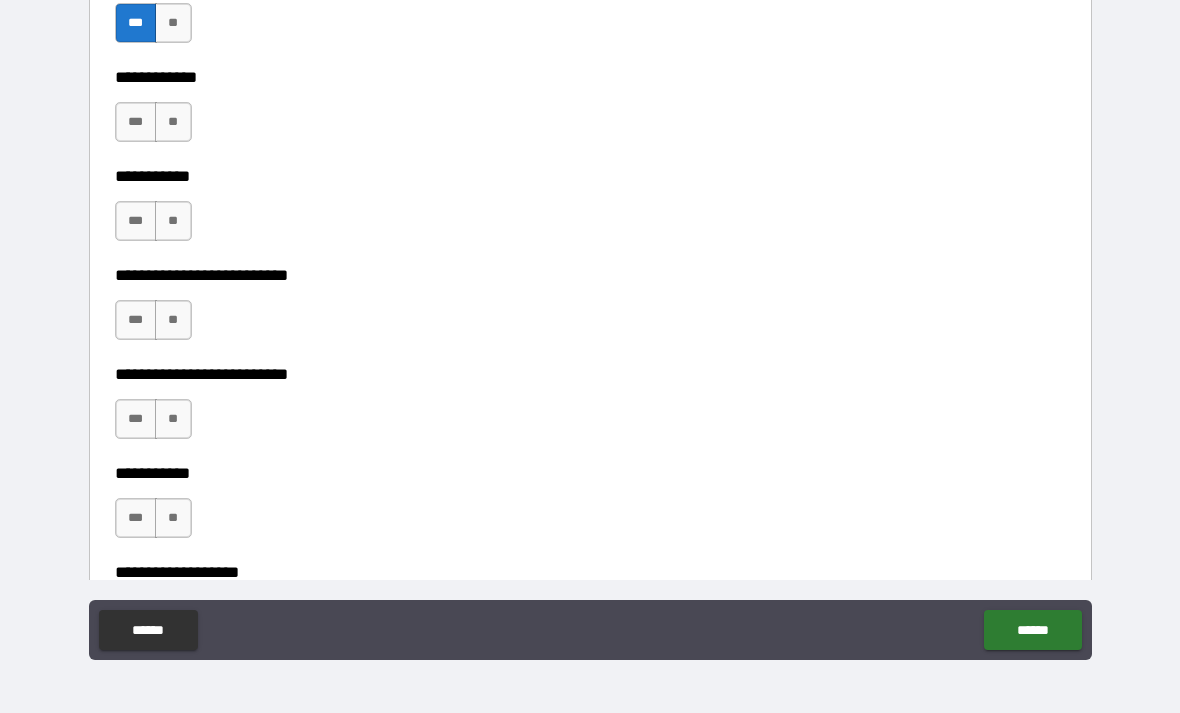 click on "**" at bounding box center (173, 122) 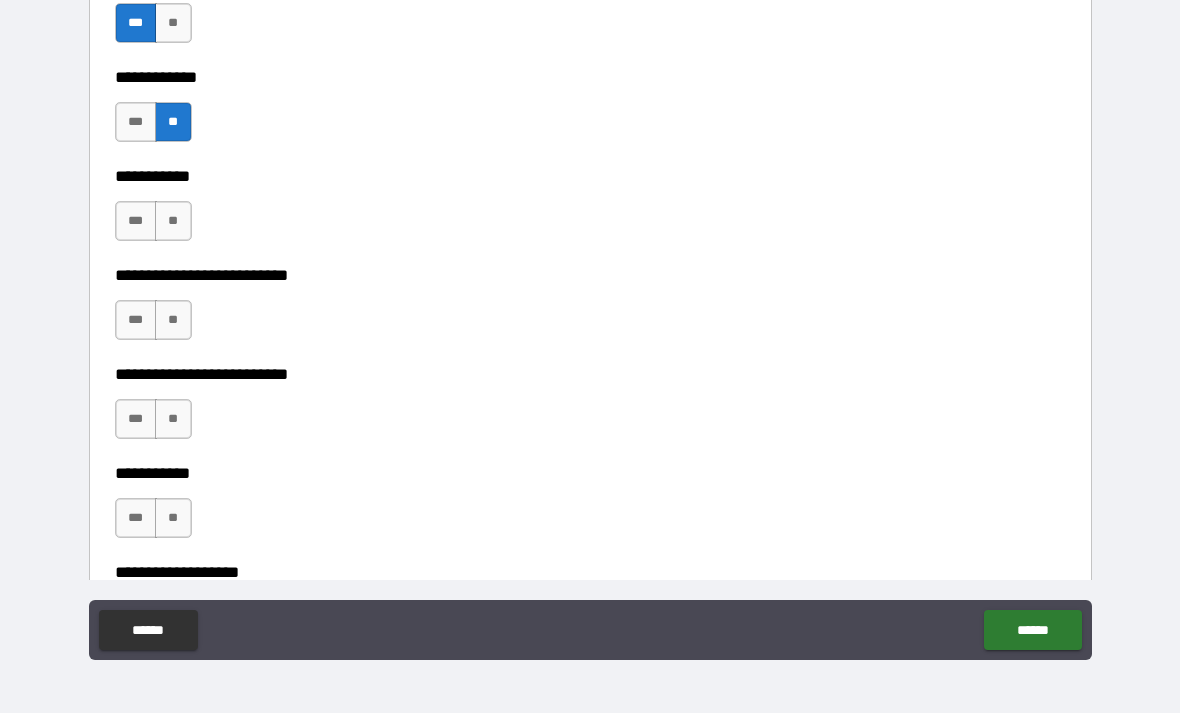 click on "**" at bounding box center [173, 221] 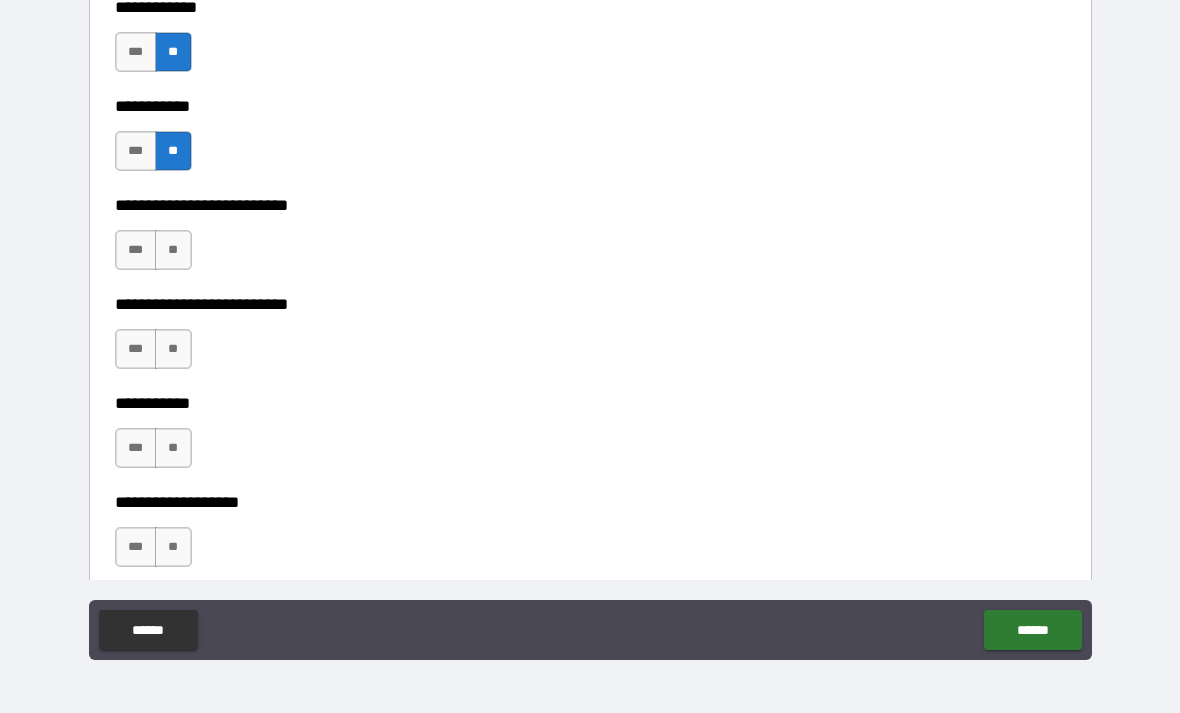 scroll, scrollTop: 4356, scrollLeft: 0, axis: vertical 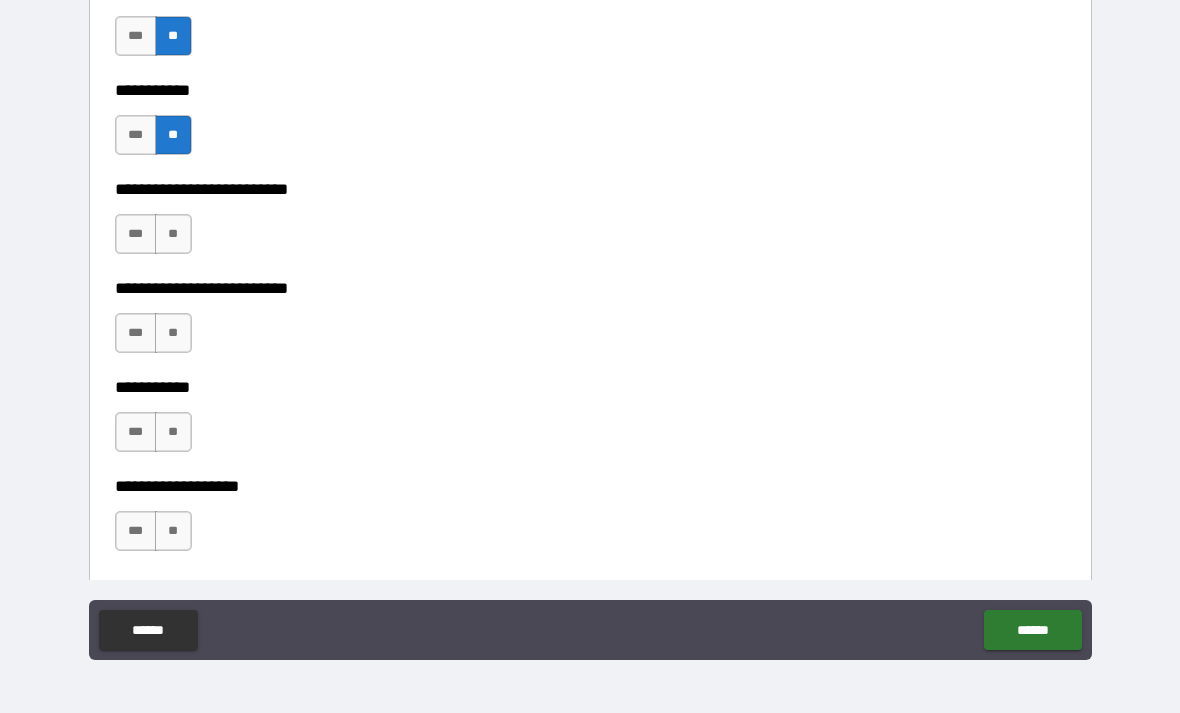 click on "**" at bounding box center [173, 234] 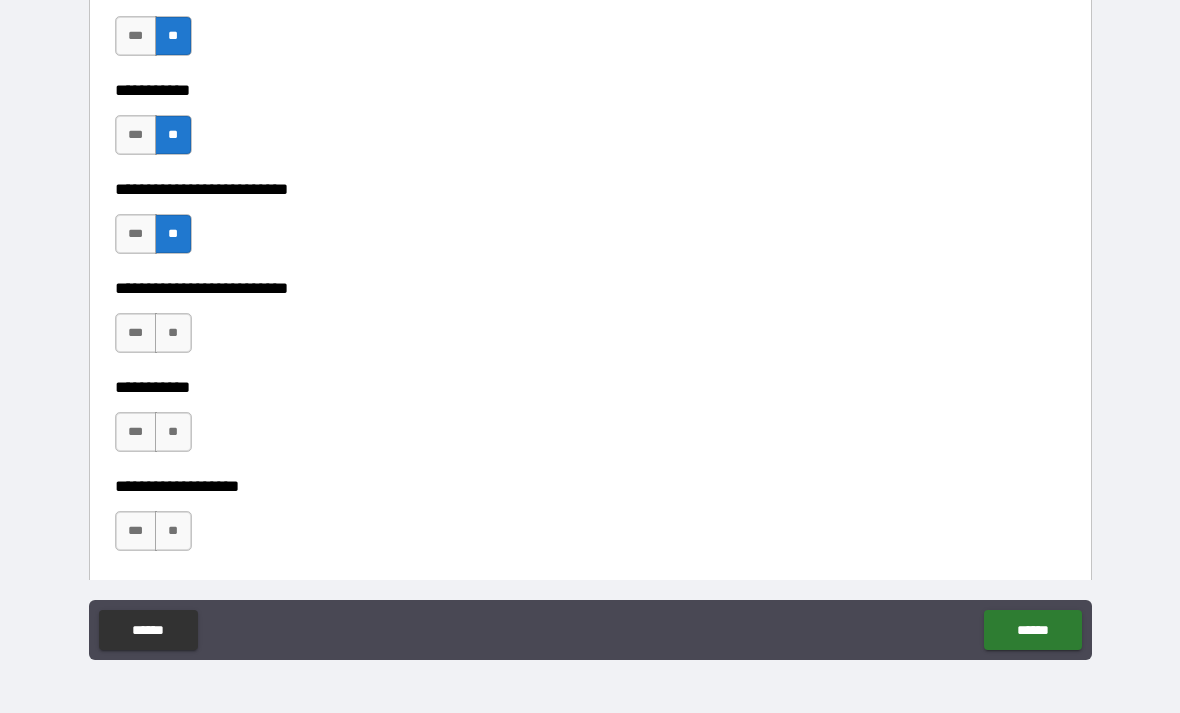 click on "**" at bounding box center (173, 333) 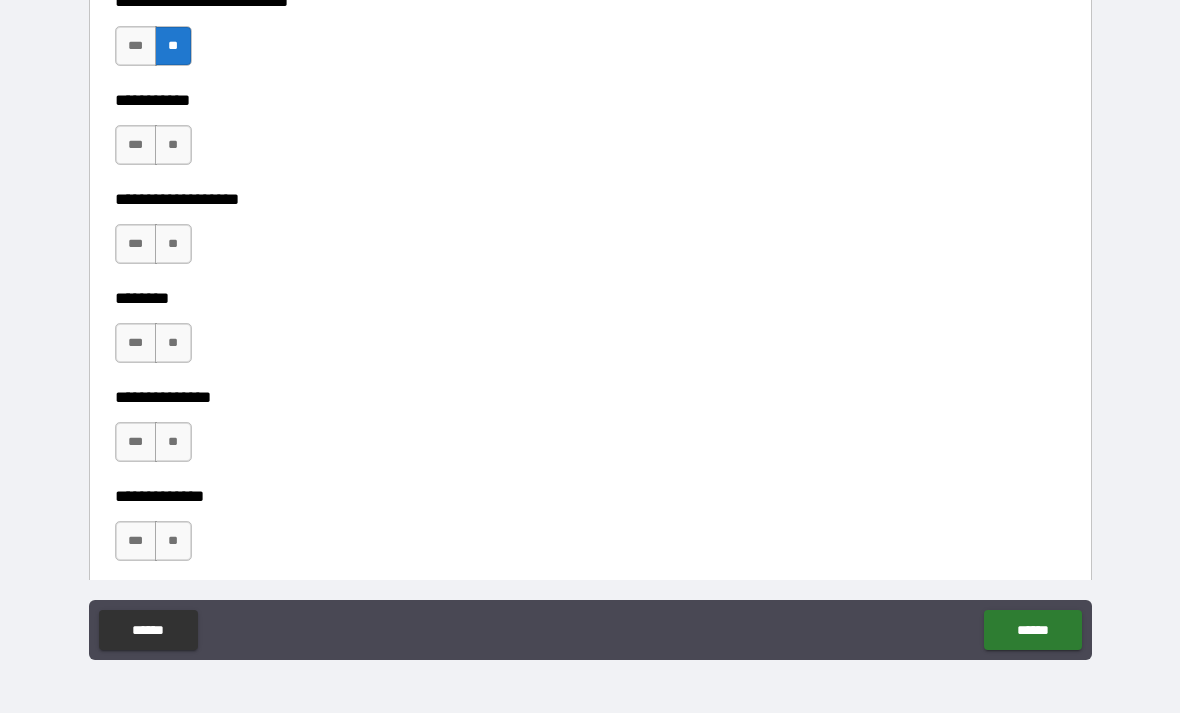scroll, scrollTop: 4647, scrollLeft: 0, axis: vertical 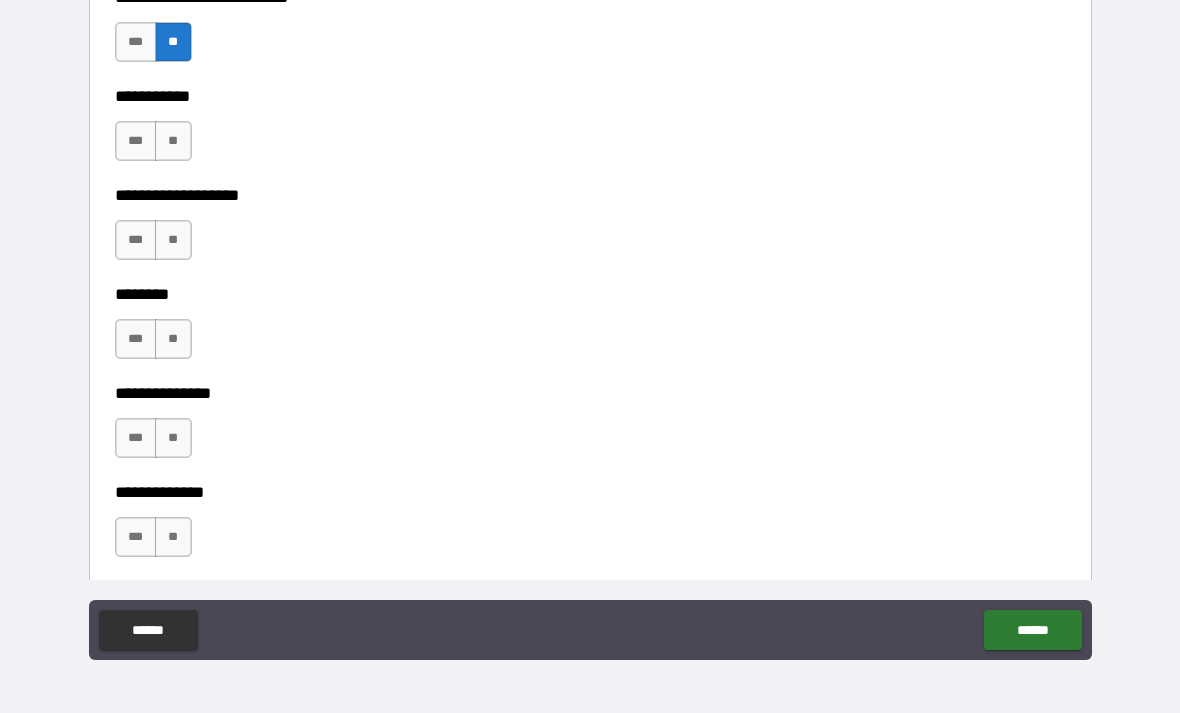 click on "**" at bounding box center [173, 141] 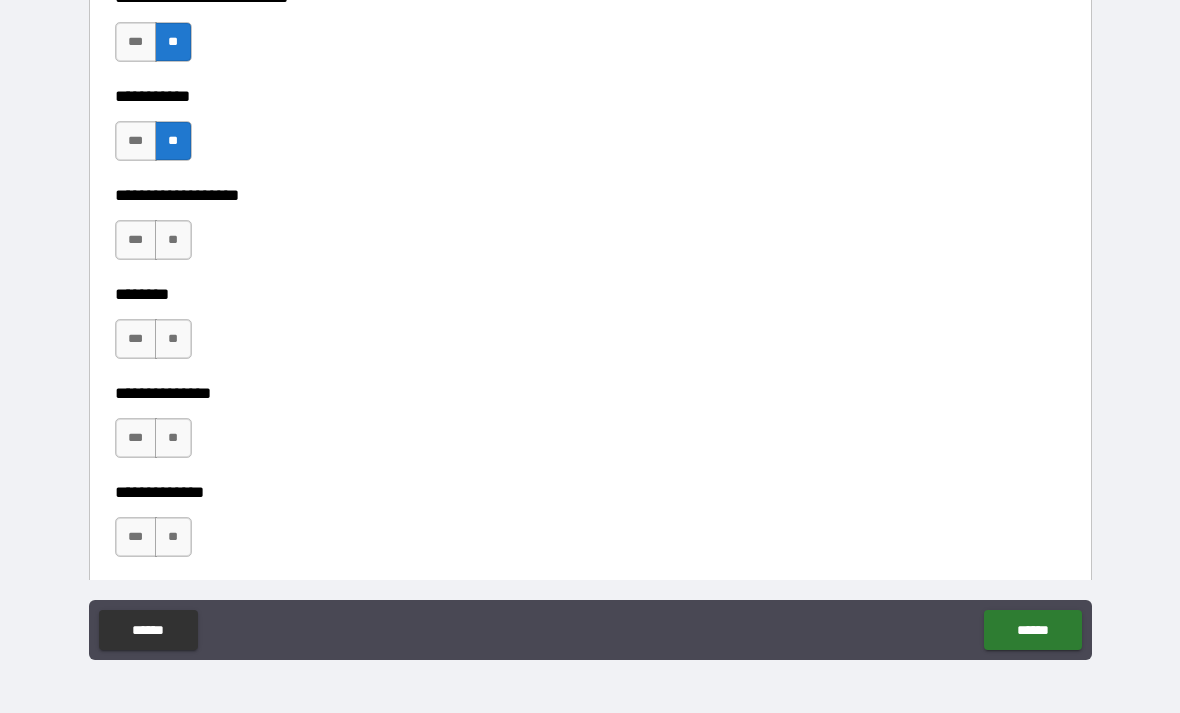 click on "**" at bounding box center [173, 240] 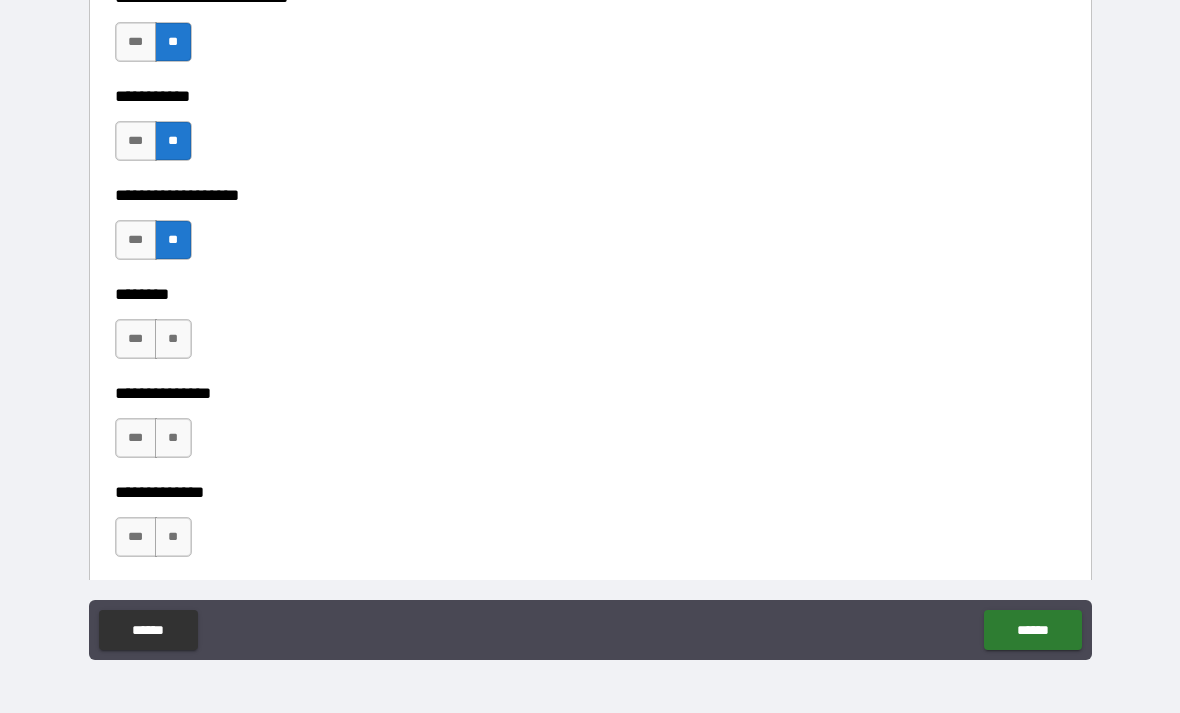 click on "***" at bounding box center (136, 339) 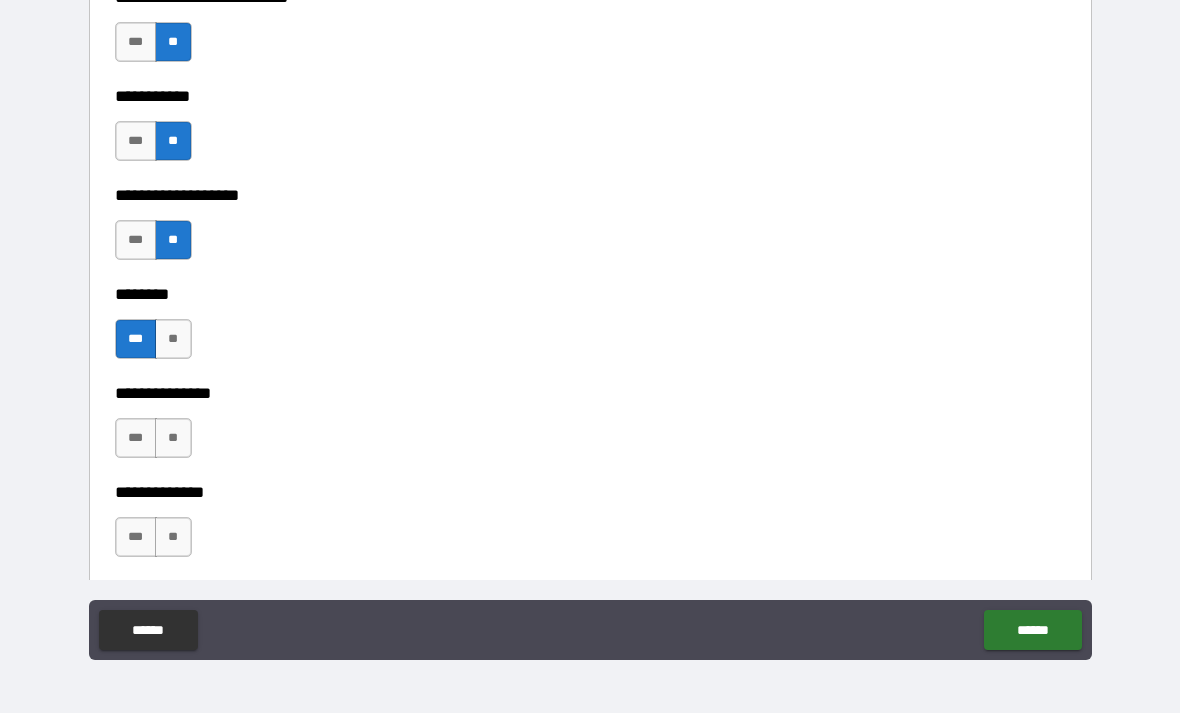 click on "**" at bounding box center [173, 438] 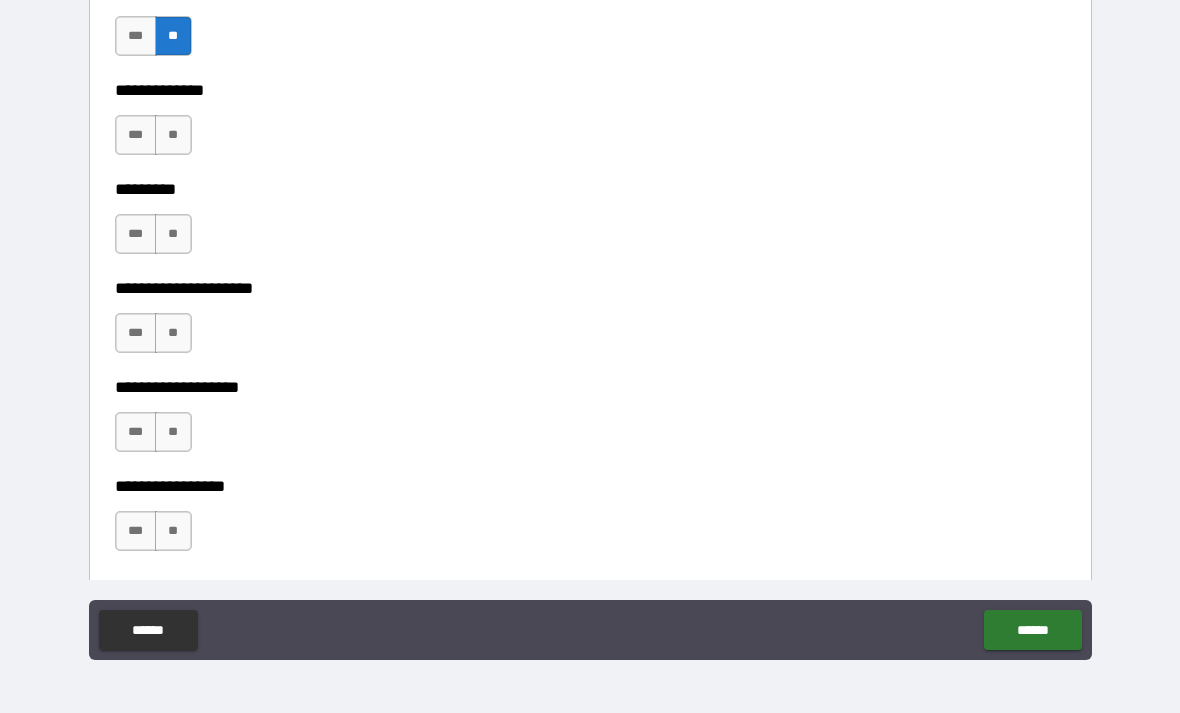 scroll, scrollTop: 5062, scrollLeft: 0, axis: vertical 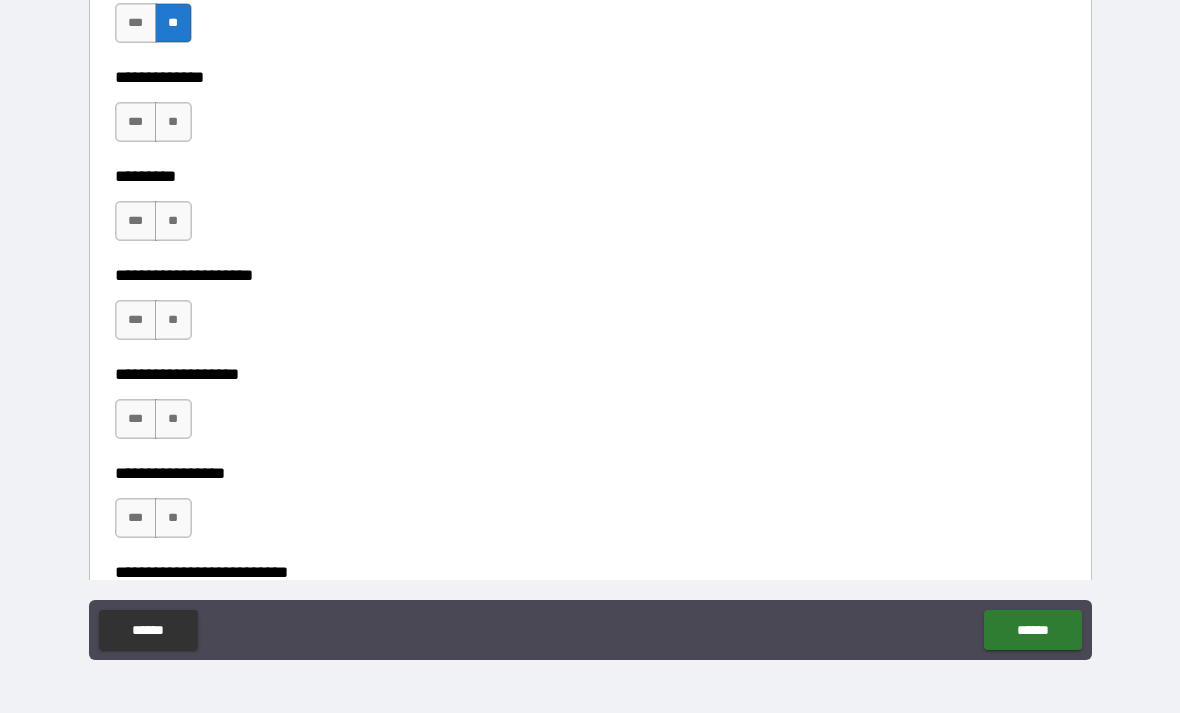 click on "**" at bounding box center (173, 122) 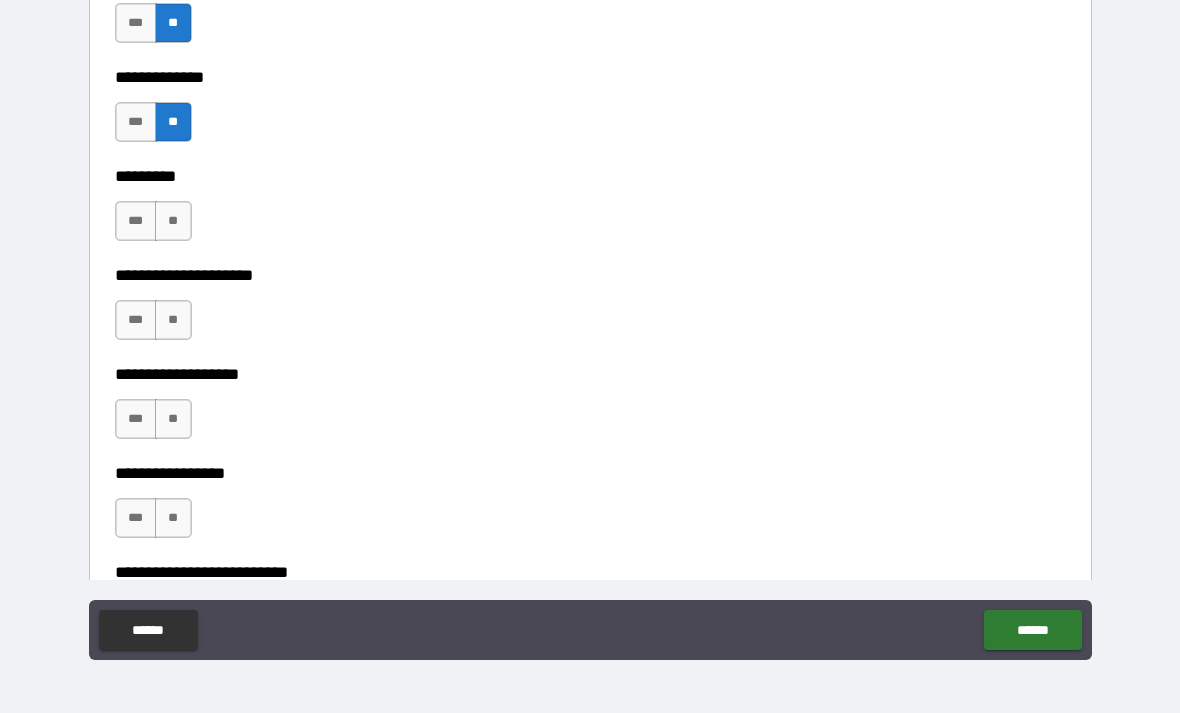 click on "**" at bounding box center [173, 221] 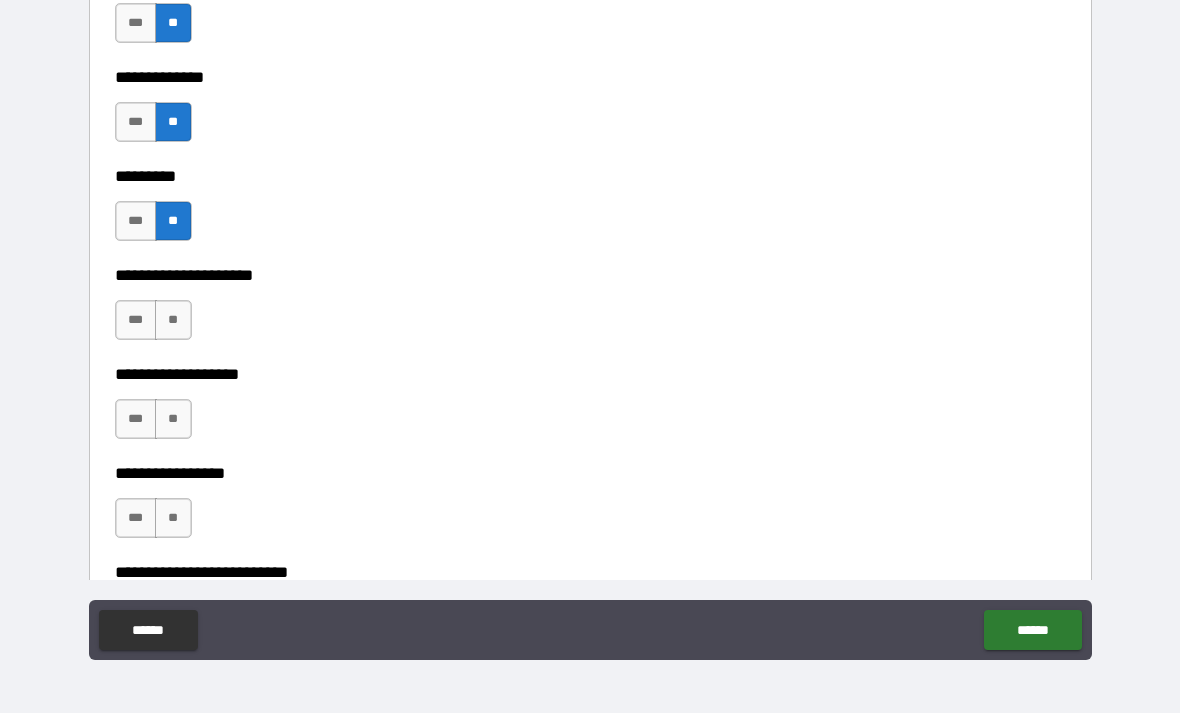 click on "**" at bounding box center (173, 320) 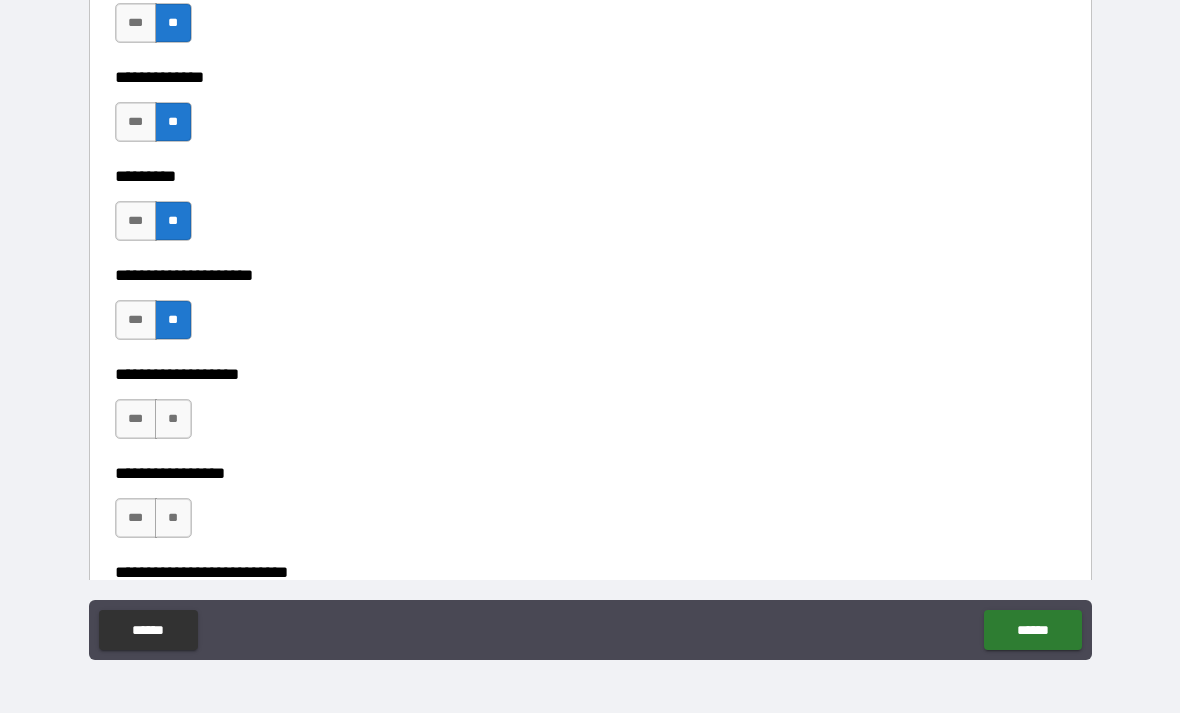 click on "**" at bounding box center [173, 419] 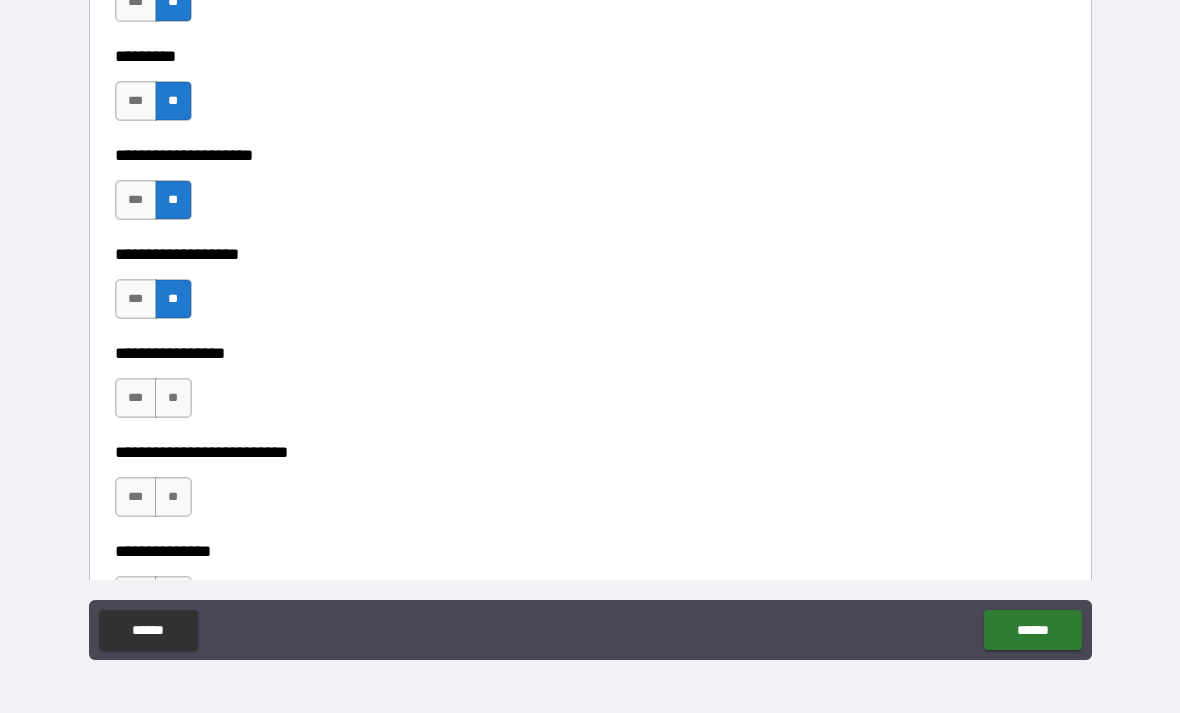 scroll, scrollTop: 5183, scrollLeft: 0, axis: vertical 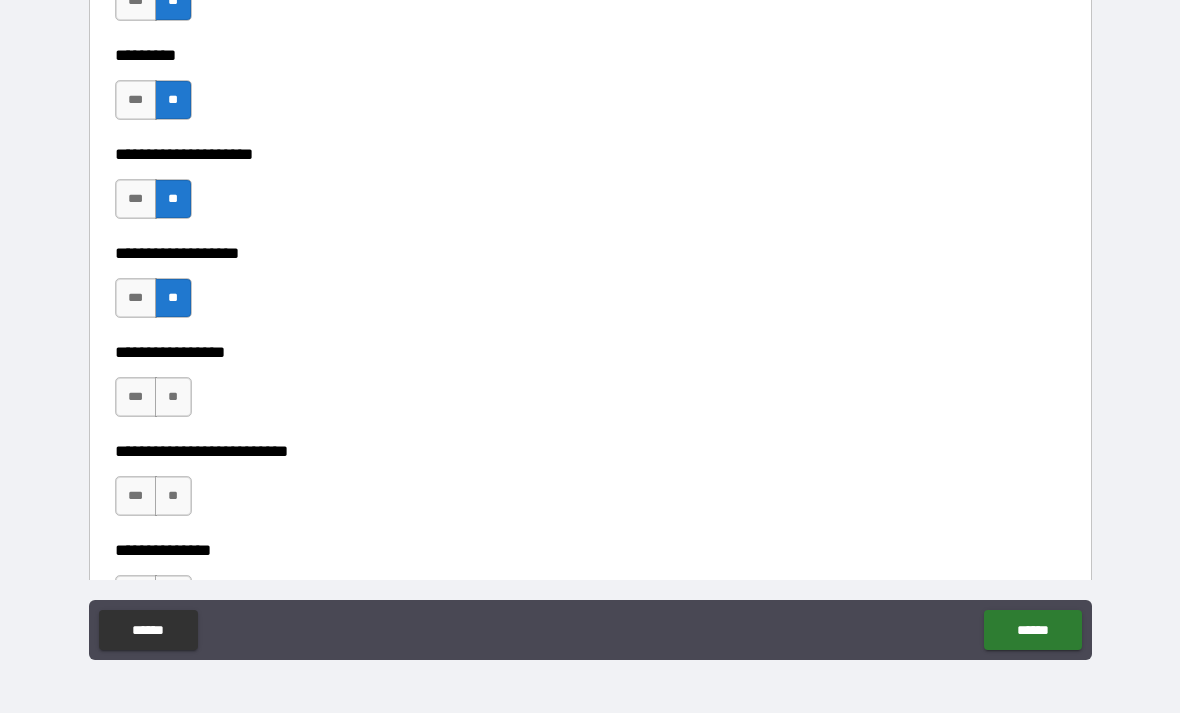 click on "**" at bounding box center [173, 397] 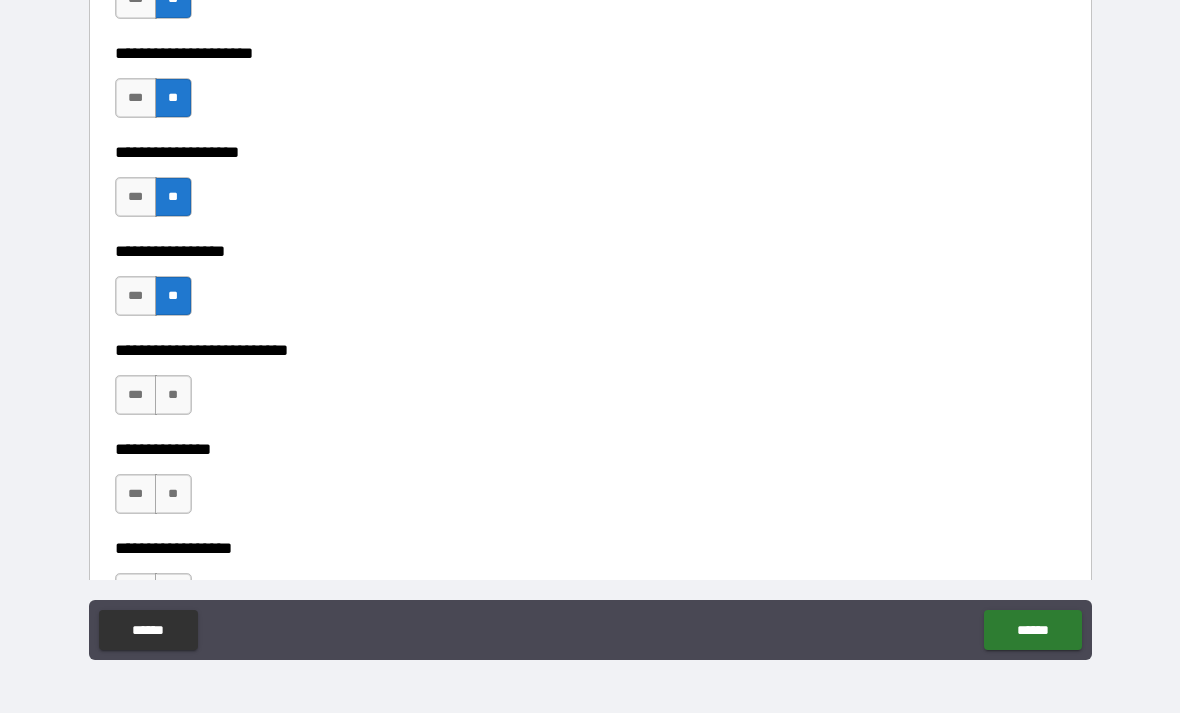 scroll, scrollTop: 5285, scrollLeft: 0, axis: vertical 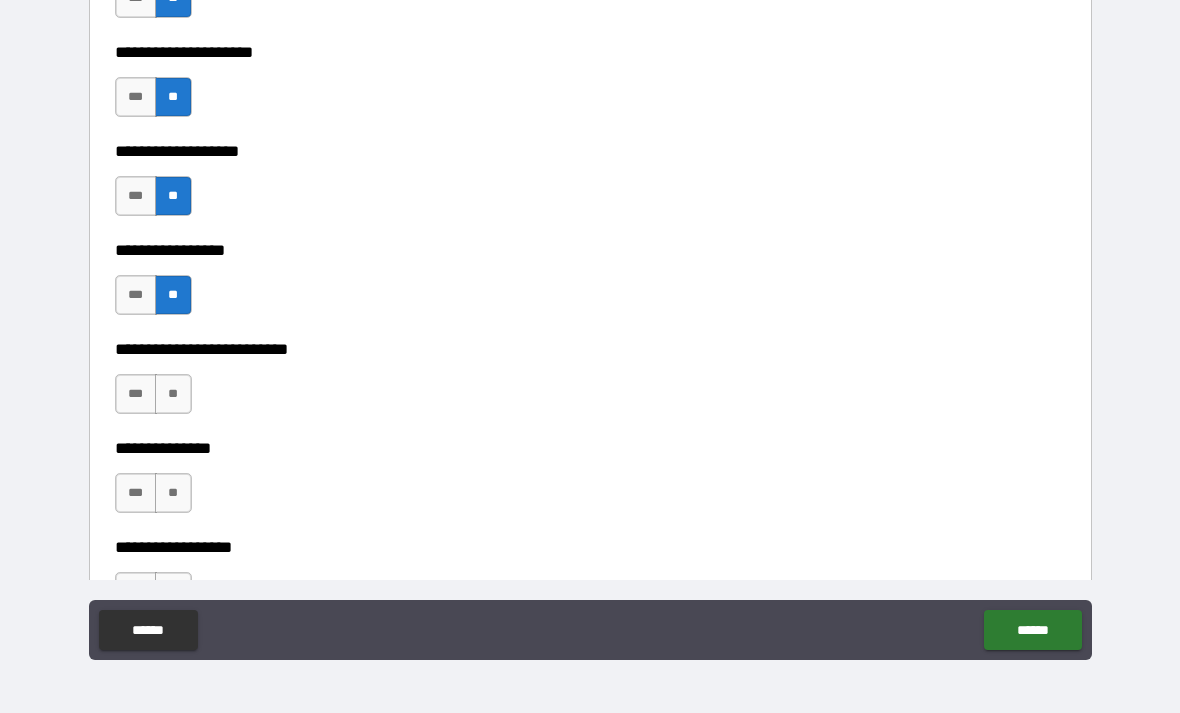 click on "**" at bounding box center [173, 394] 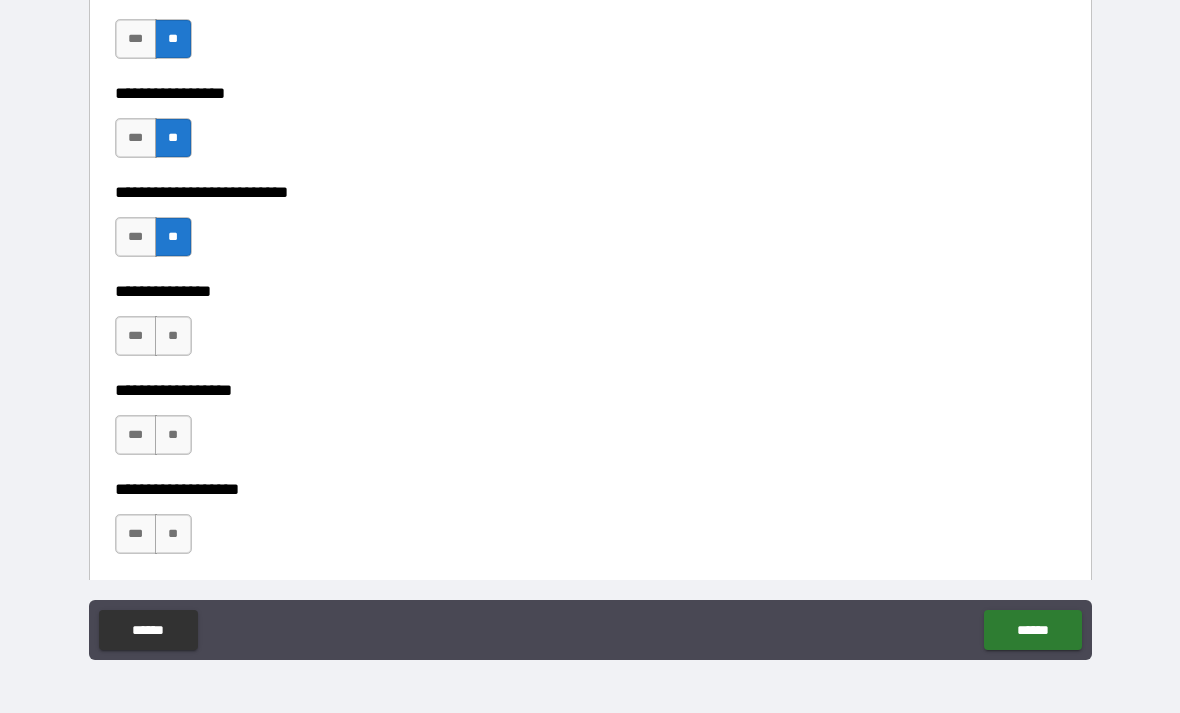 scroll, scrollTop: 5445, scrollLeft: 0, axis: vertical 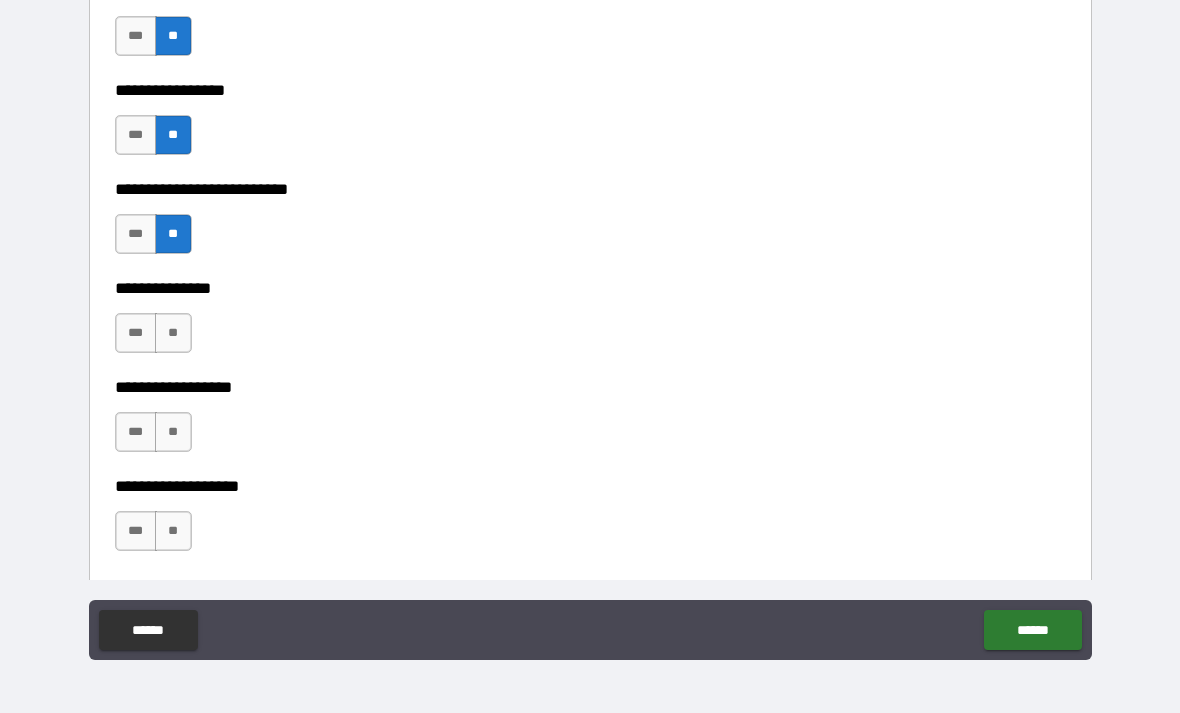 click on "**" at bounding box center [173, 333] 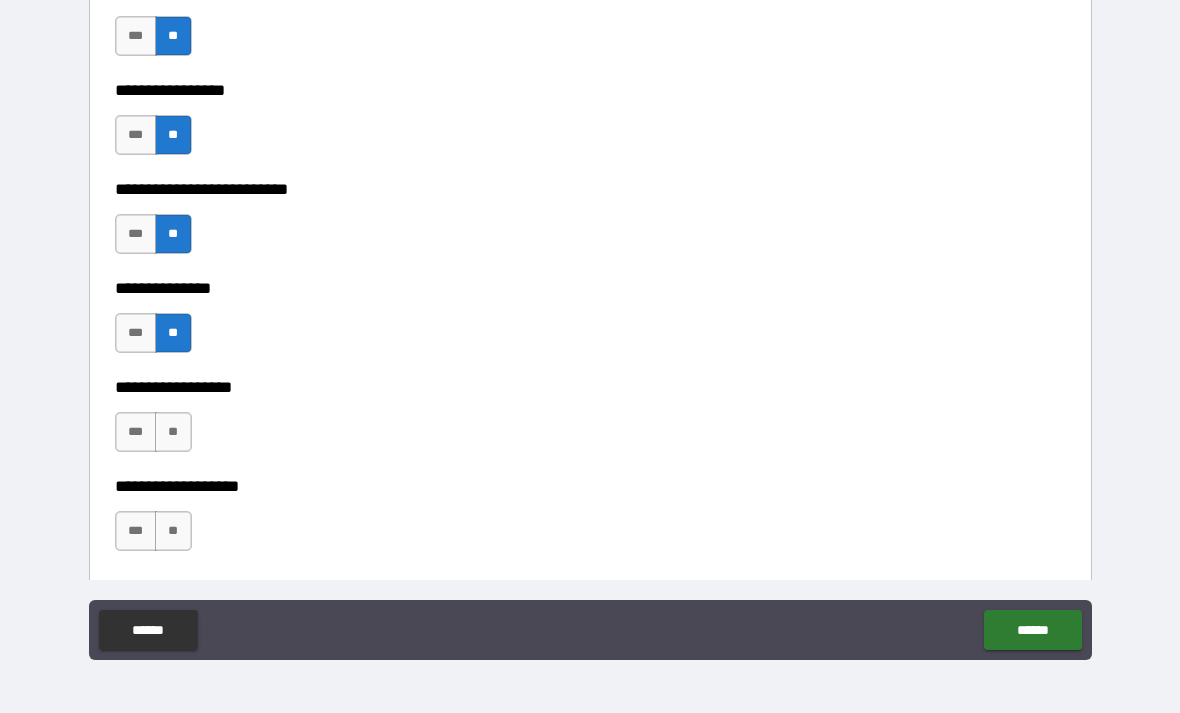 click on "**" at bounding box center [173, 432] 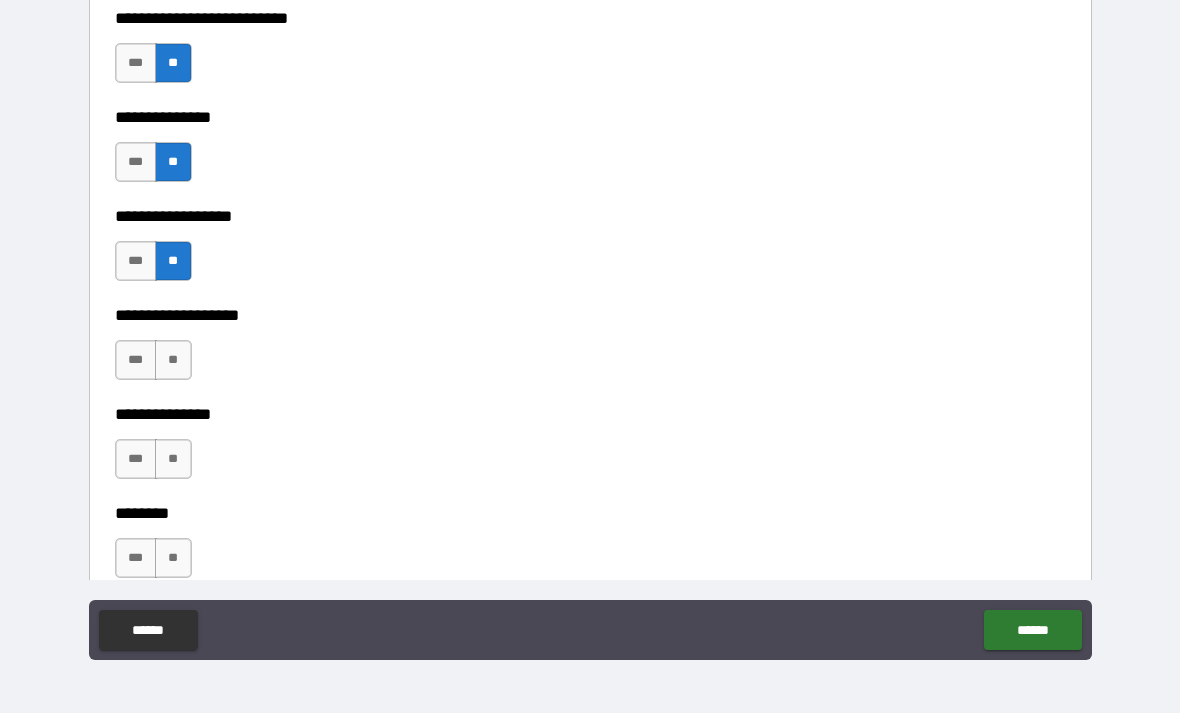 scroll, scrollTop: 5623, scrollLeft: 0, axis: vertical 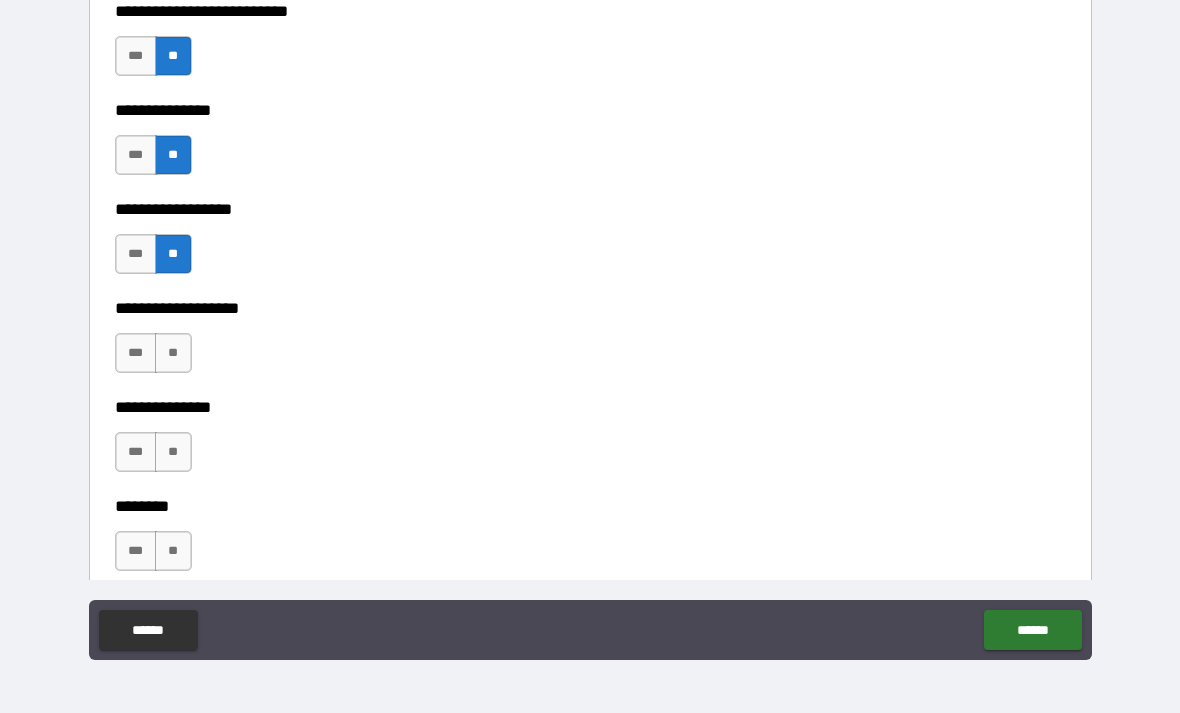 click on "**" at bounding box center (173, 353) 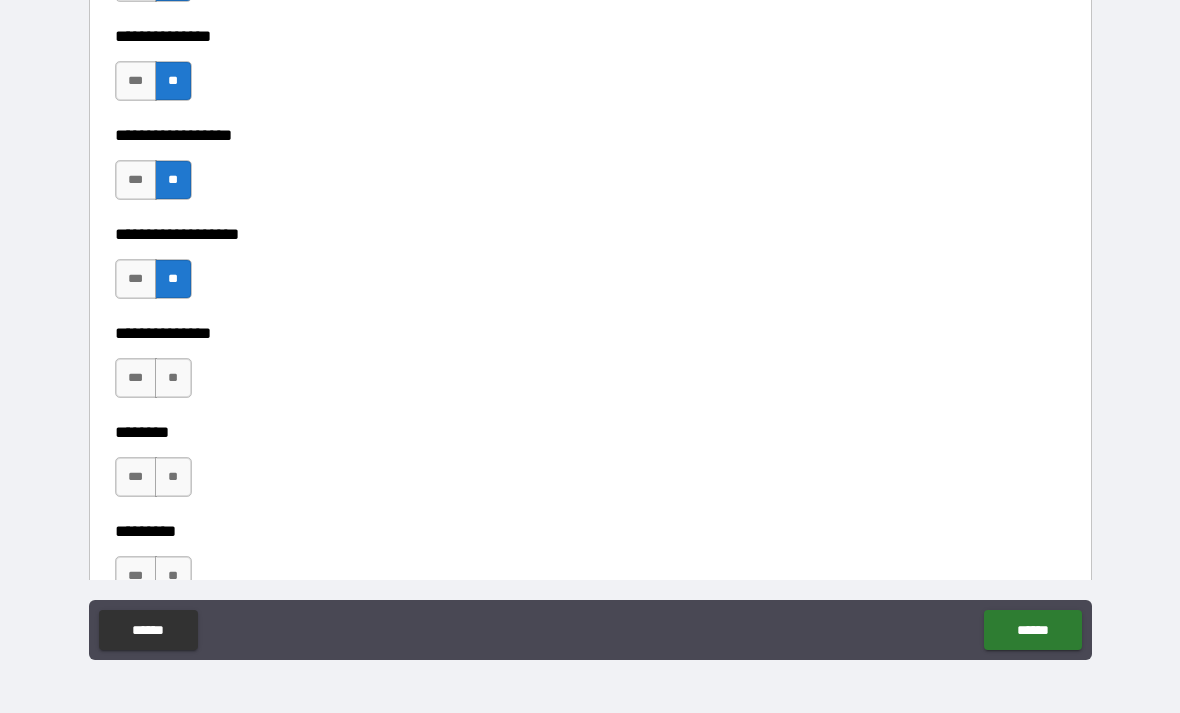 scroll, scrollTop: 5702, scrollLeft: 0, axis: vertical 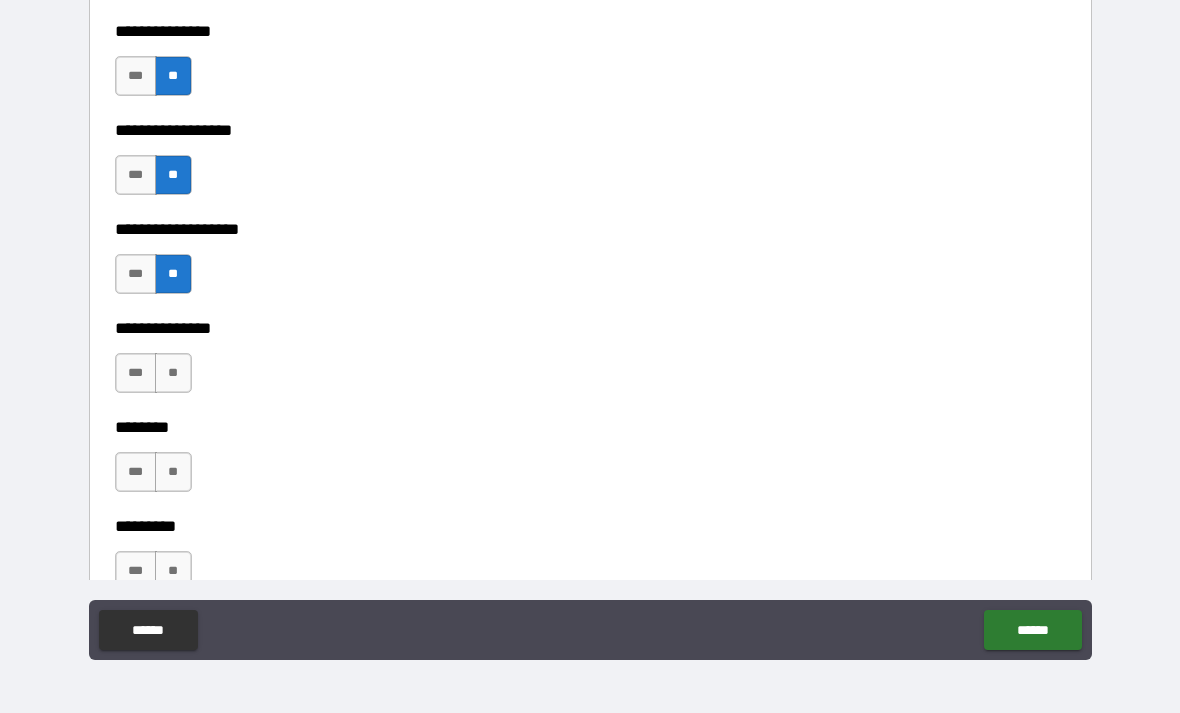 click on "***" at bounding box center [136, 274] 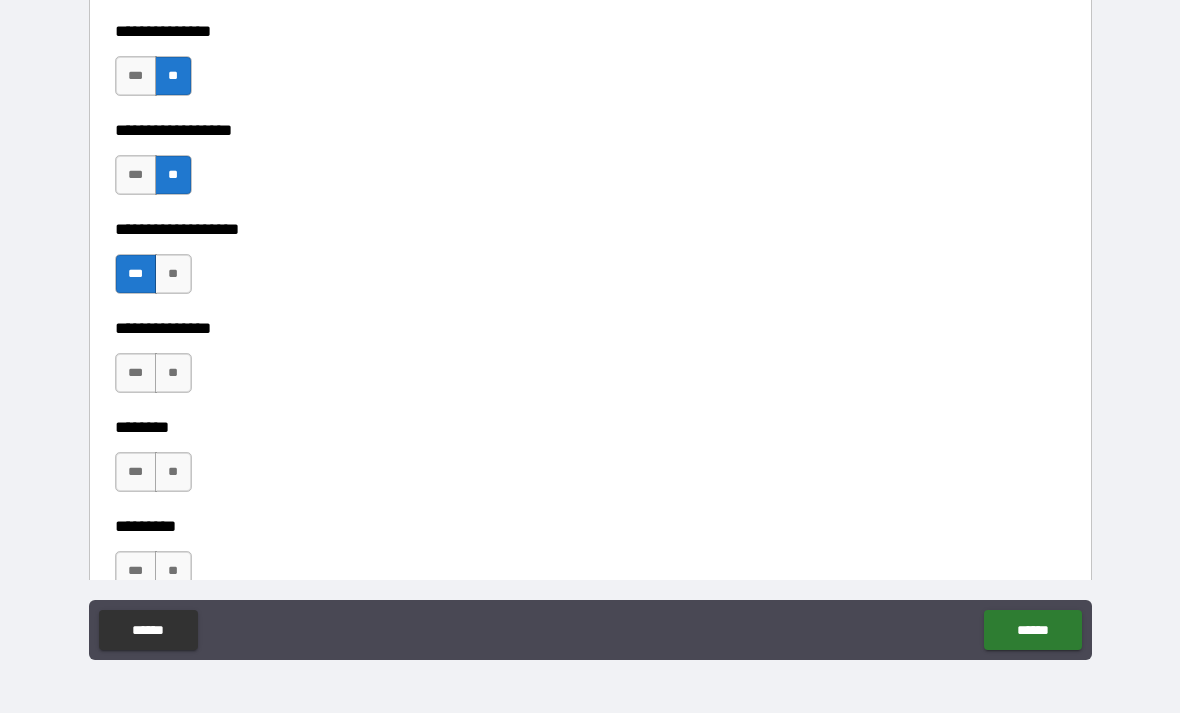 click on "**" at bounding box center (173, 373) 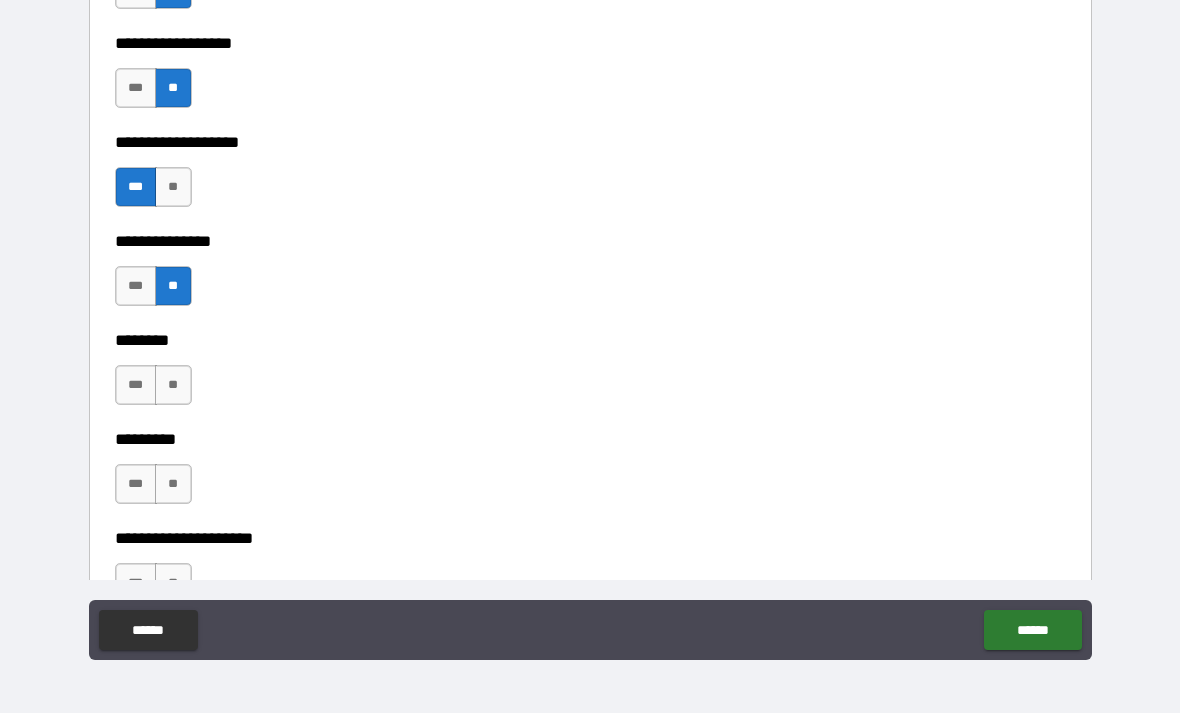scroll, scrollTop: 5834, scrollLeft: 0, axis: vertical 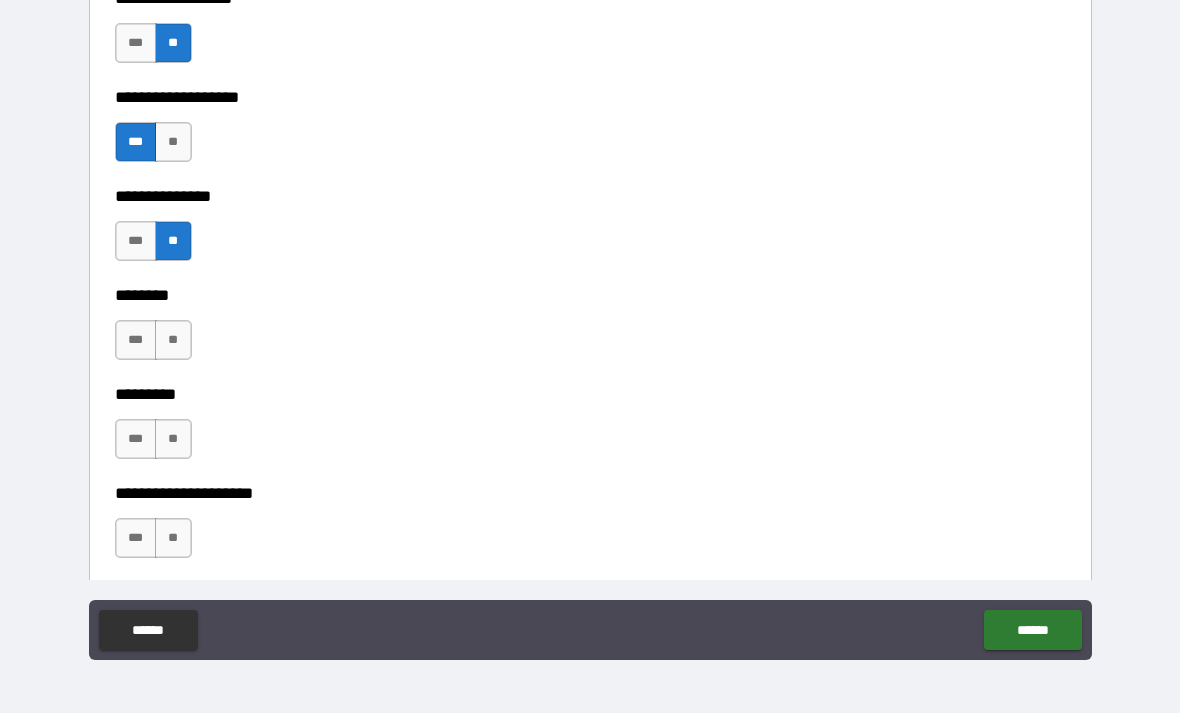 click on "**" at bounding box center (173, 340) 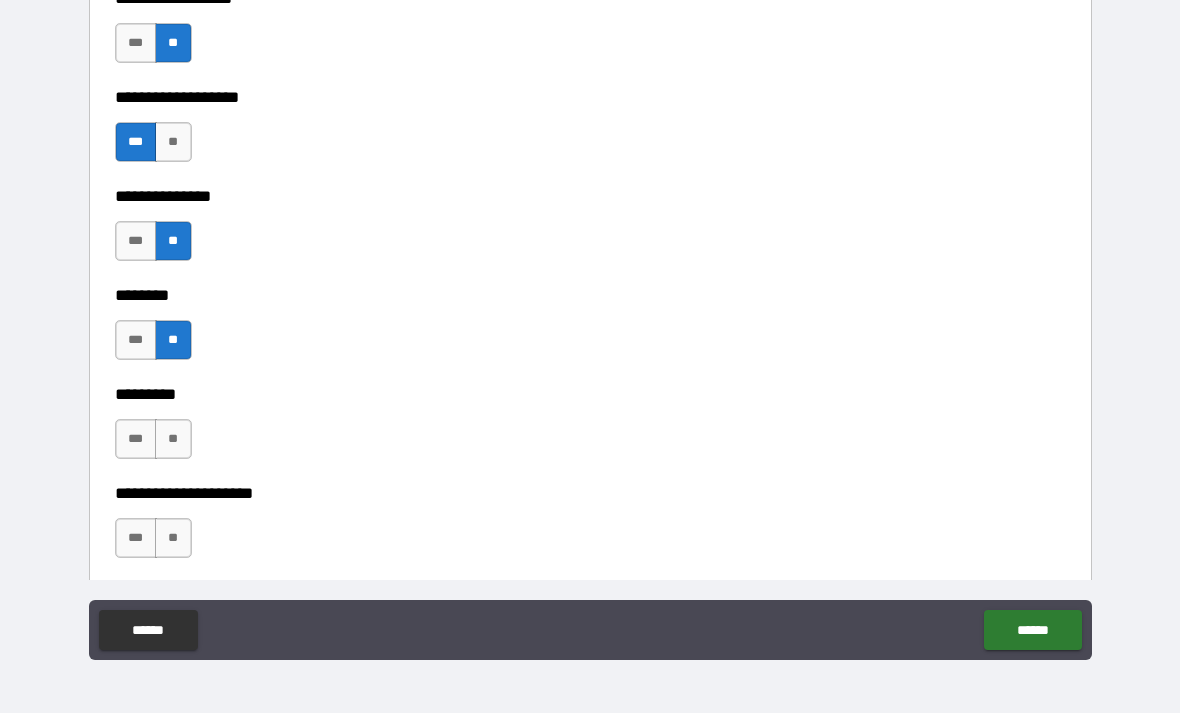 click on "**" at bounding box center [173, 439] 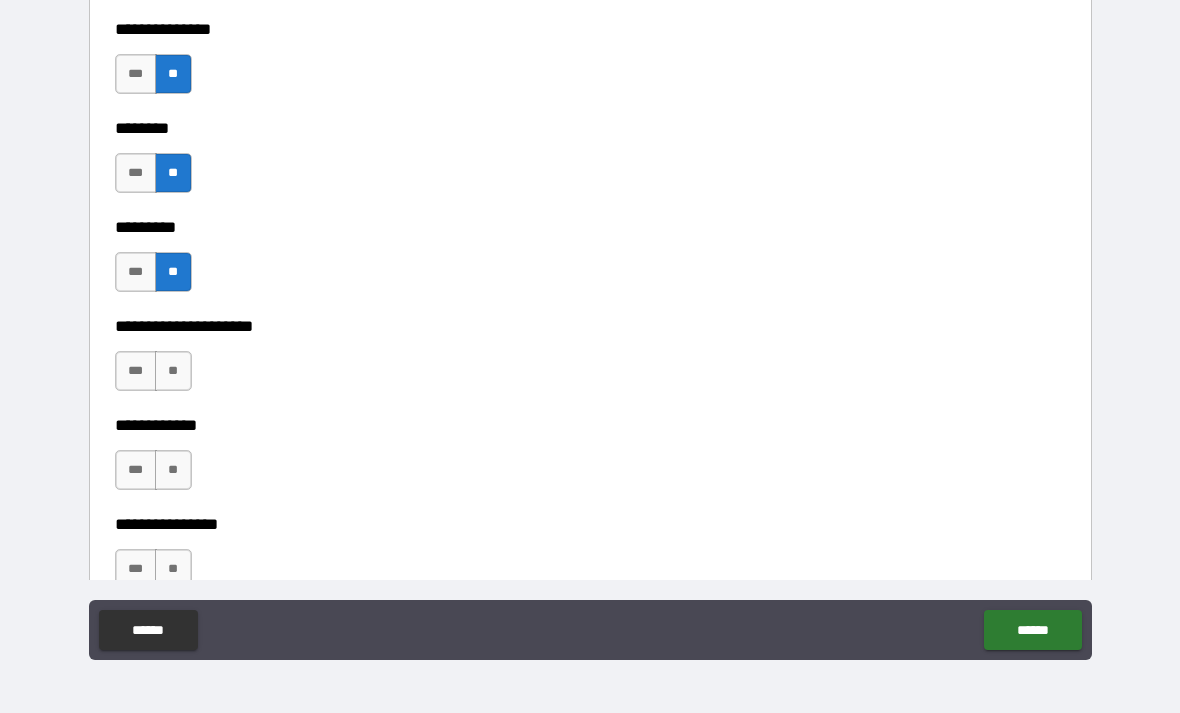 scroll, scrollTop: 6006, scrollLeft: 0, axis: vertical 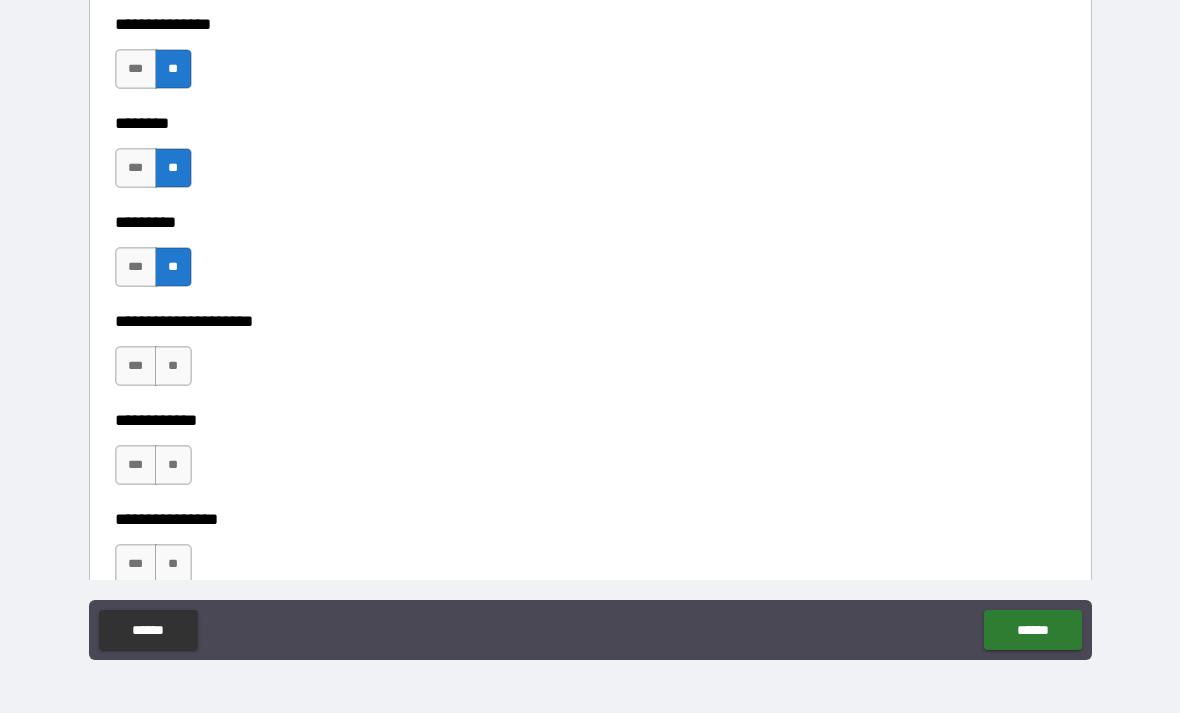 click on "**" at bounding box center [173, 366] 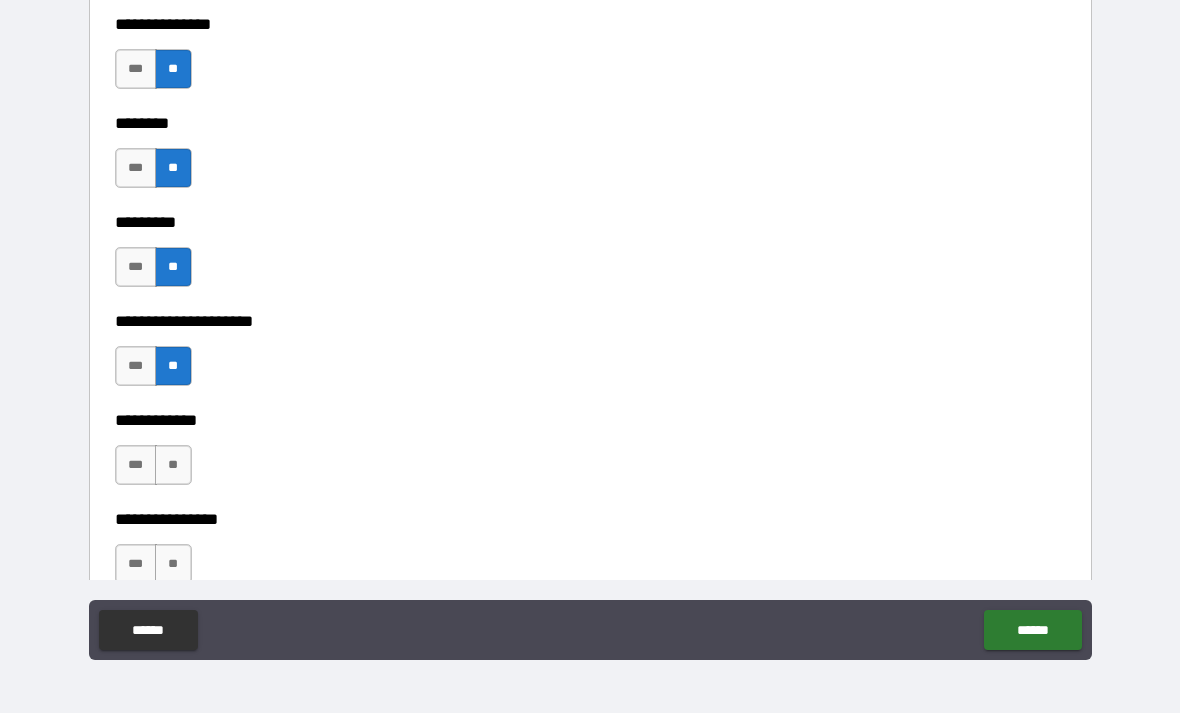 click on "**" at bounding box center (173, 465) 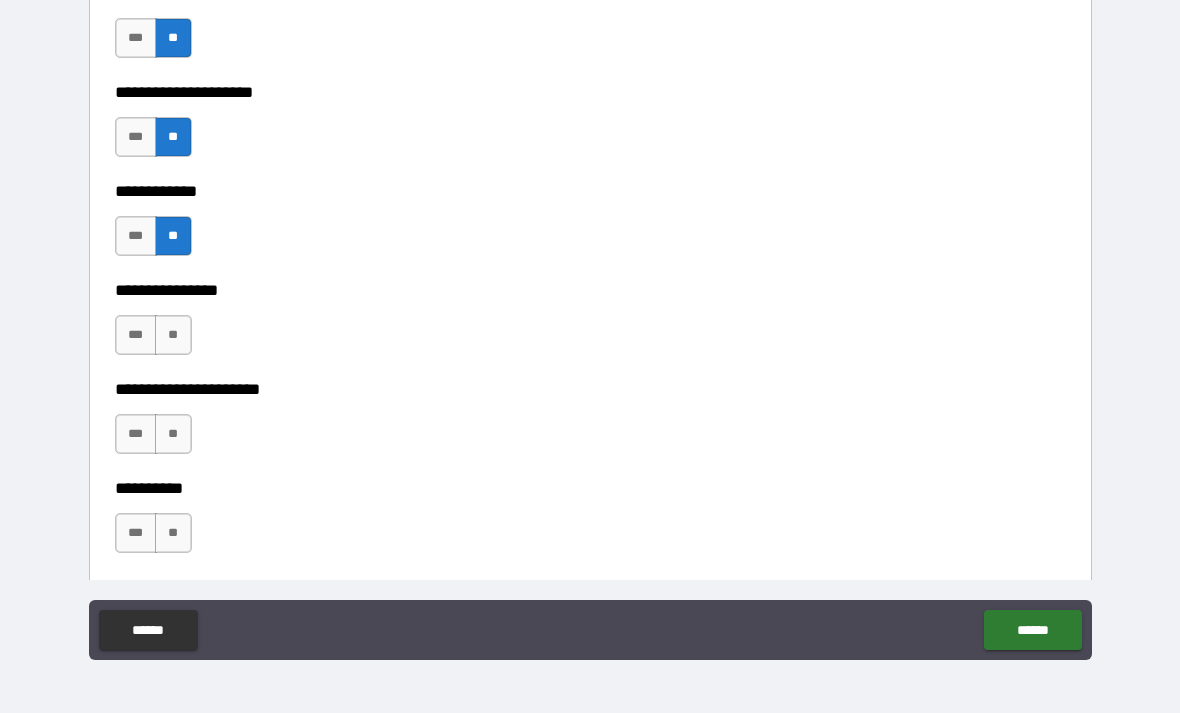 scroll, scrollTop: 6237, scrollLeft: 0, axis: vertical 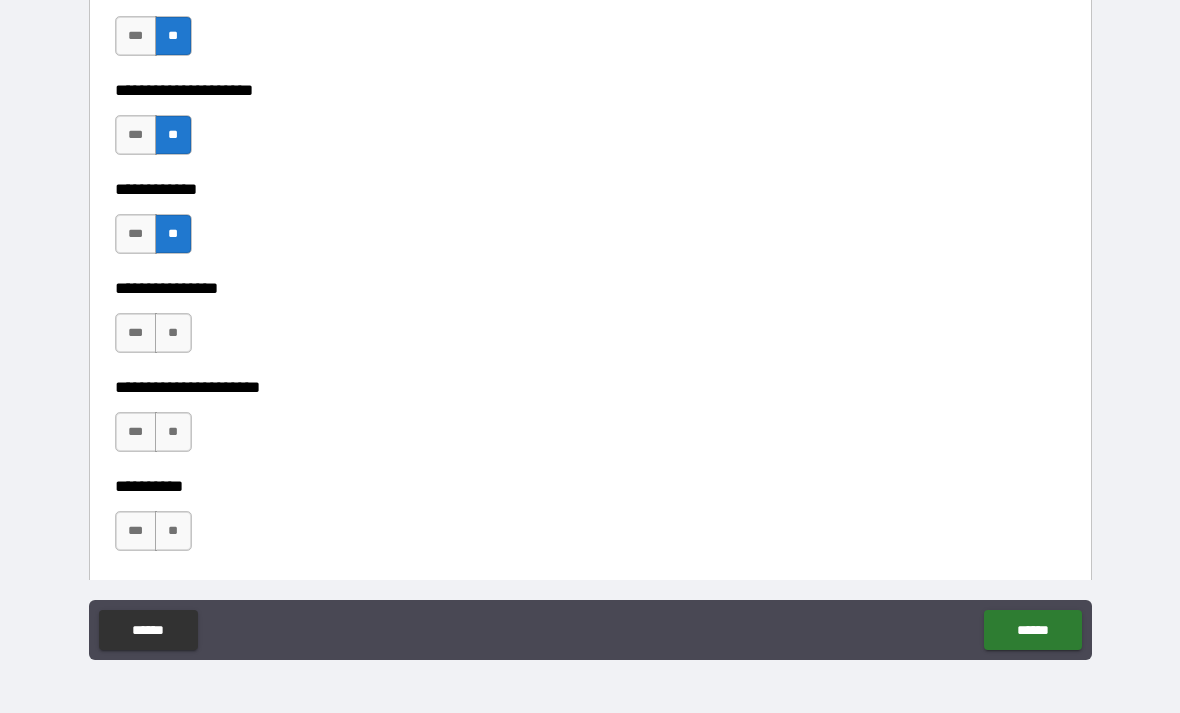 click on "**" at bounding box center (173, 333) 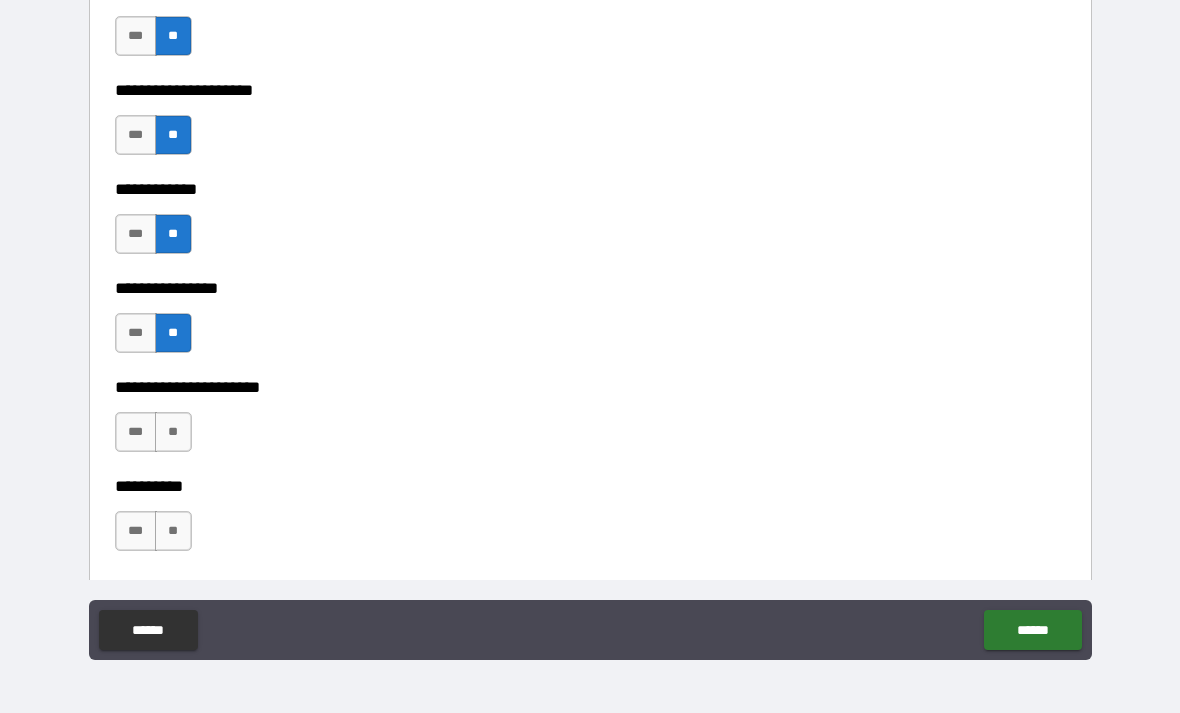 click on "**" at bounding box center [173, 432] 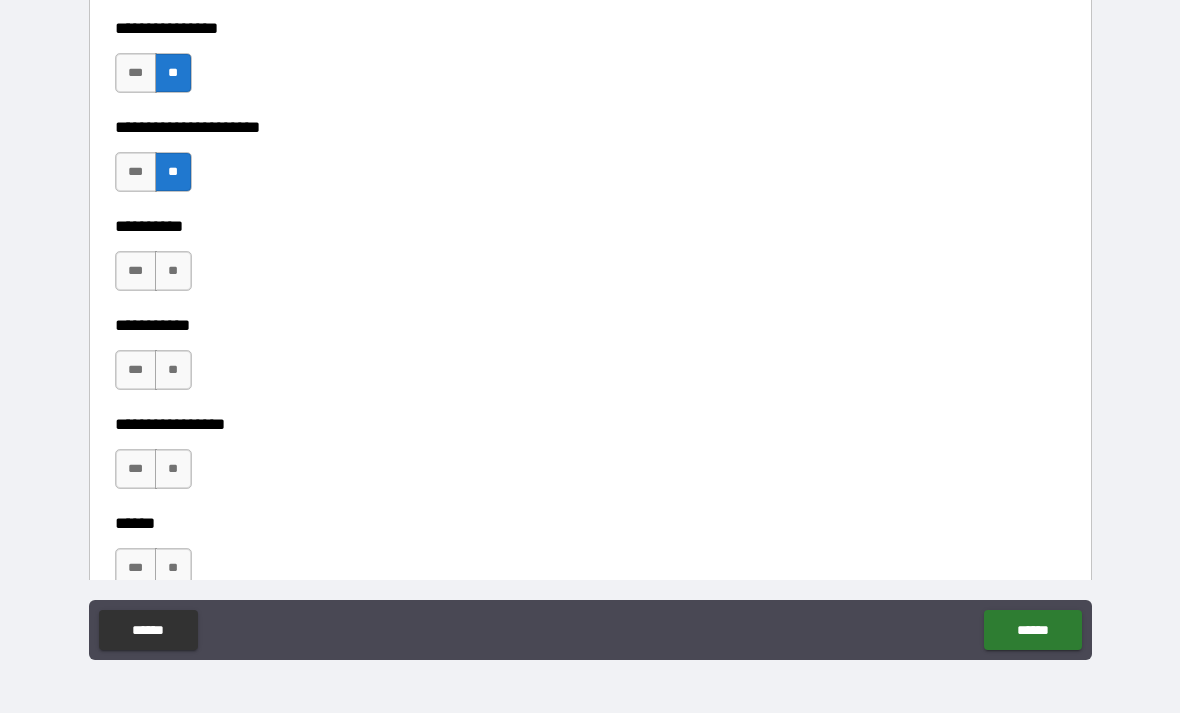 scroll, scrollTop: 6502, scrollLeft: 0, axis: vertical 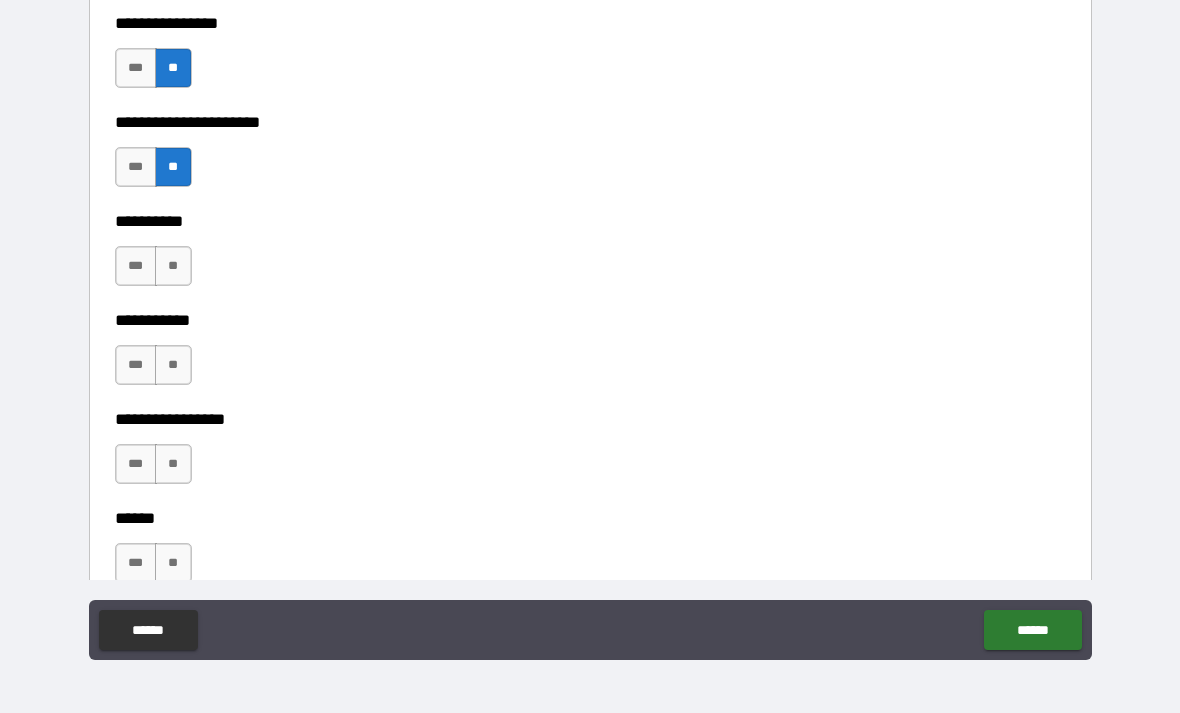 click on "**" at bounding box center [173, 365] 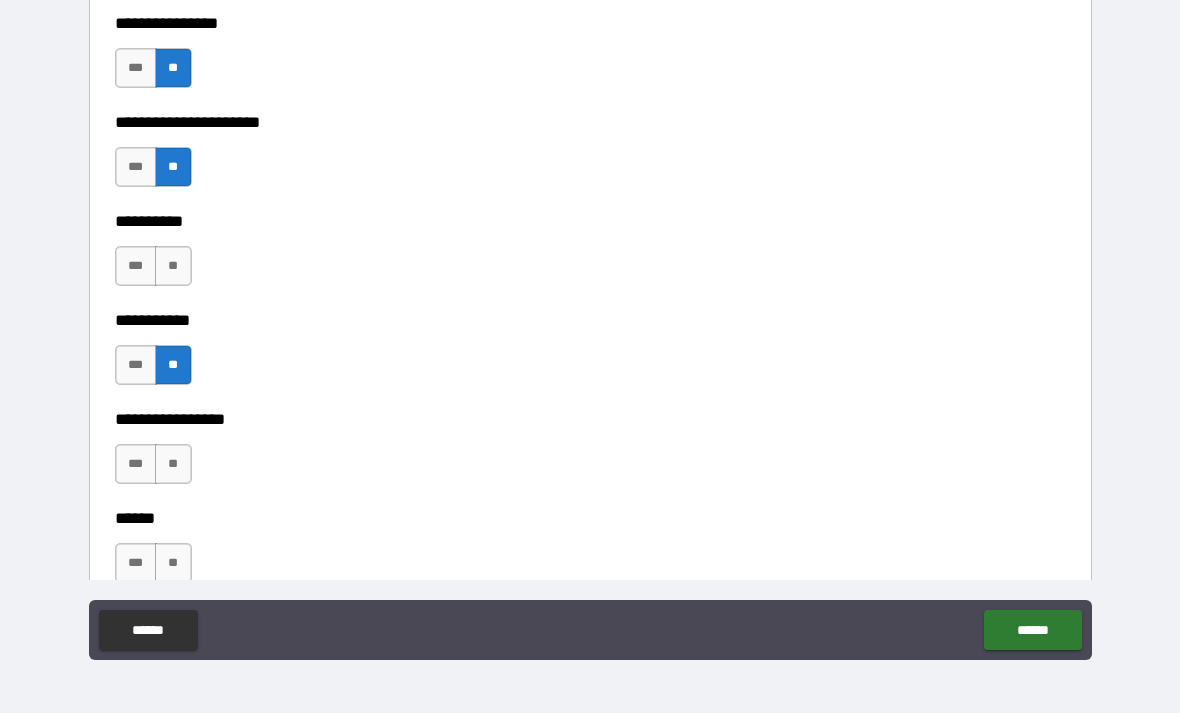 click on "**" at bounding box center [173, 266] 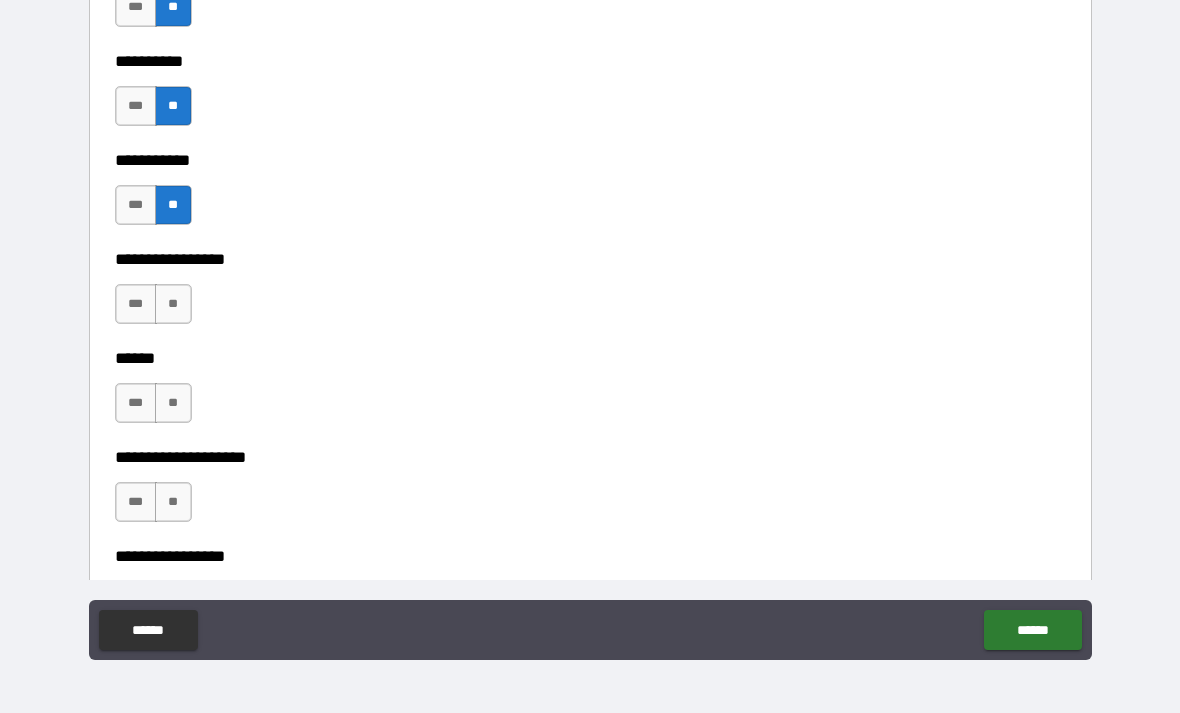 scroll, scrollTop: 6664, scrollLeft: 0, axis: vertical 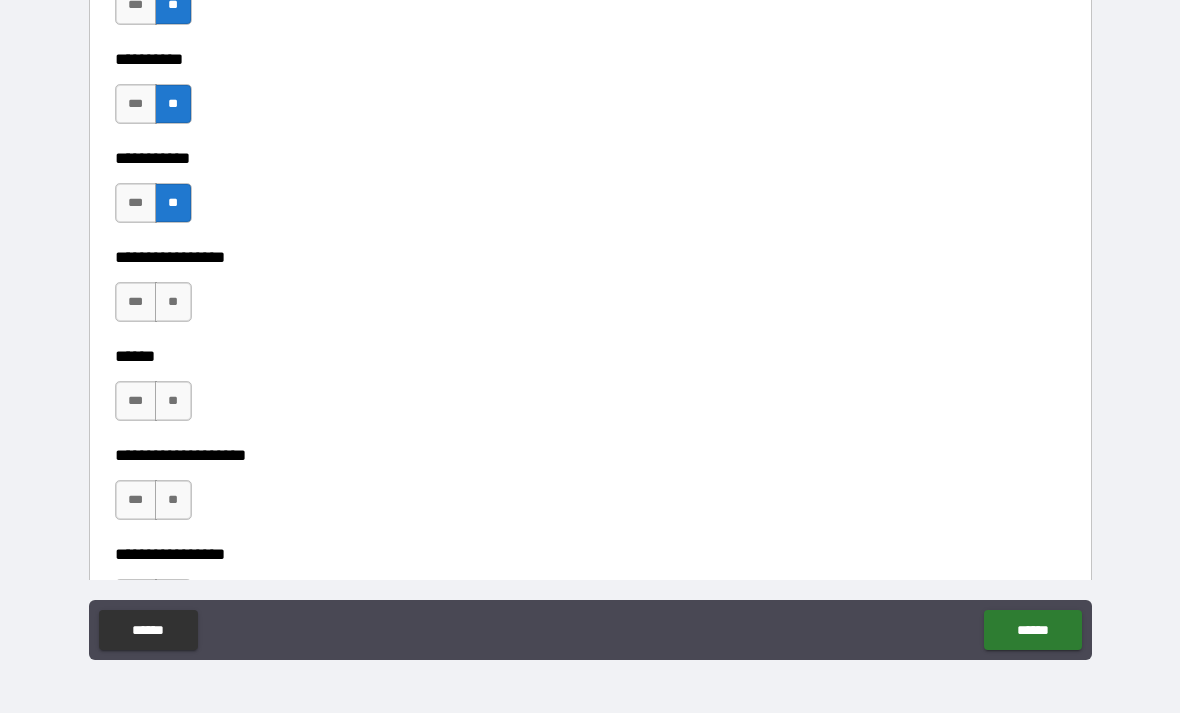 click on "**" at bounding box center [173, 302] 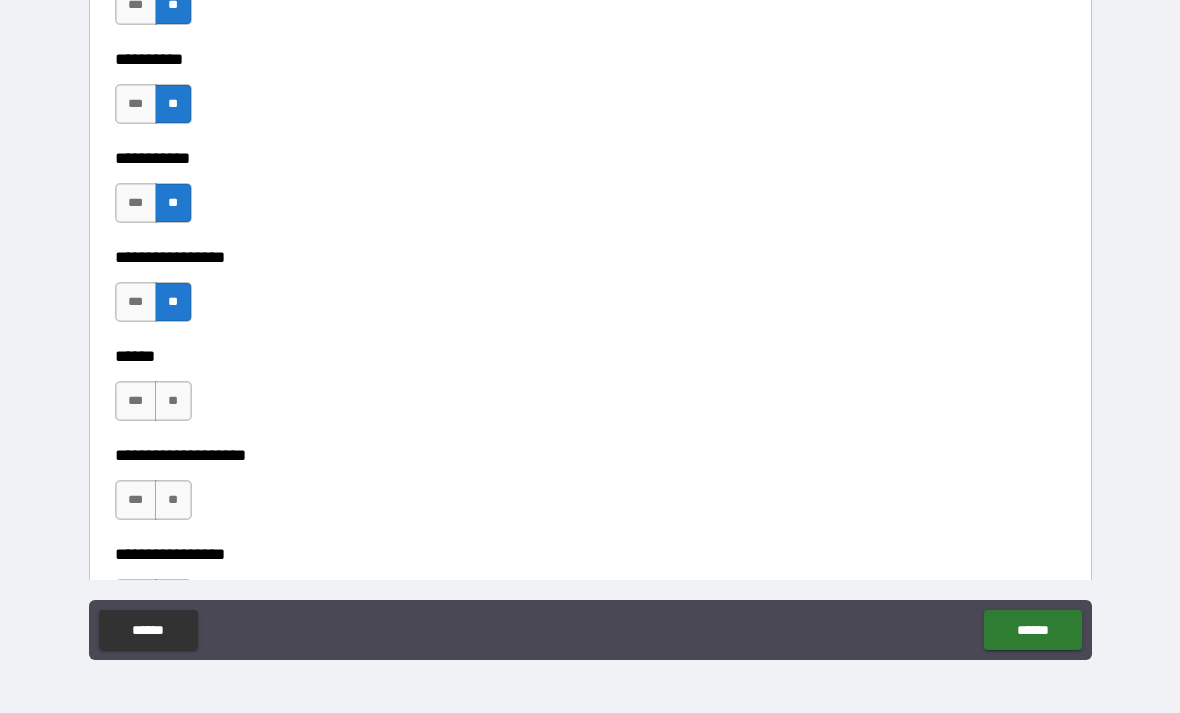 click on "**" at bounding box center [173, 401] 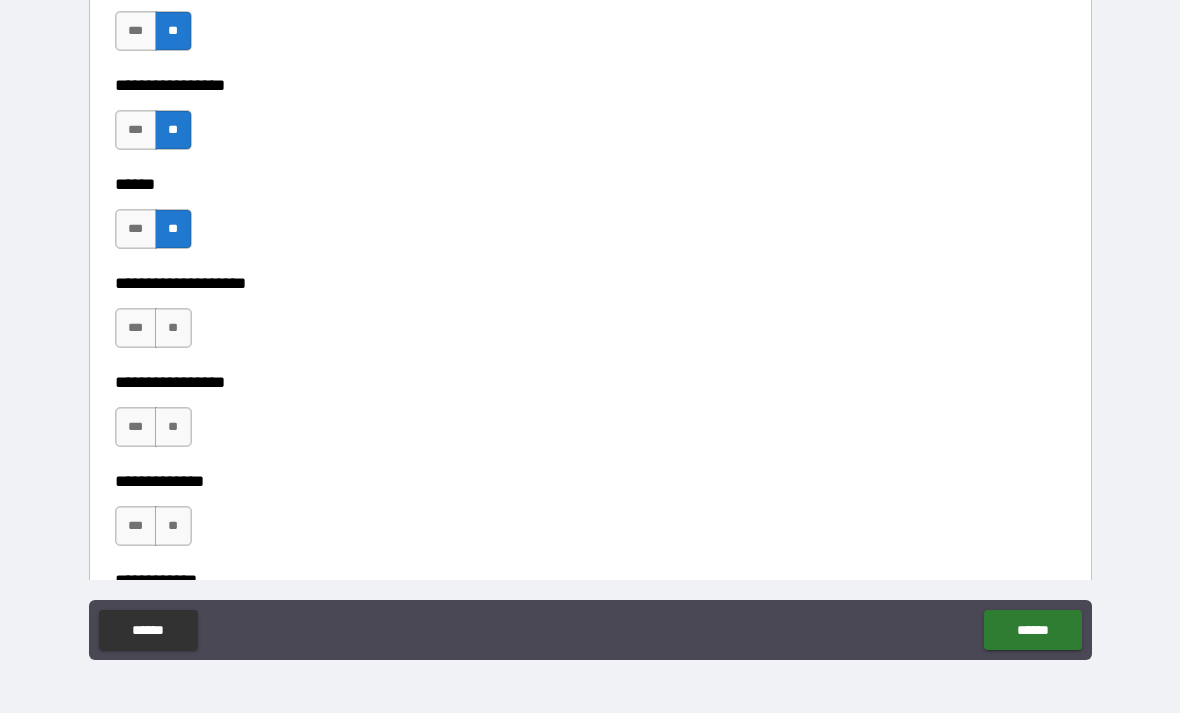 scroll, scrollTop: 6837, scrollLeft: 0, axis: vertical 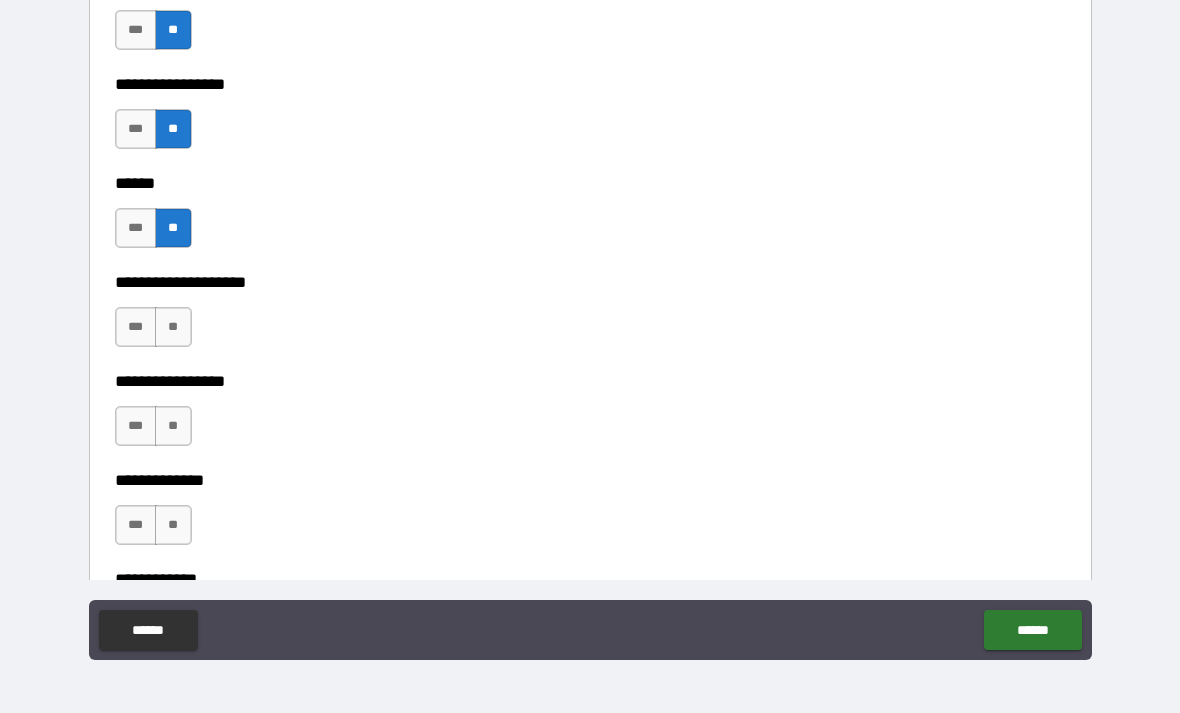 click on "***" at bounding box center (136, 327) 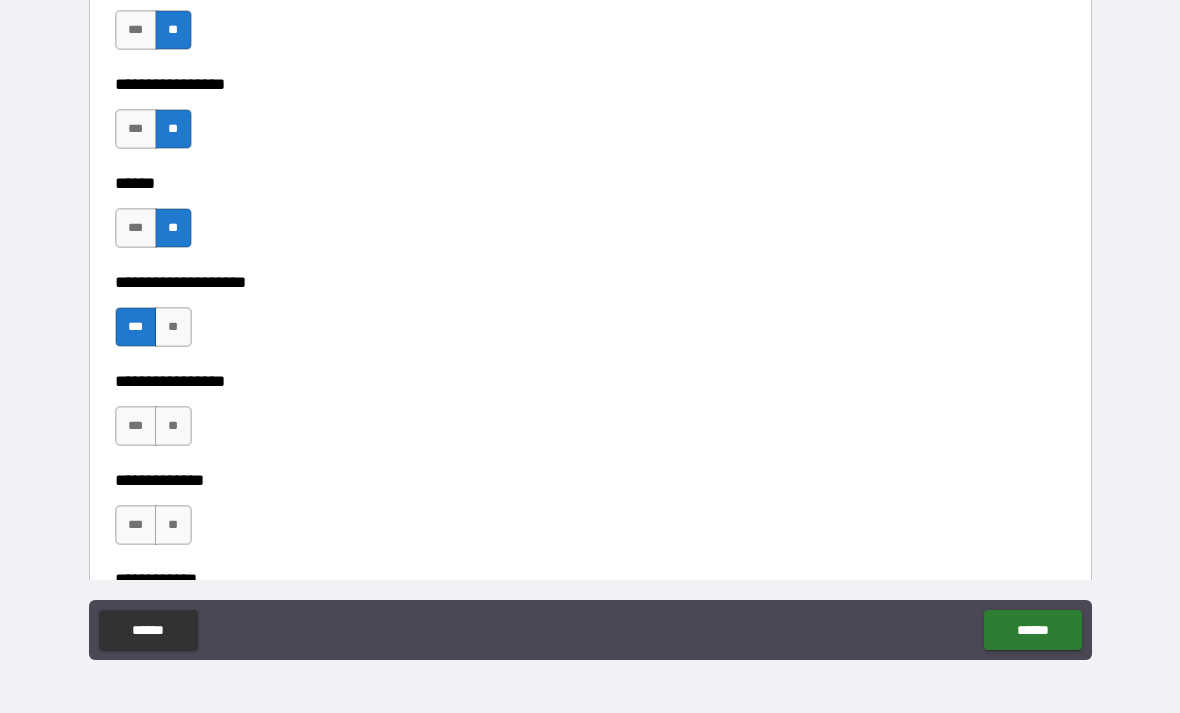 click on "***" at bounding box center [136, 426] 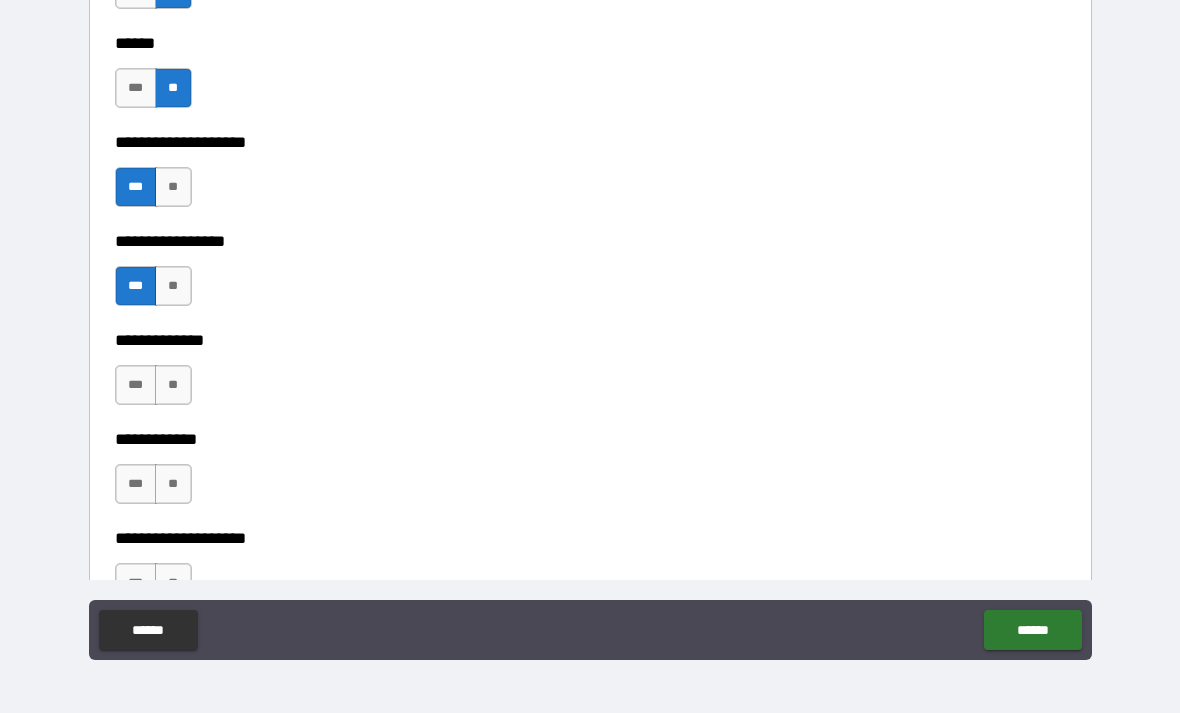 scroll, scrollTop: 6991, scrollLeft: 0, axis: vertical 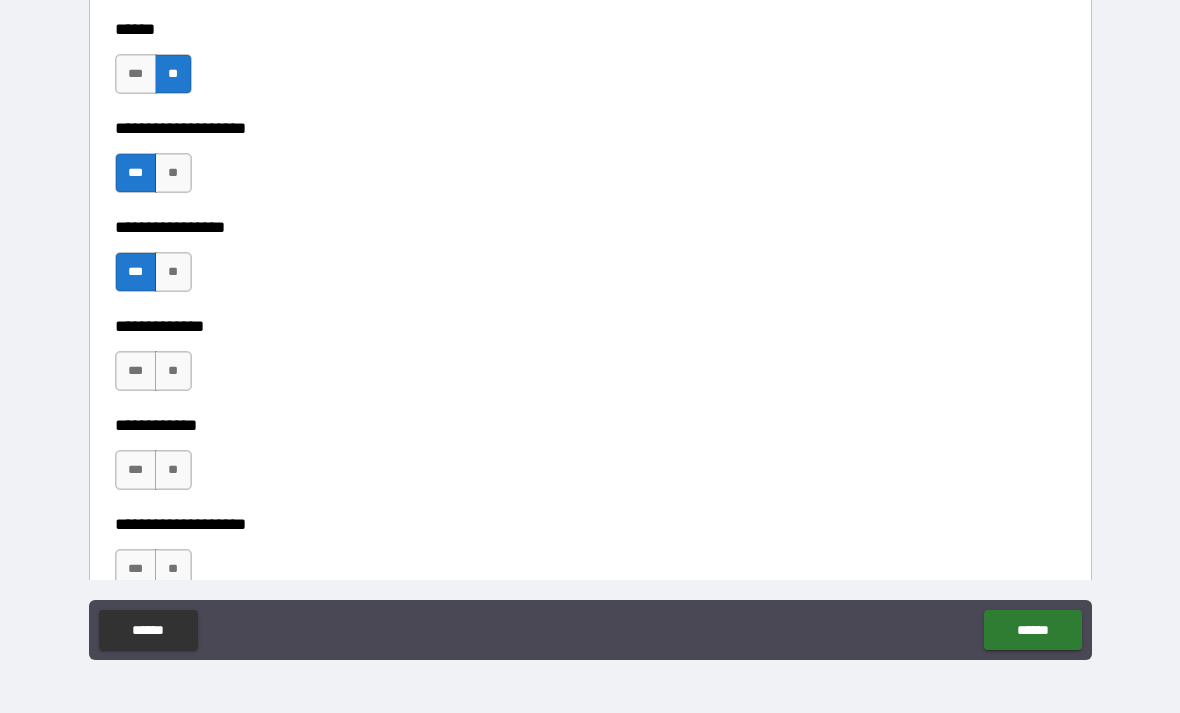 click on "**" at bounding box center [173, 371] 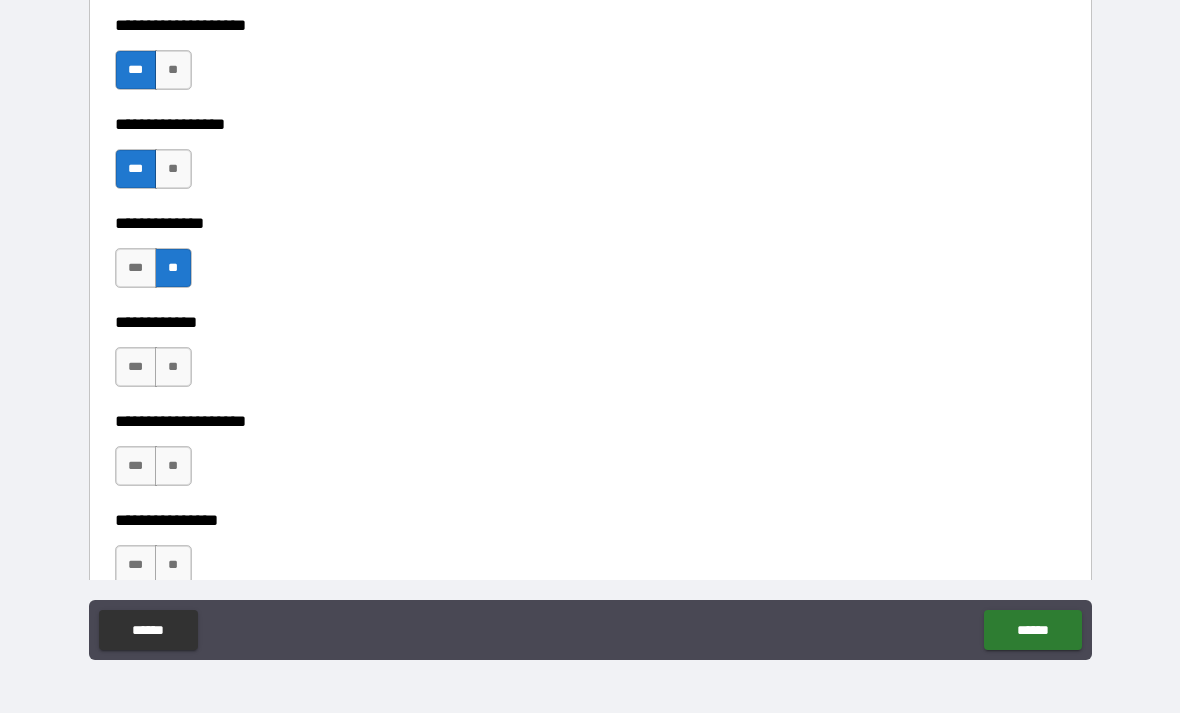 scroll, scrollTop: 7118, scrollLeft: 0, axis: vertical 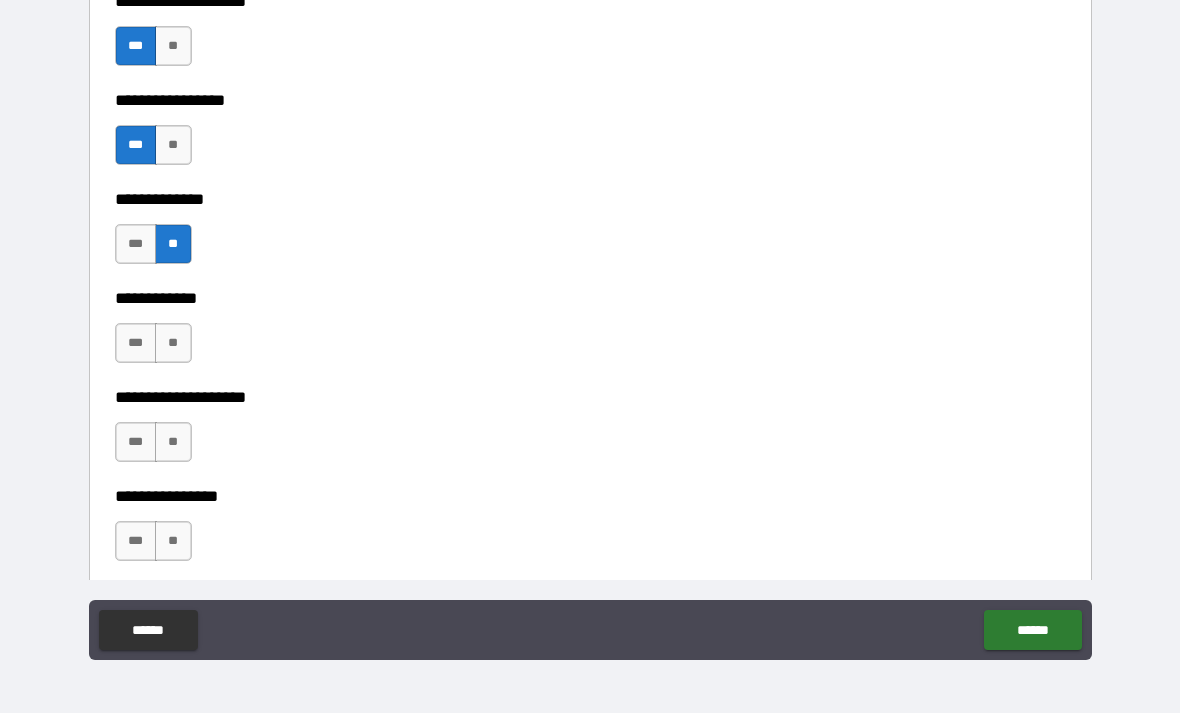 click on "**" at bounding box center (173, 343) 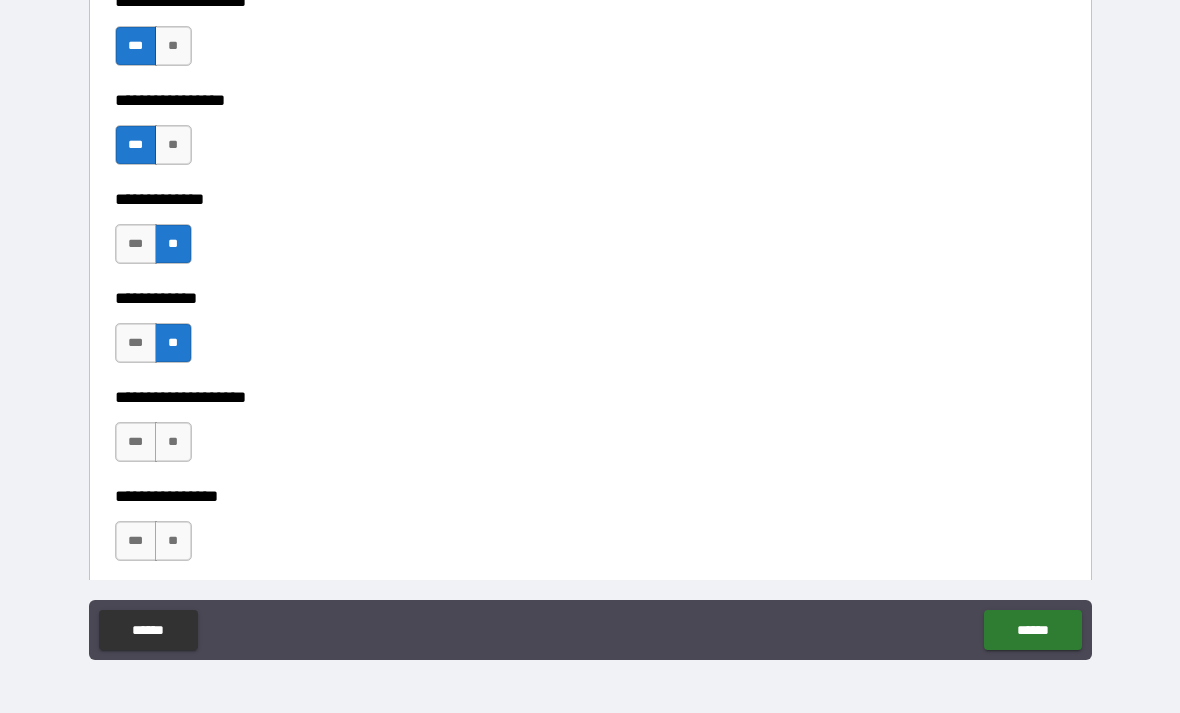 click on "**" at bounding box center (173, 442) 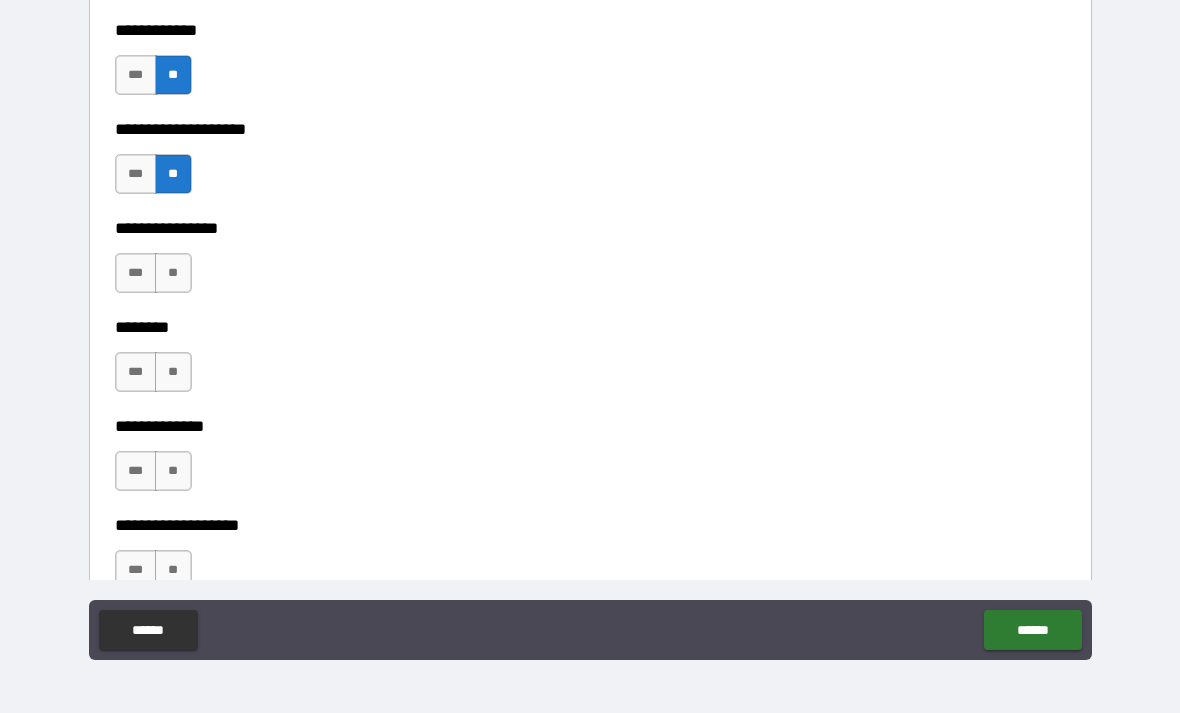 scroll, scrollTop: 7386, scrollLeft: 0, axis: vertical 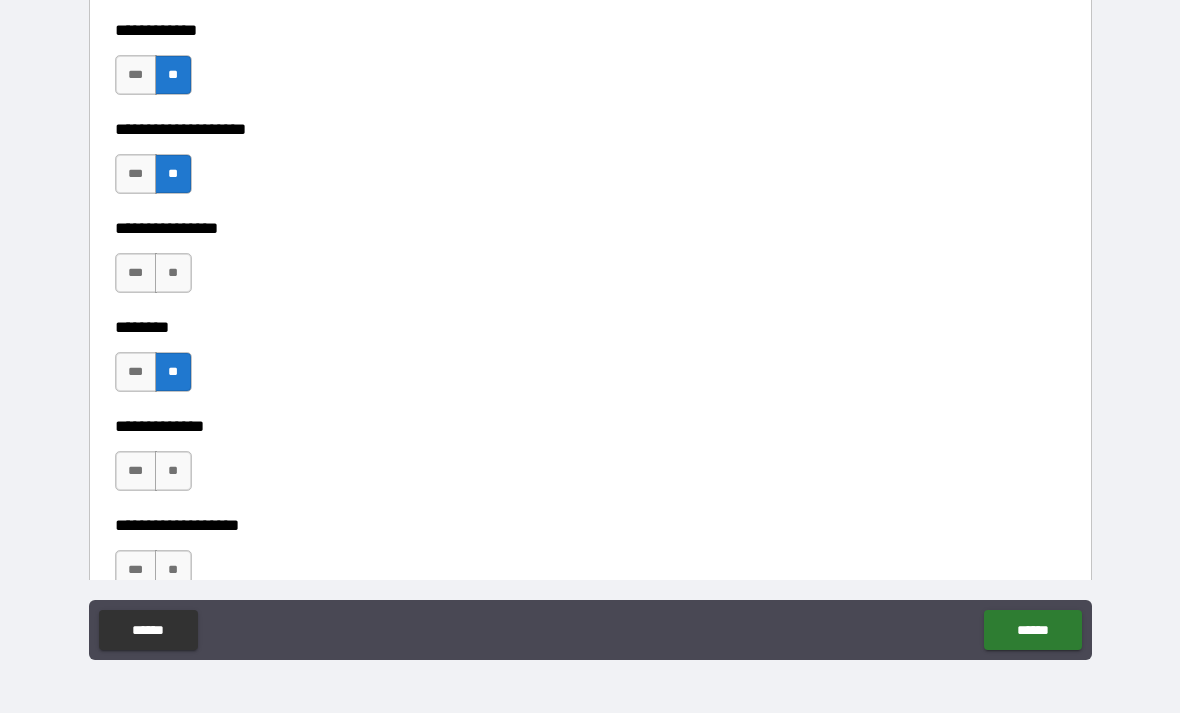 click on "**" at bounding box center [173, 273] 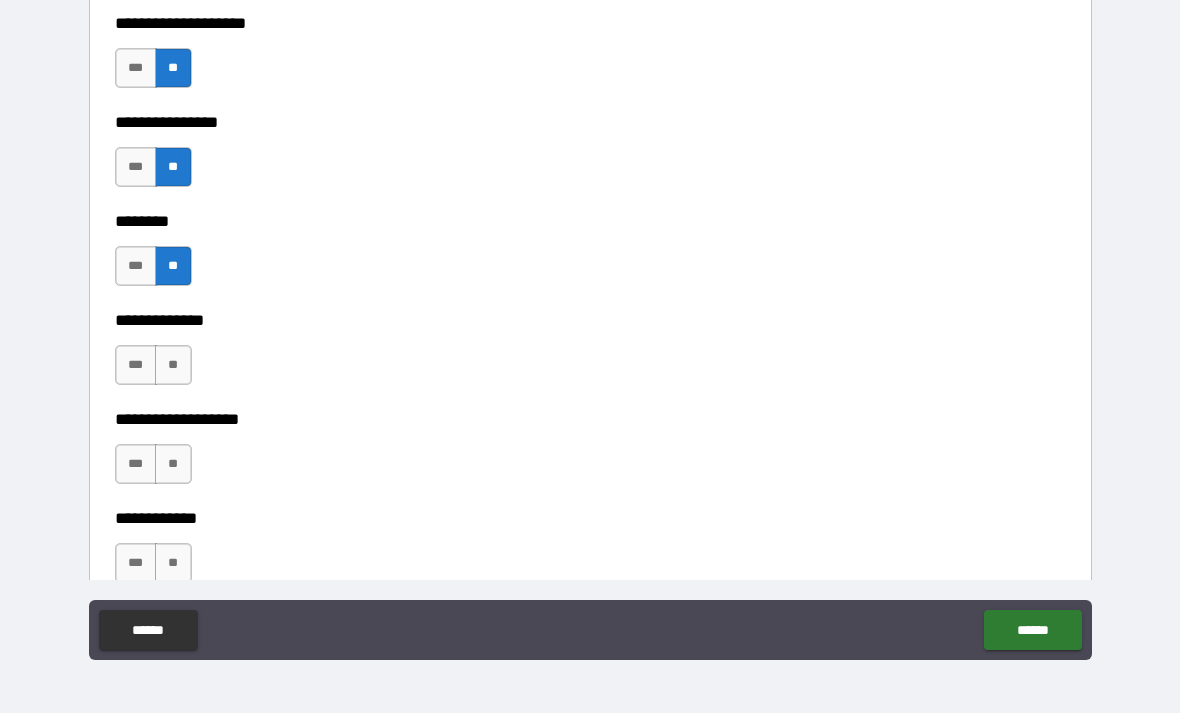 scroll, scrollTop: 7504, scrollLeft: 0, axis: vertical 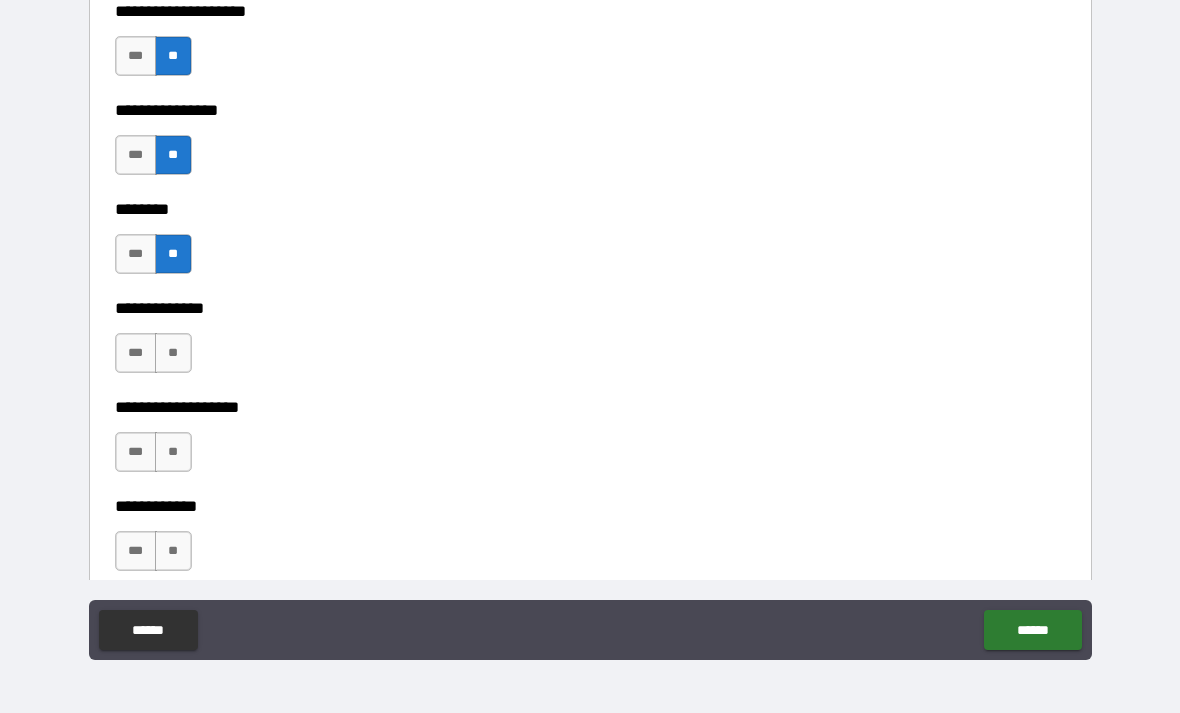 click on "**" at bounding box center [173, 353] 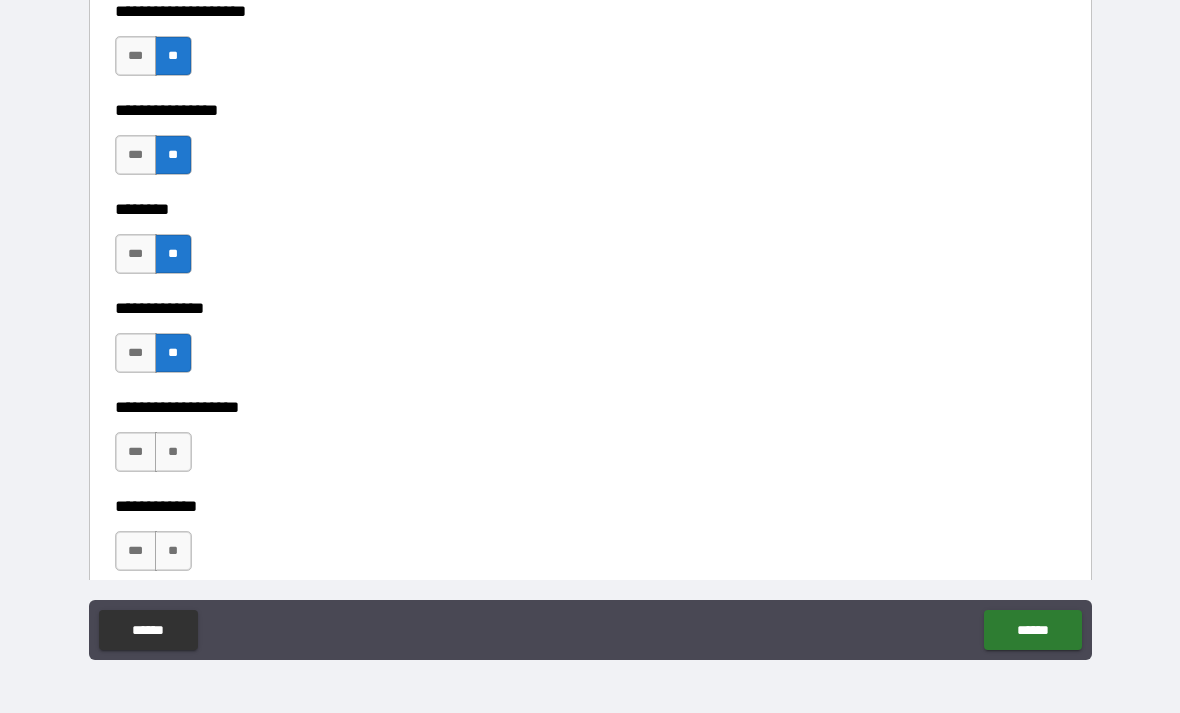 click on "**" at bounding box center [173, 452] 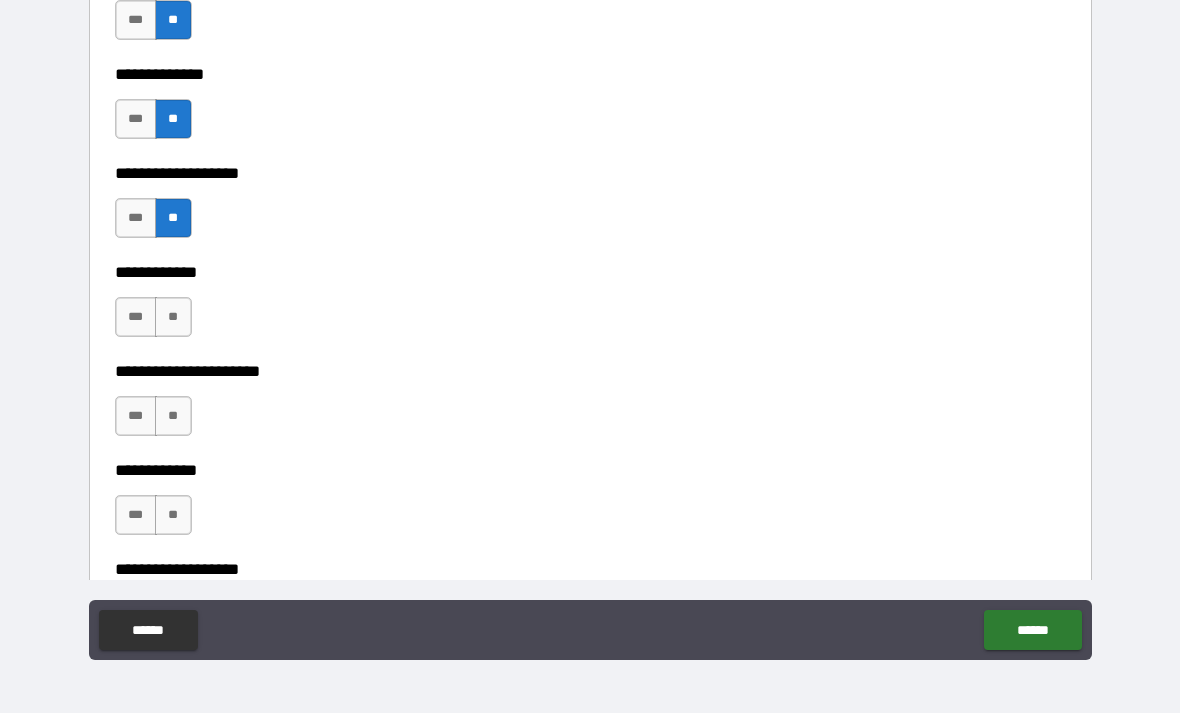 scroll, scrollTop: 7748, scrollLeft: 0, axis: vertical 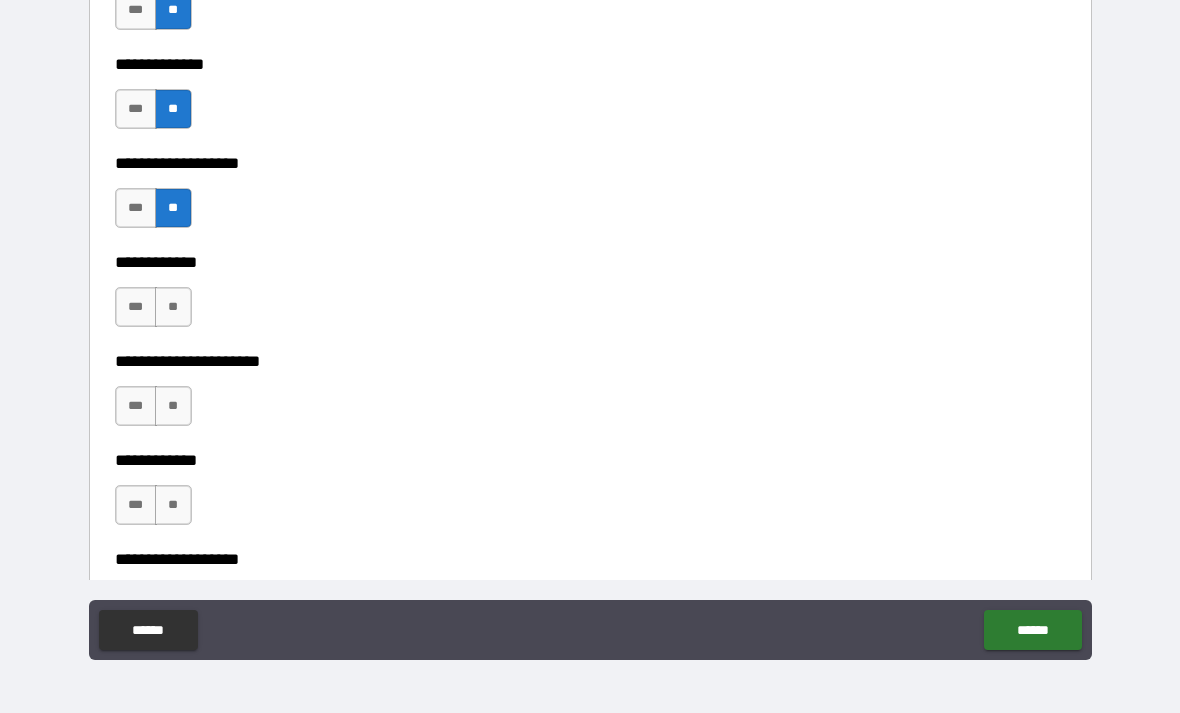 click on "**" at bounding box center [173, 307] 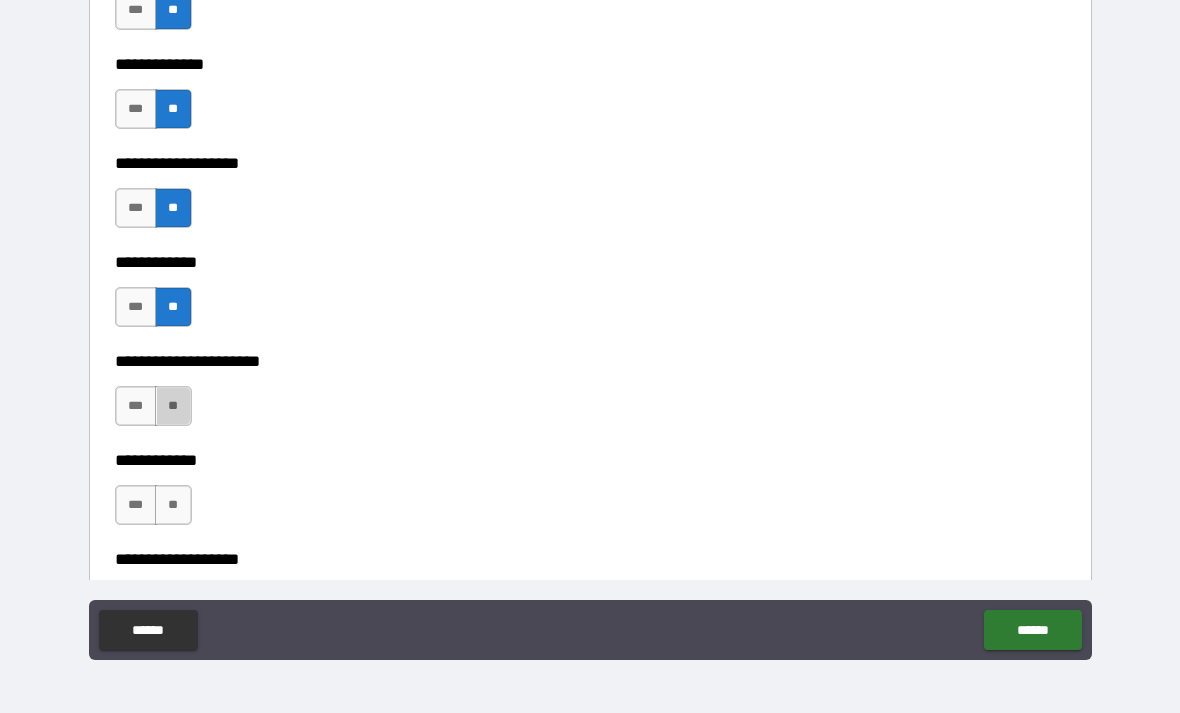 click on "**" at bounding box center [173, 406] 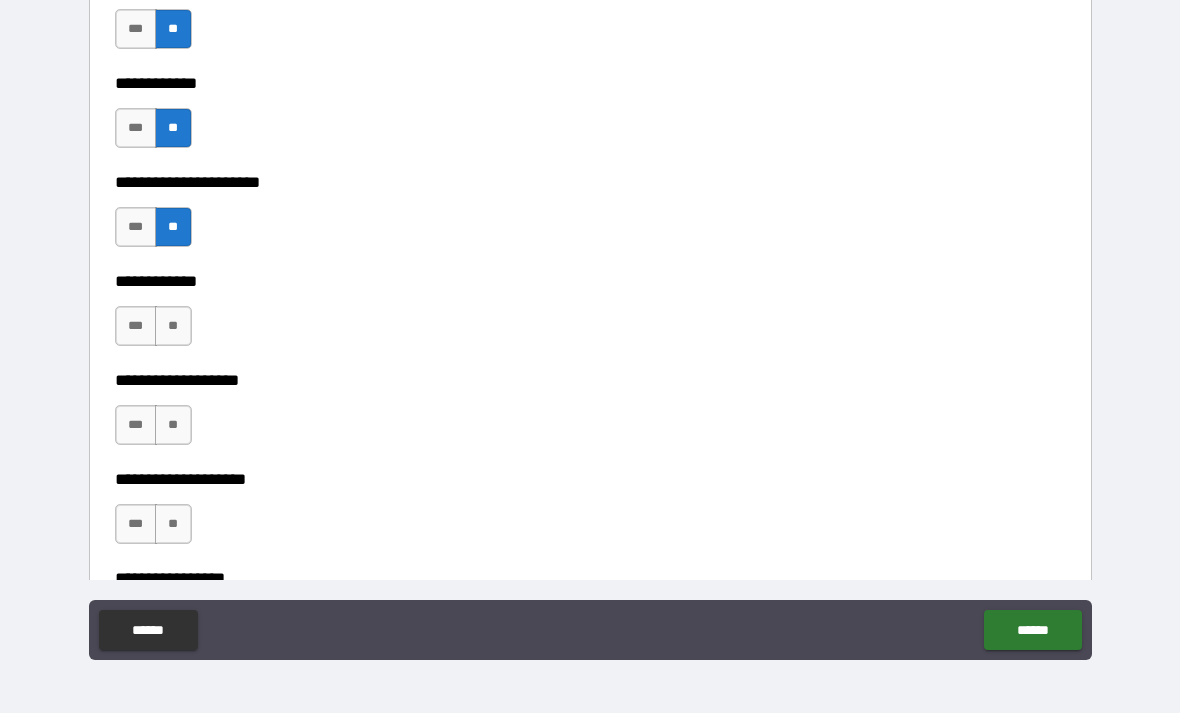 scroll, scrollTop: 7930, scrollLeft: 0, axis: vertical 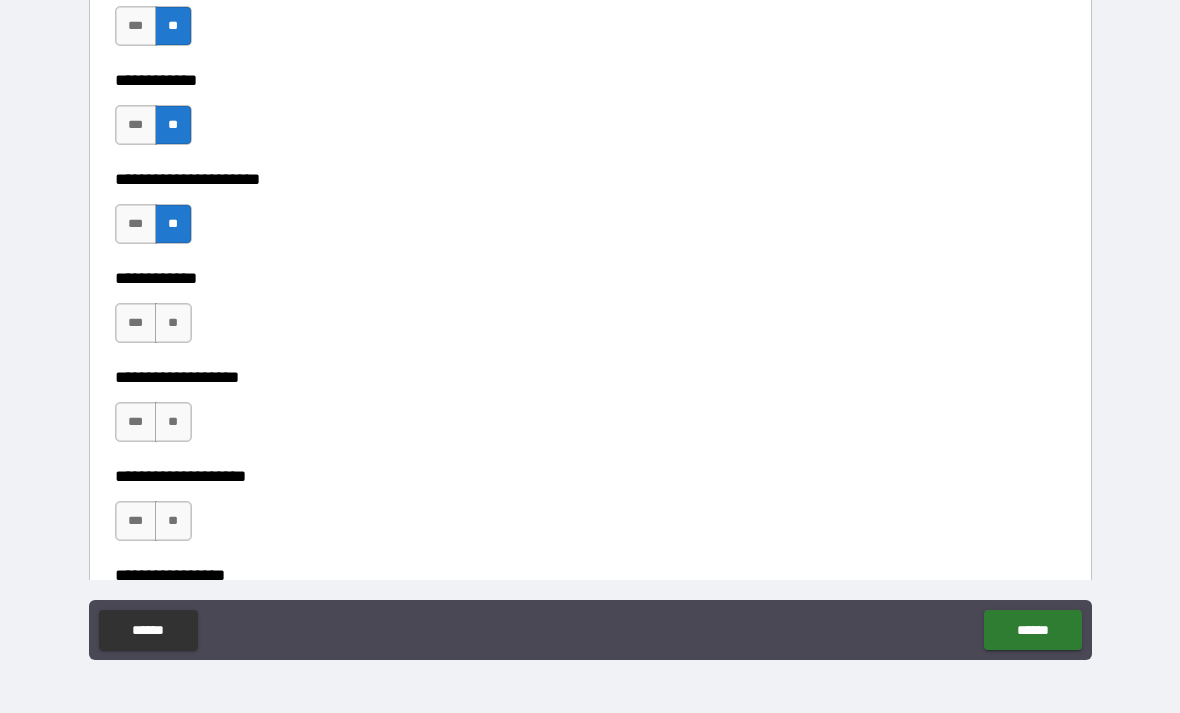 click on "**" at bounding box center (173, 323) 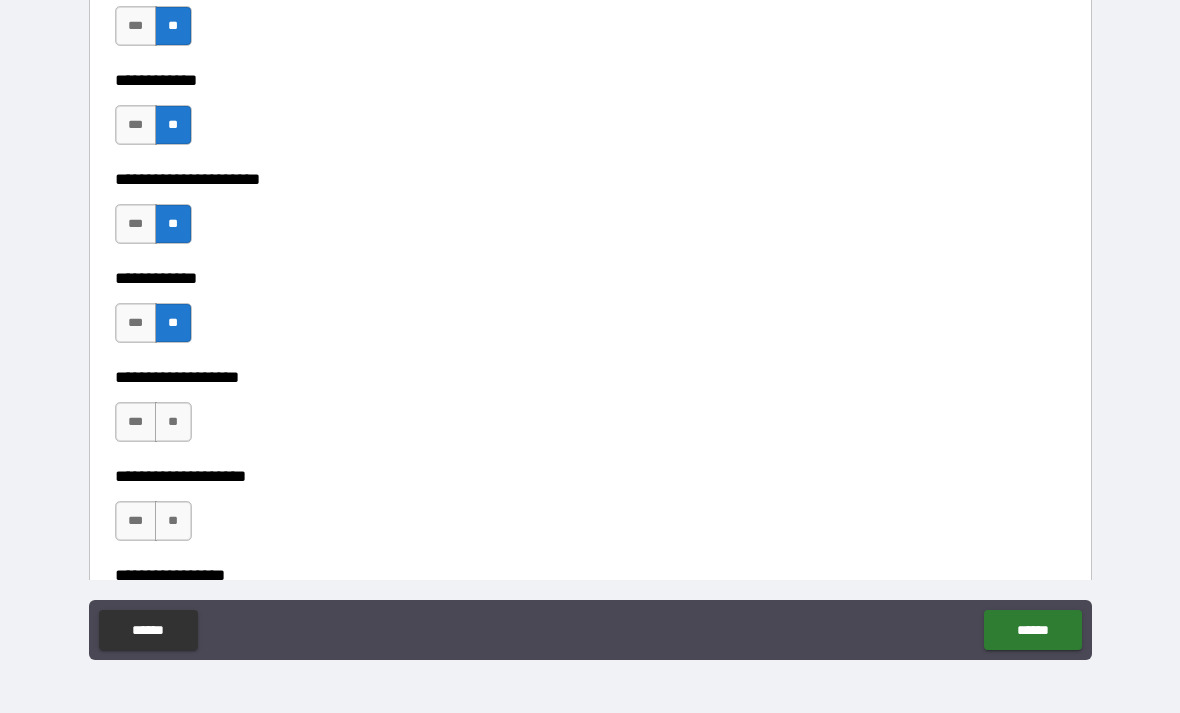 click on "**" at bounding box center [173, 422] 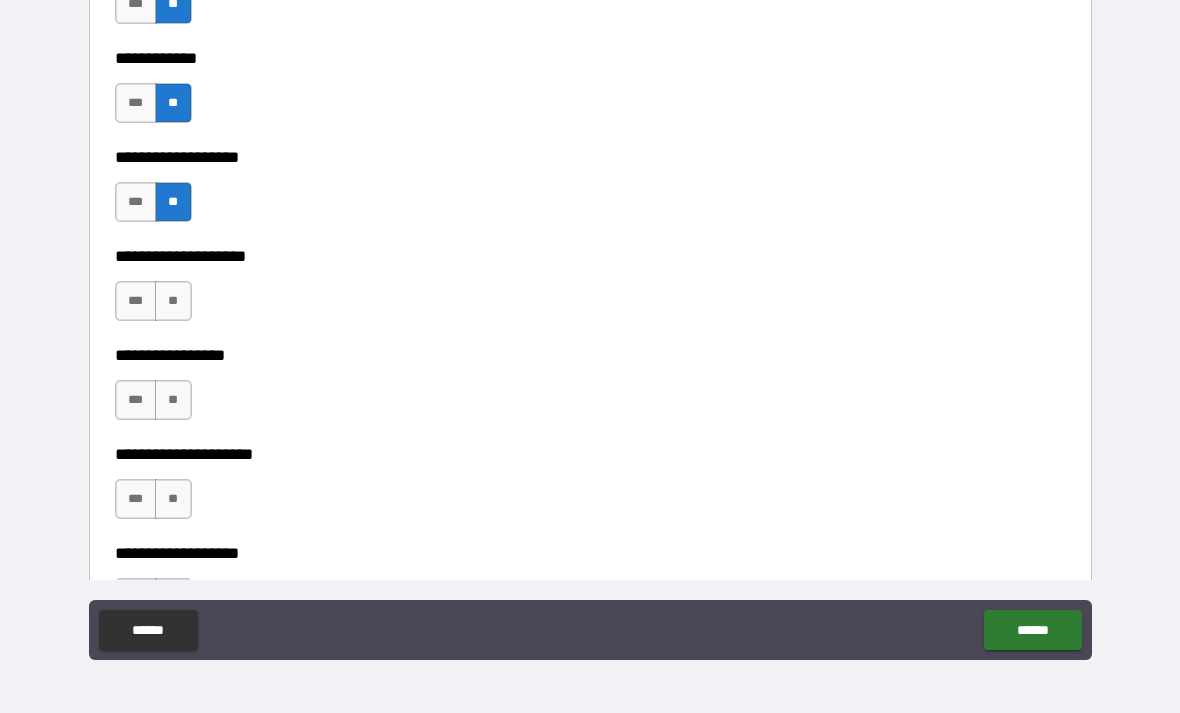 scroll, scrollTop: 8151, scrollLeft: 0, axis: vertical 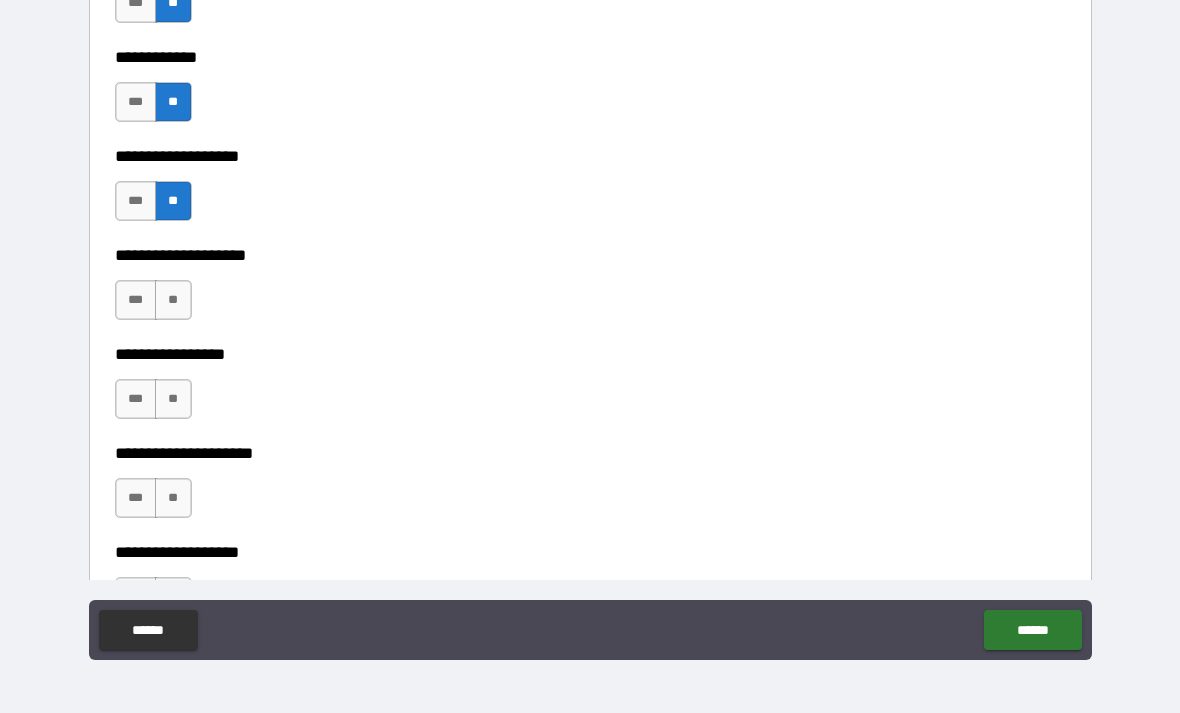 click on "**" at bounding box center [173, 300] 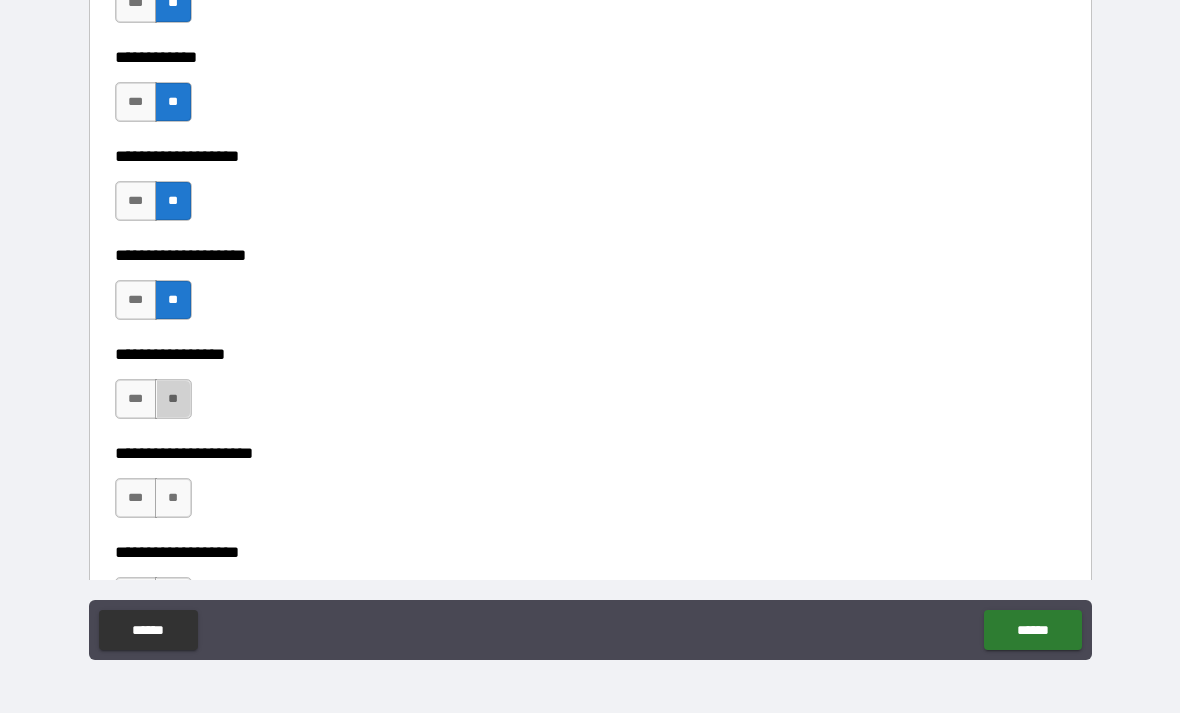 click on "**" at bounding box center (173, 399) 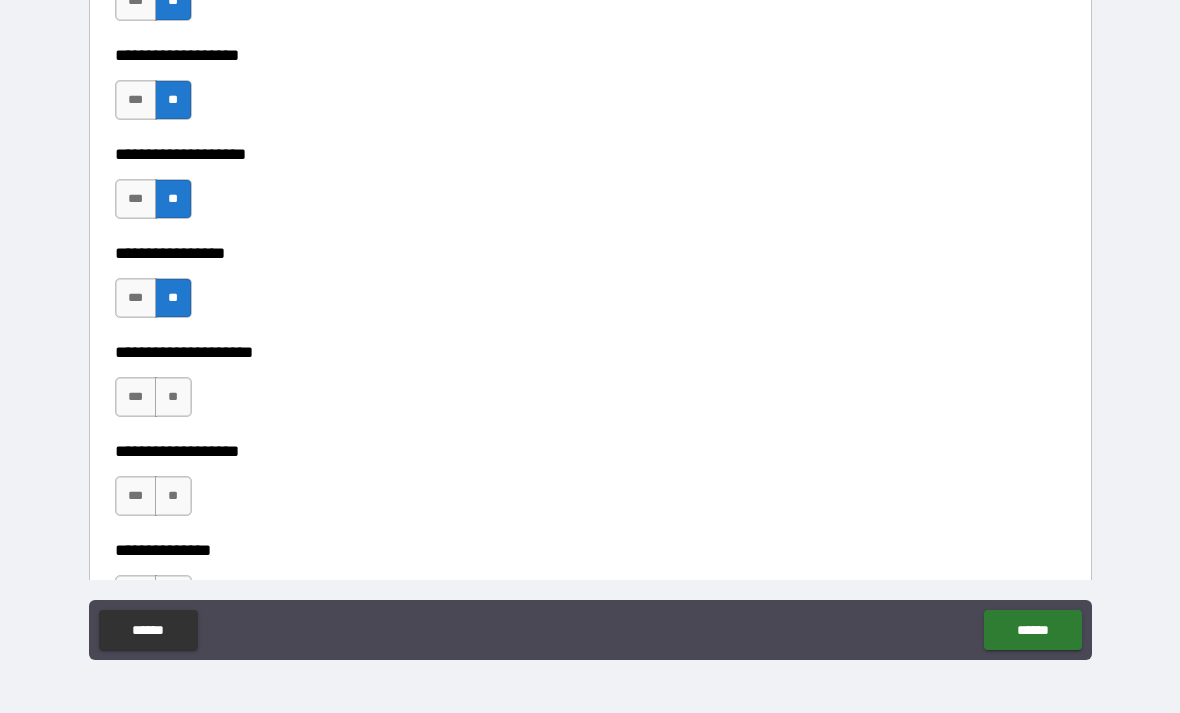 scroll, scrollTop: 8264, scrollLeft: 0, axis: vertical 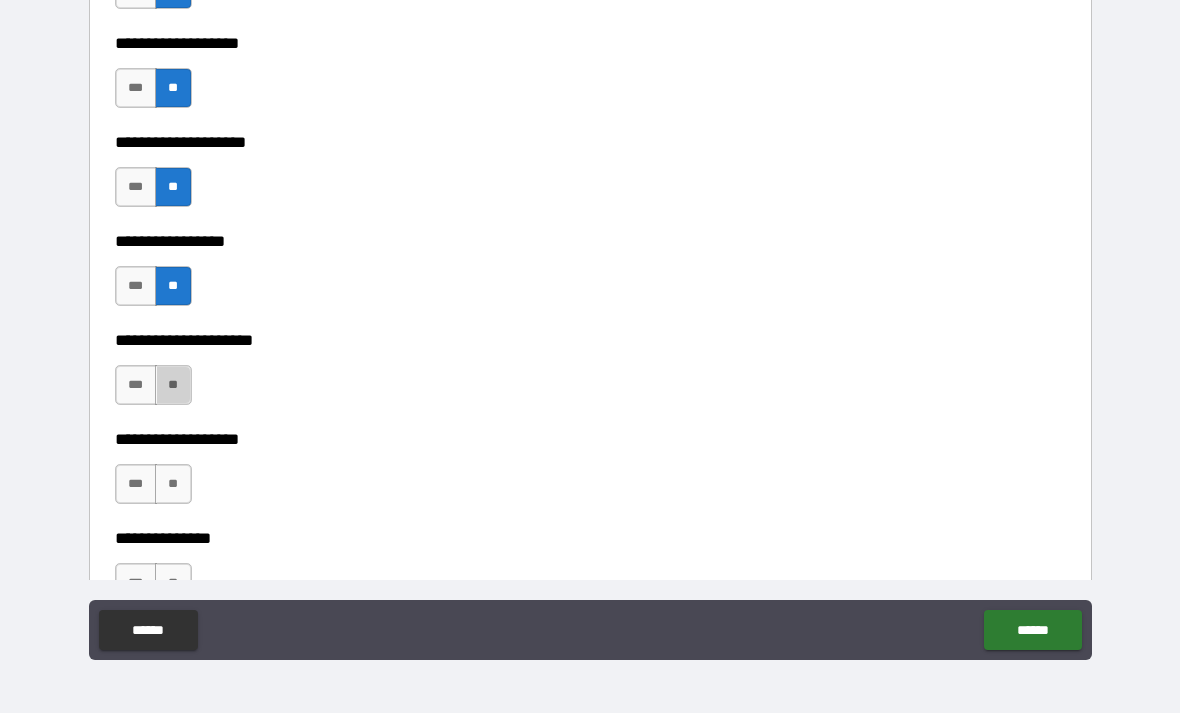 click on "**" at bounding box center [173, 385] 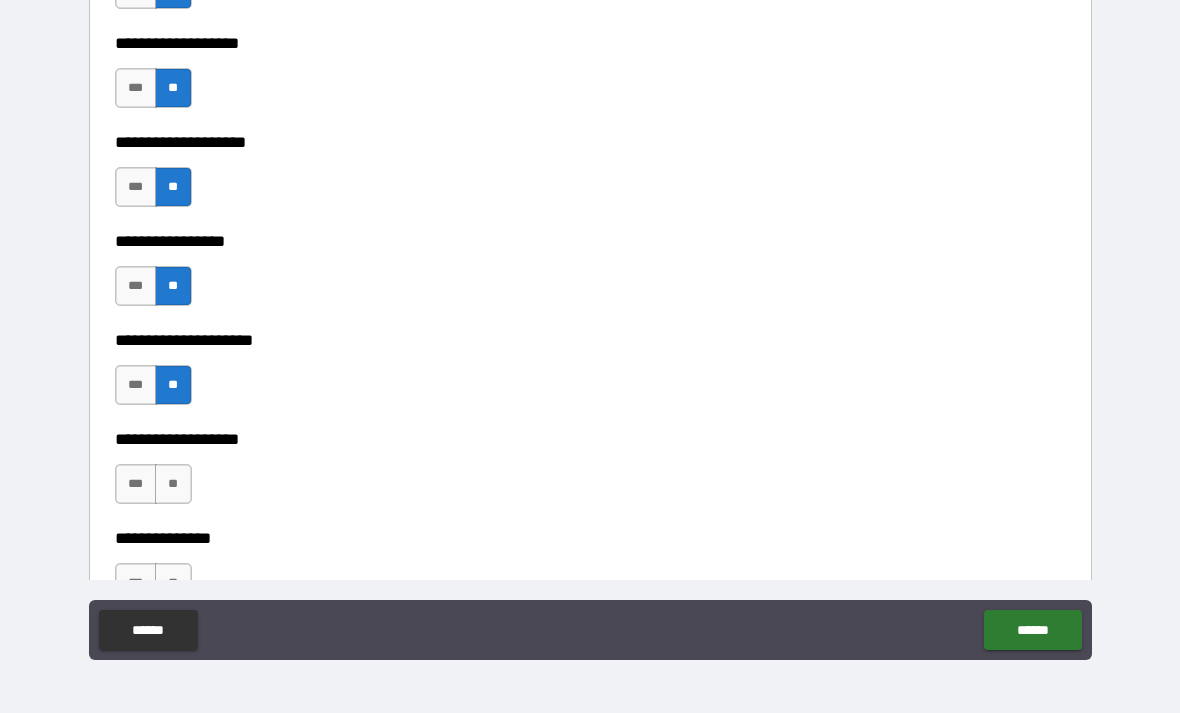 click on "**" at bounding box center [173, 484] 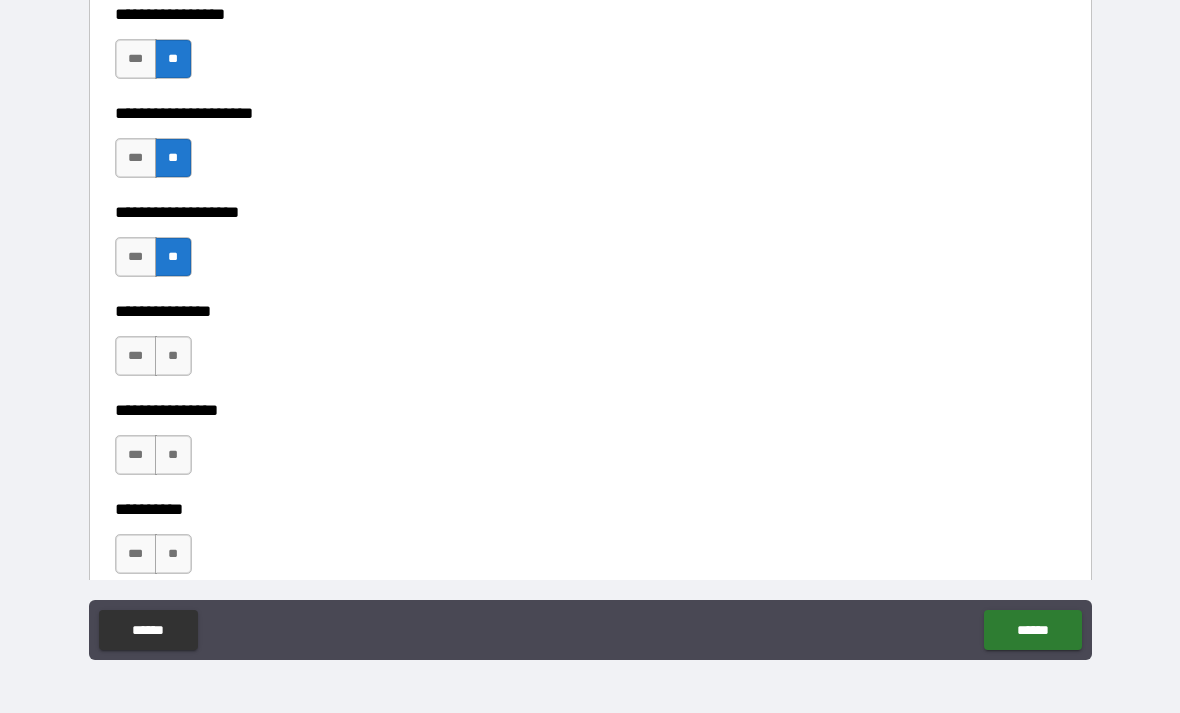 scroll, scrollTop: 8492, scrollLeft: 0, axis: vertical 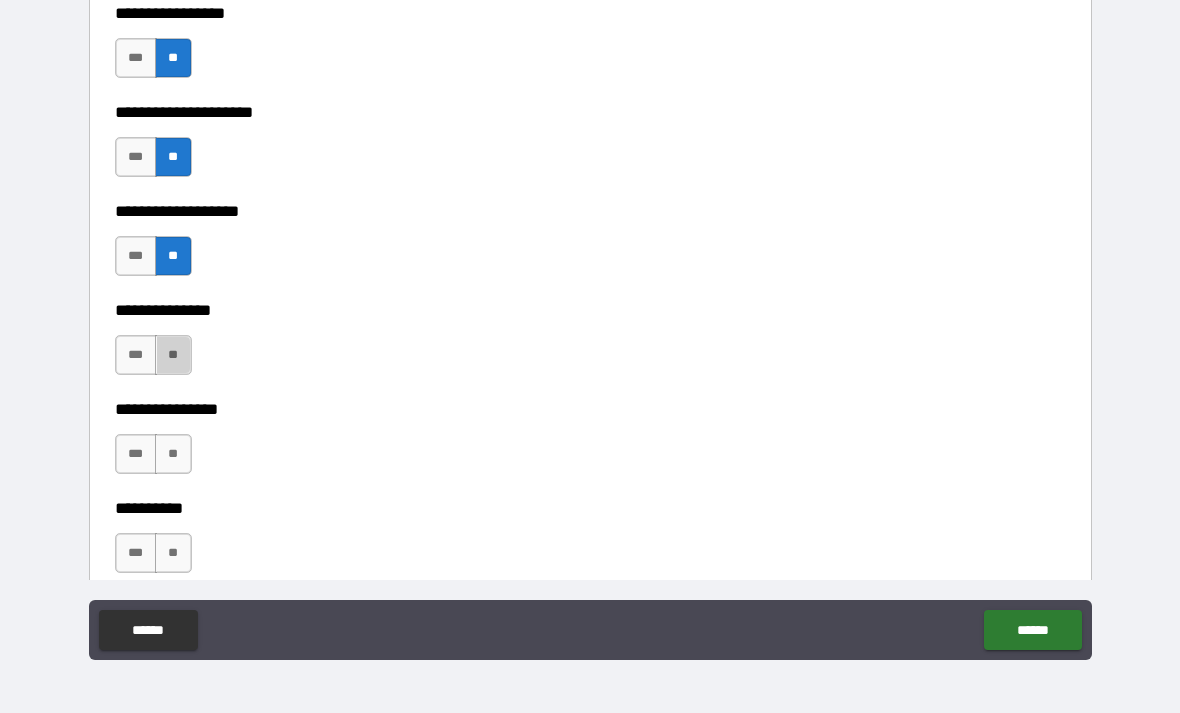 click on "**" at bounding box center (173, 355) 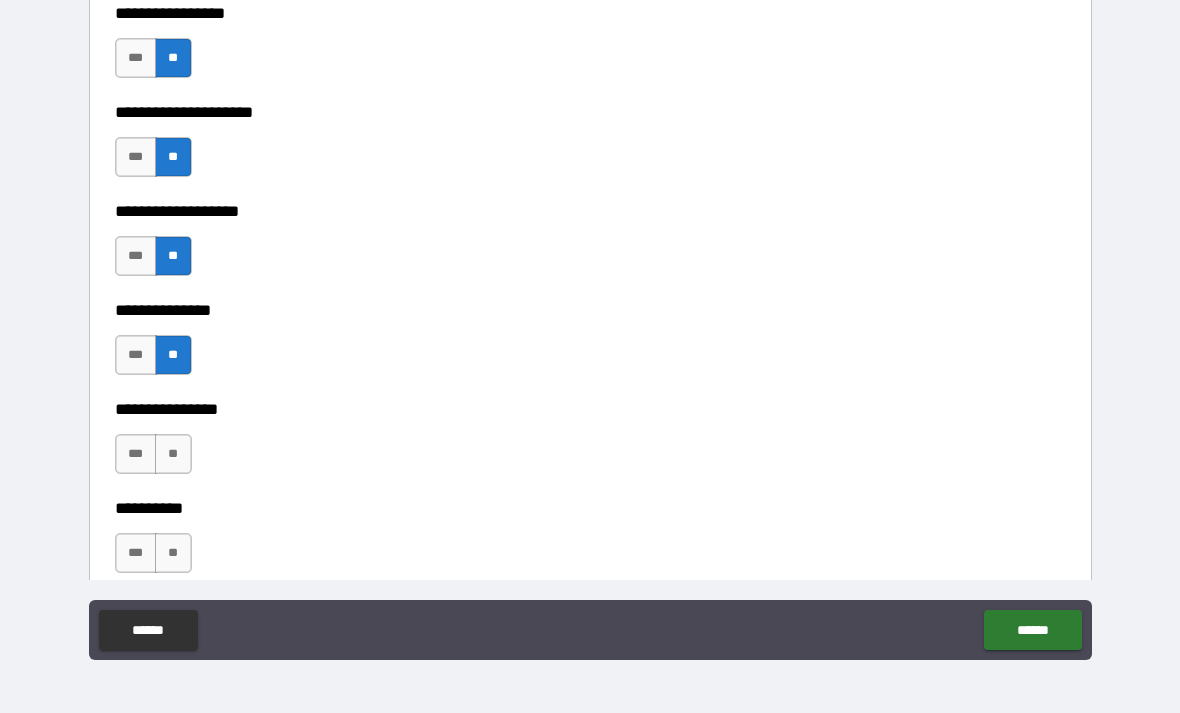 click on "**" at bounding box center (173, 454) 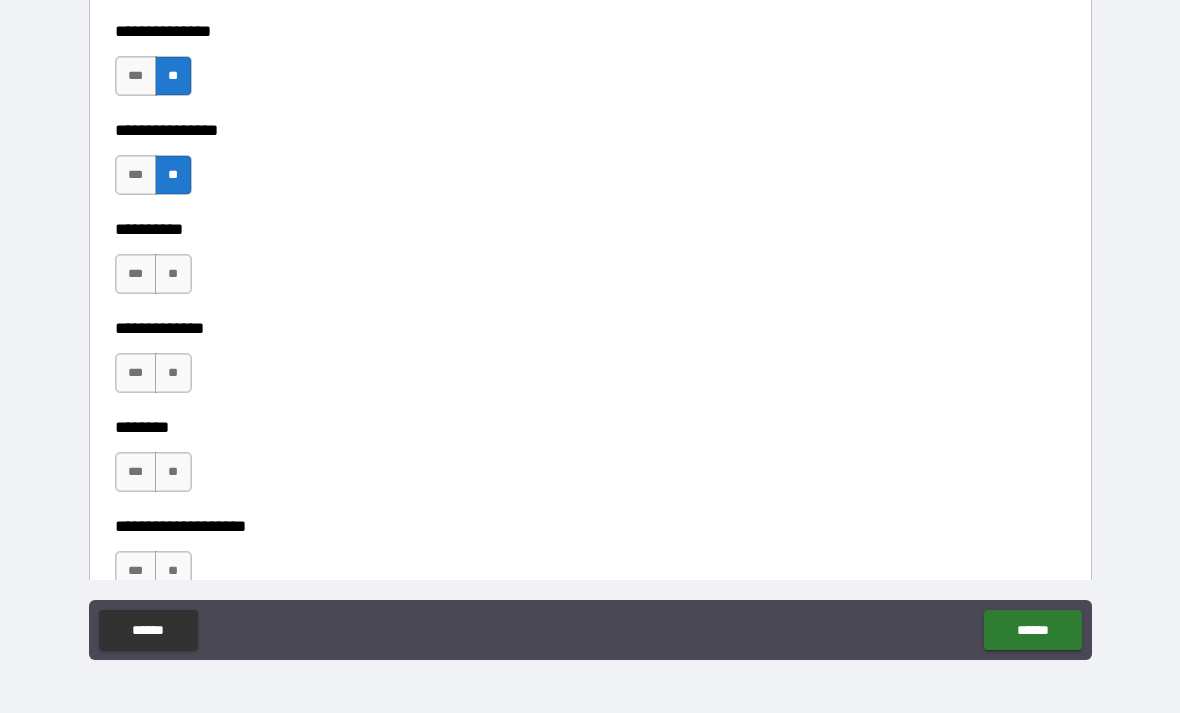scroll, scrollTop: 8787, scrollLeft: 0, axis: vertical 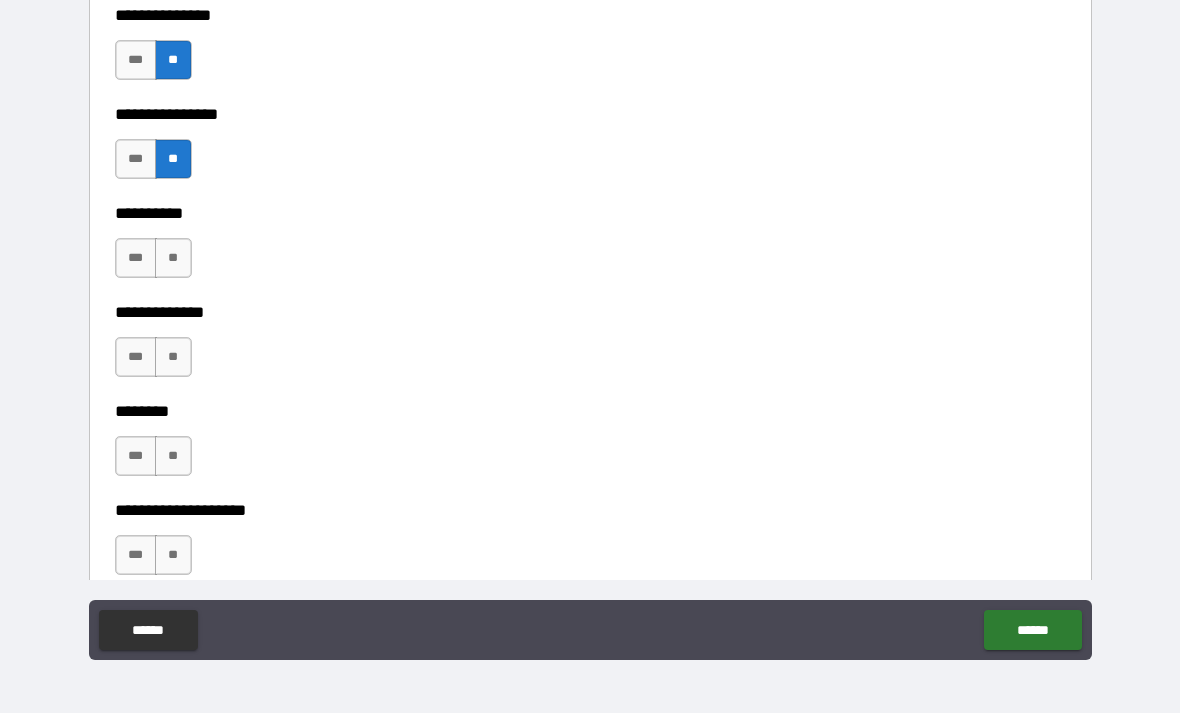 click on "**" at bounding box center [173, 258] 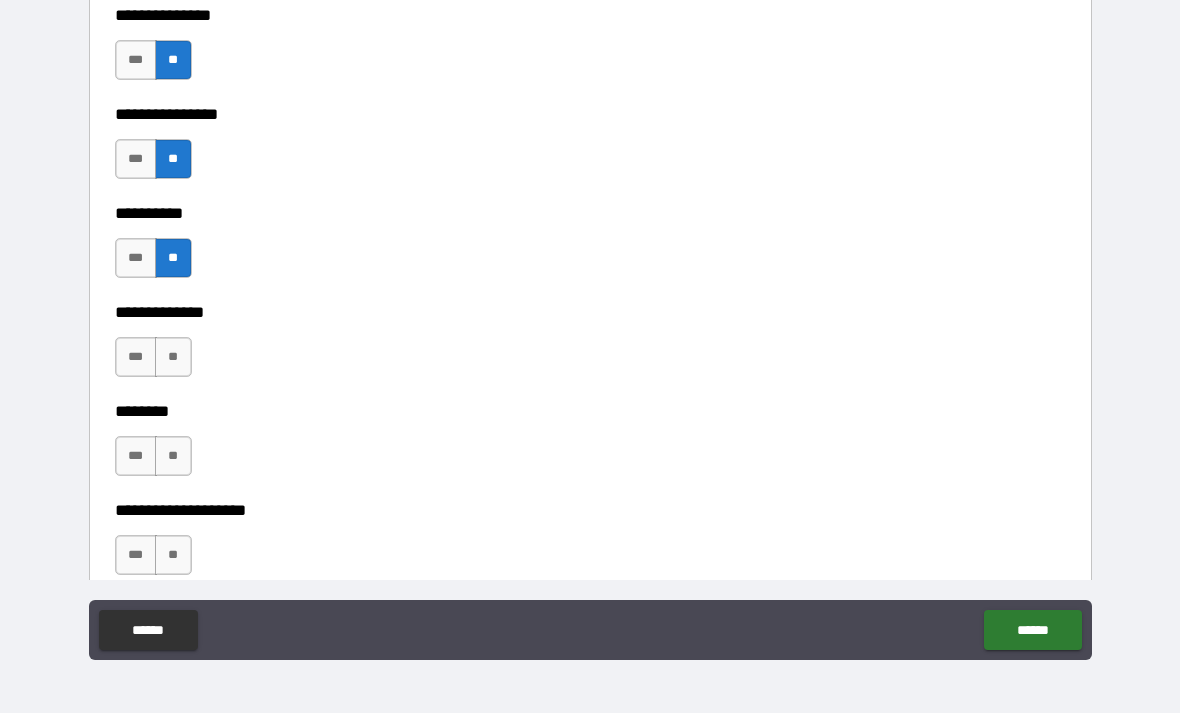 click on "**" at bounding box center [173, 357] 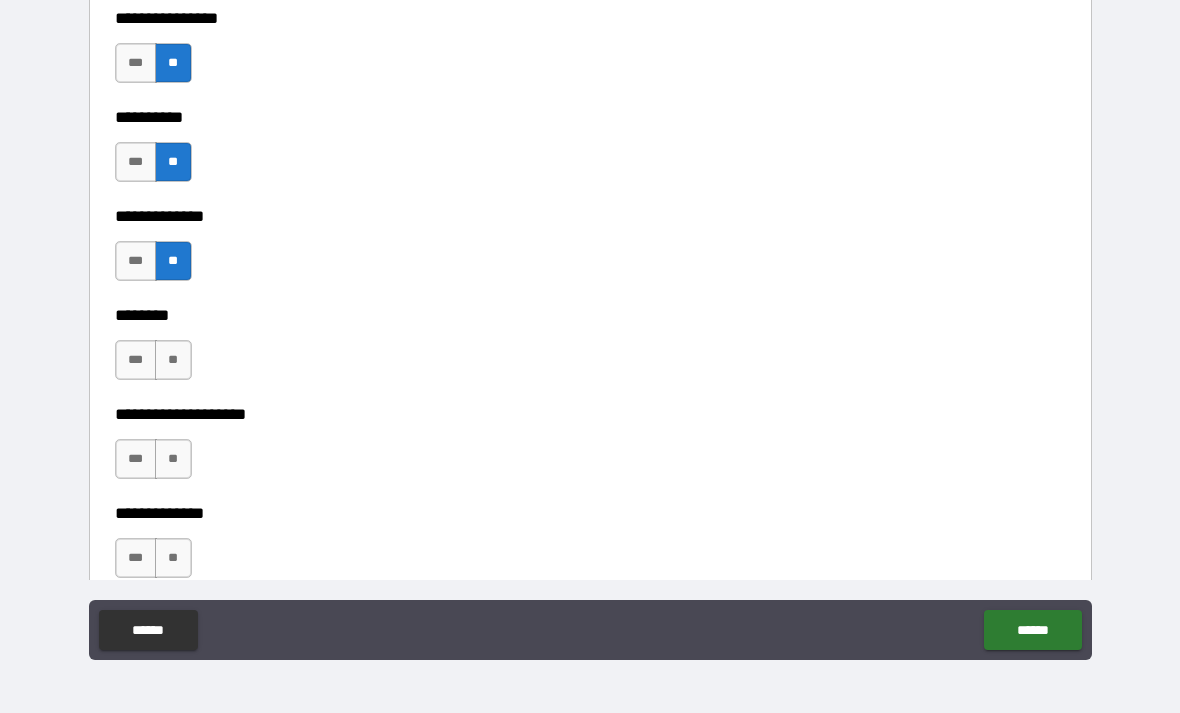 scroll, scrollTop: 8903, scrollLeft: 0, axis: vertical 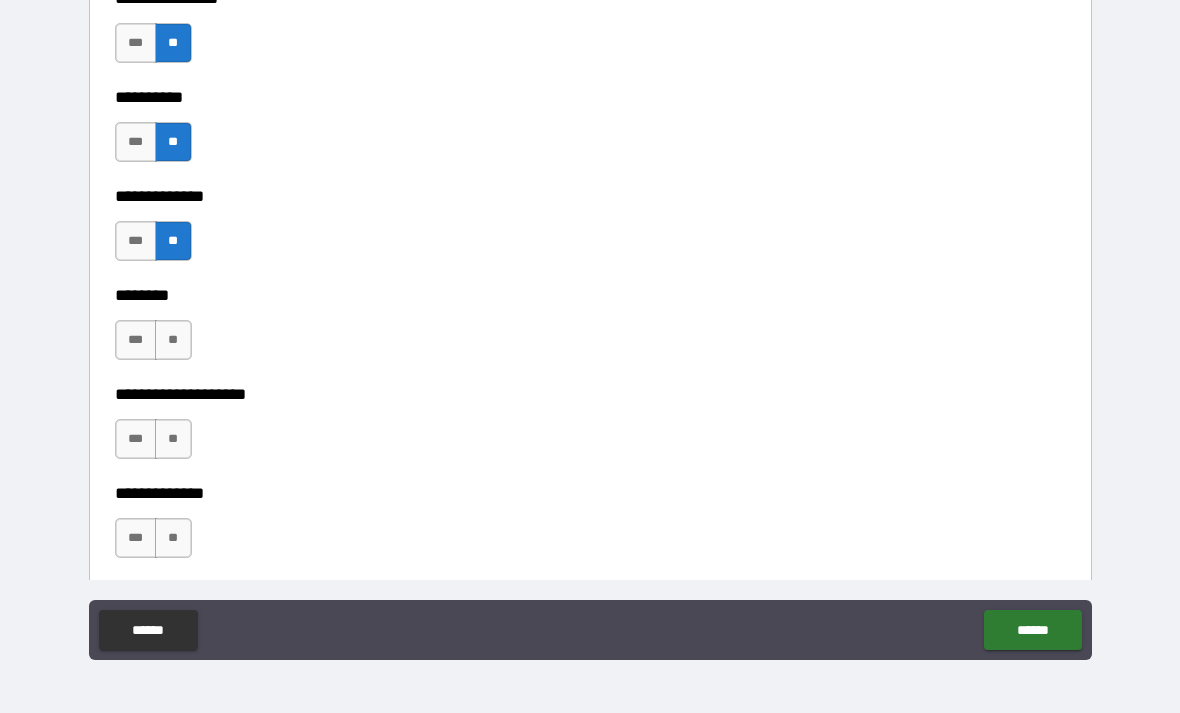 click on "**" at bounding box center [173, 340] 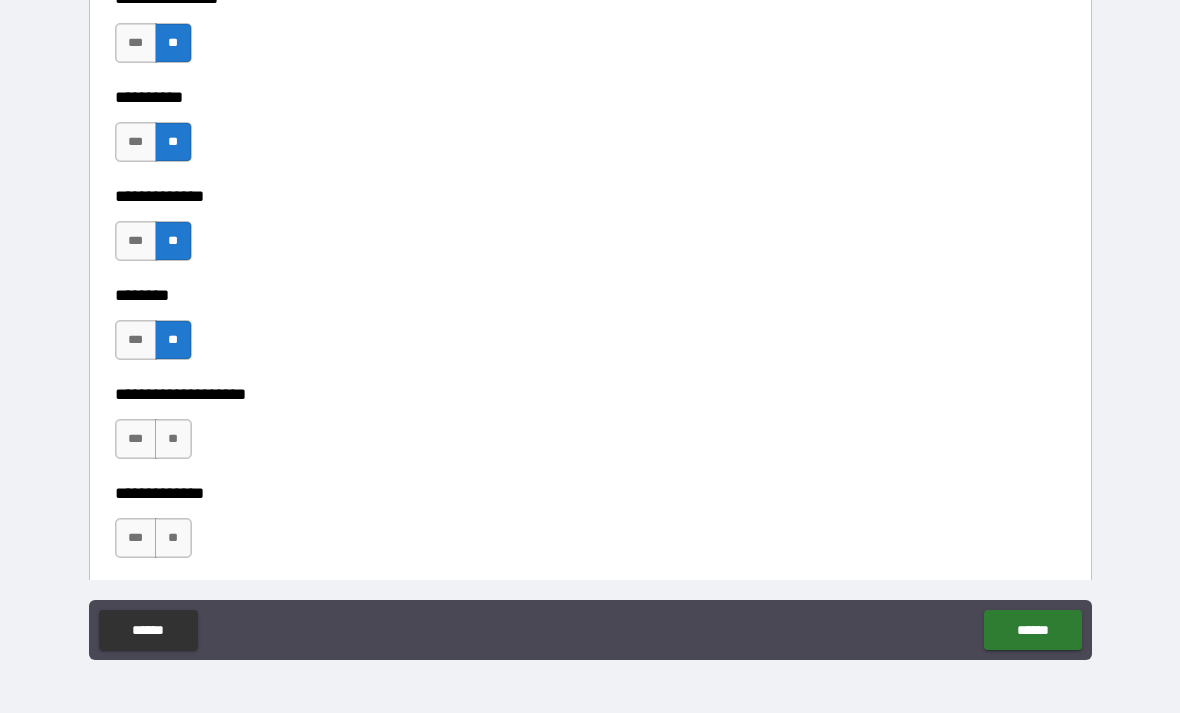 click on "**" at bounding box center (173, 439) 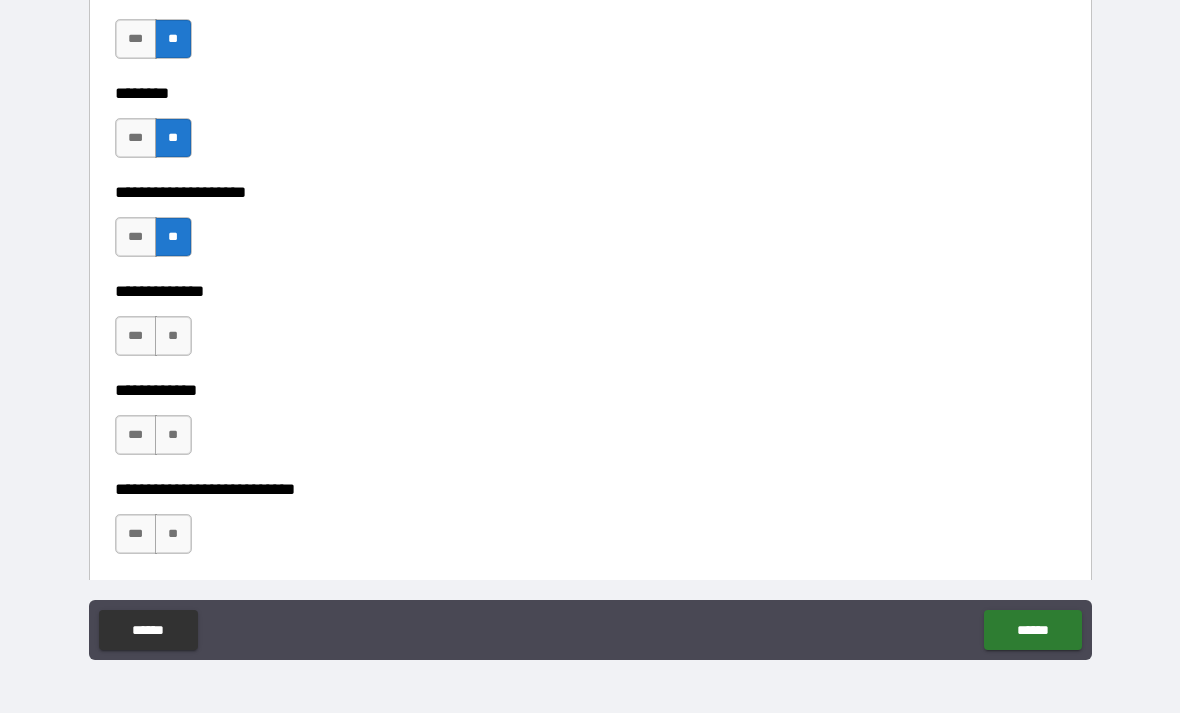 scroll, scrollTop: 9126, scrollLeft: 0, axis: vertical 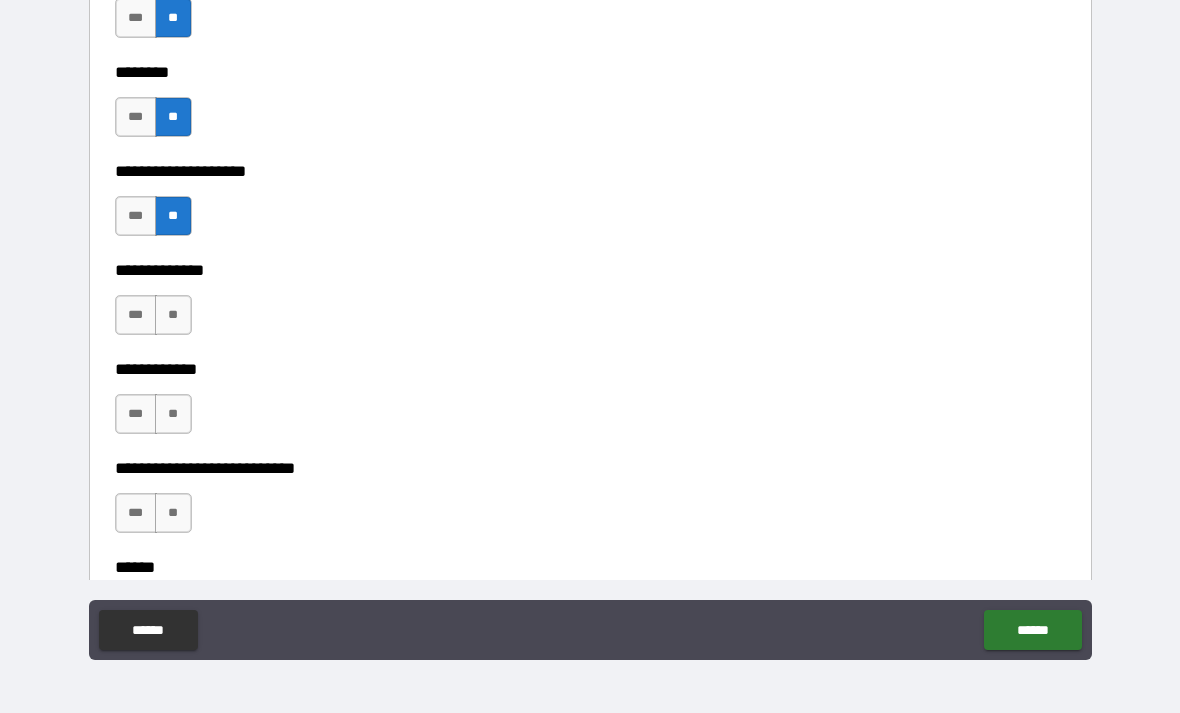 click on "**" at bounding box center [173, 315] 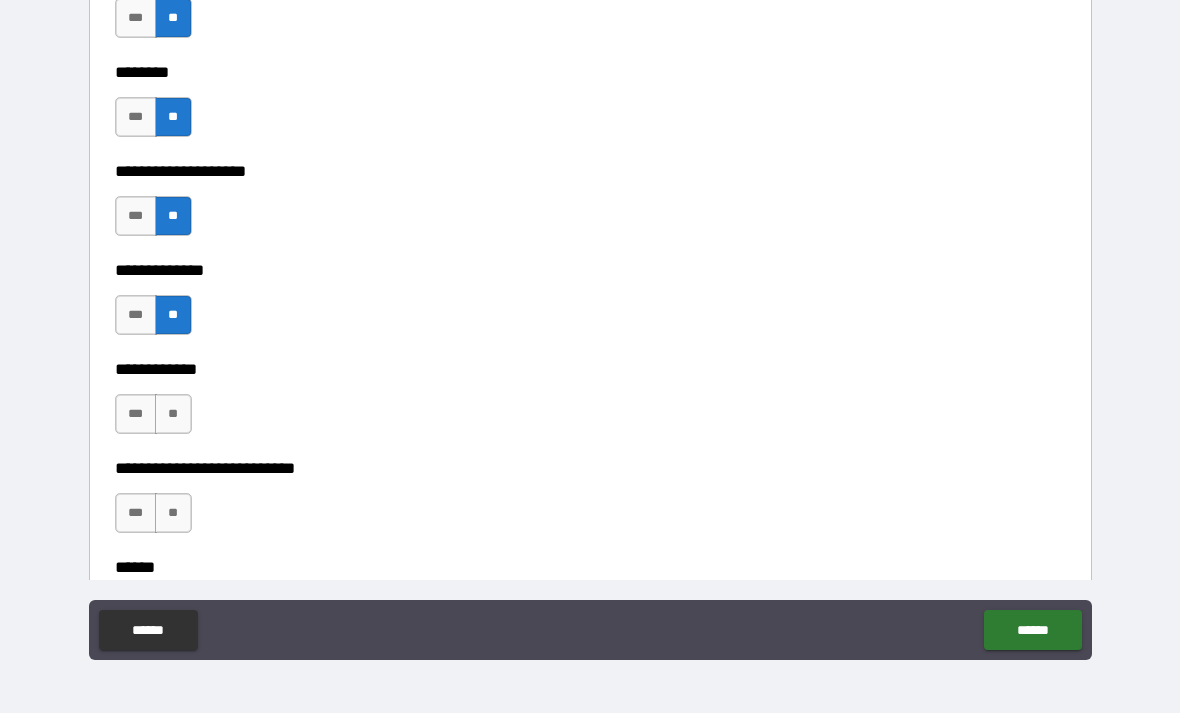 click on "**" at bounding box center (173, 414) 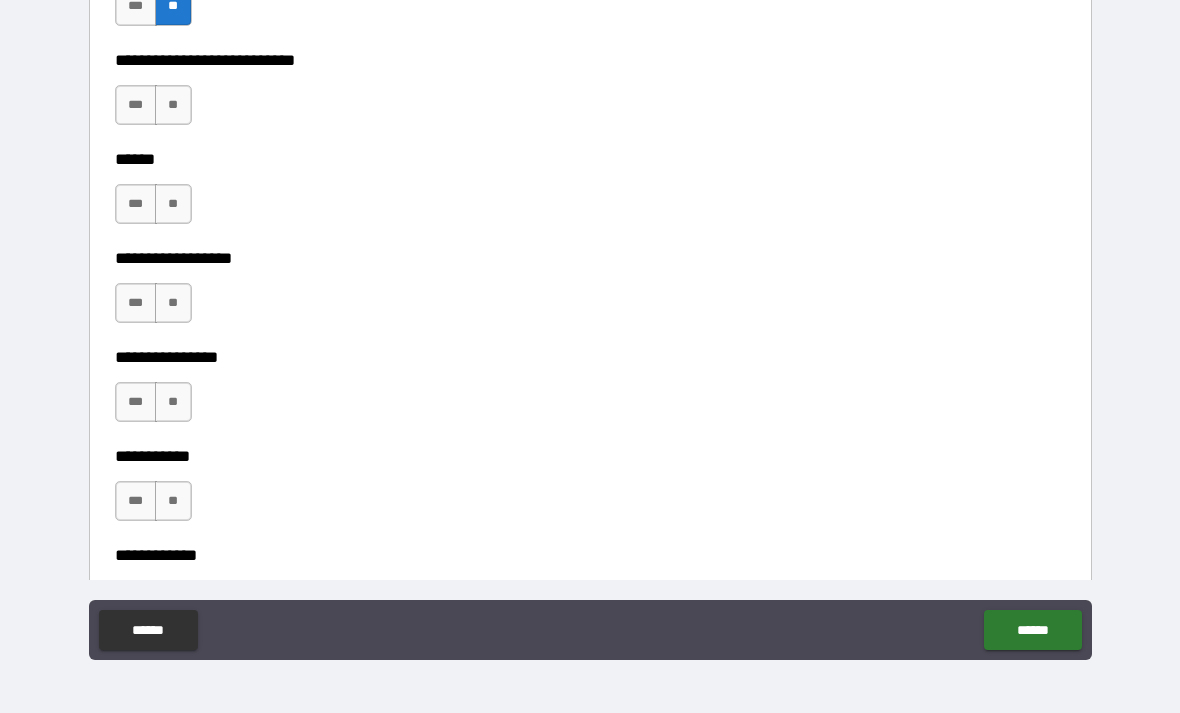 scroll, scrollTop: 9537, scrollLeft: 0, axis: vertical 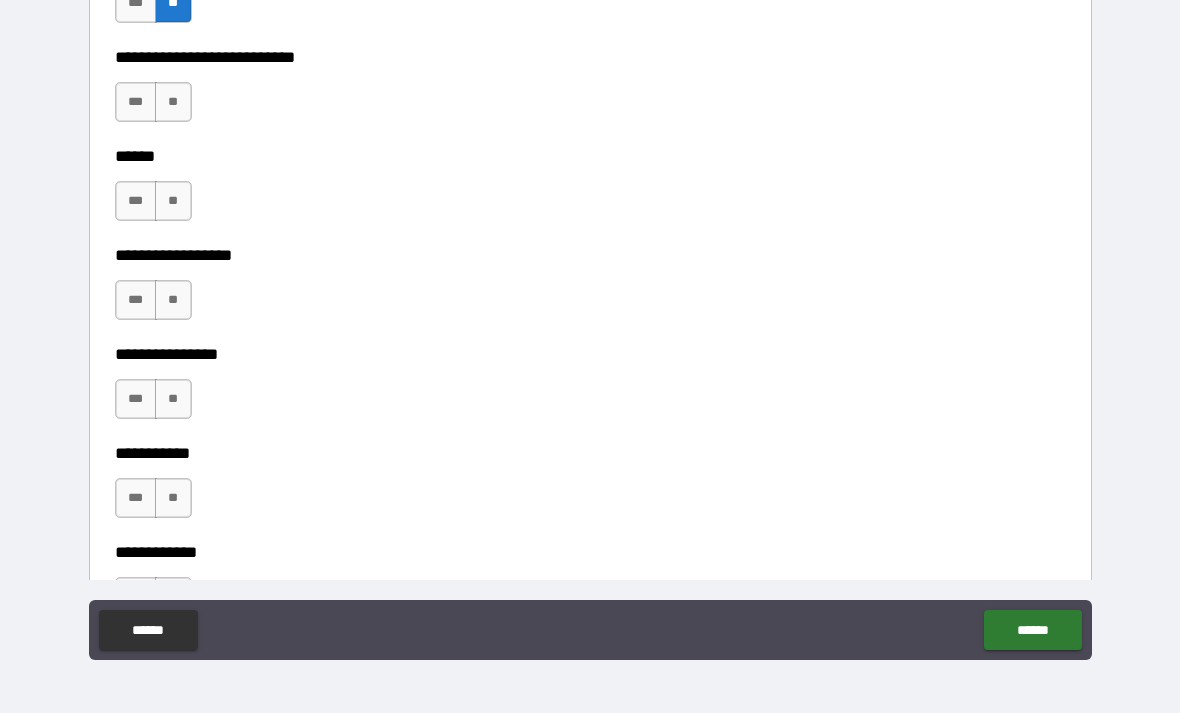 click on "**" at bounding box center (173, 102) 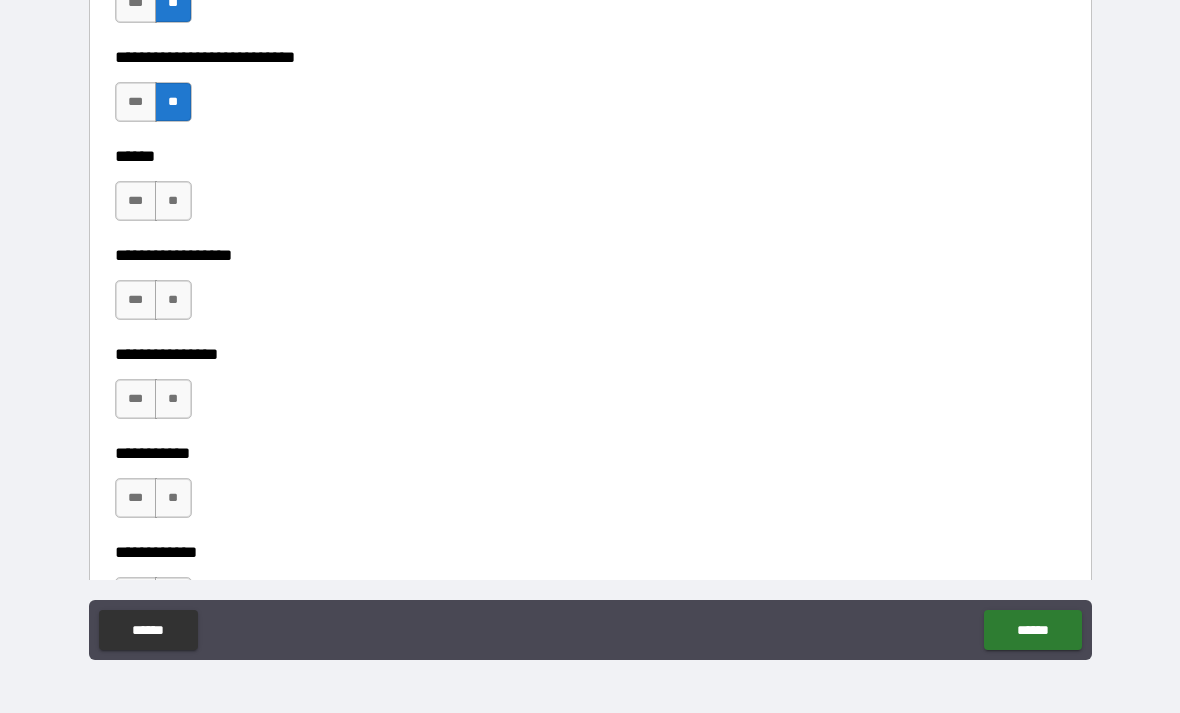 click on "**" at bounding box center (173, 201) 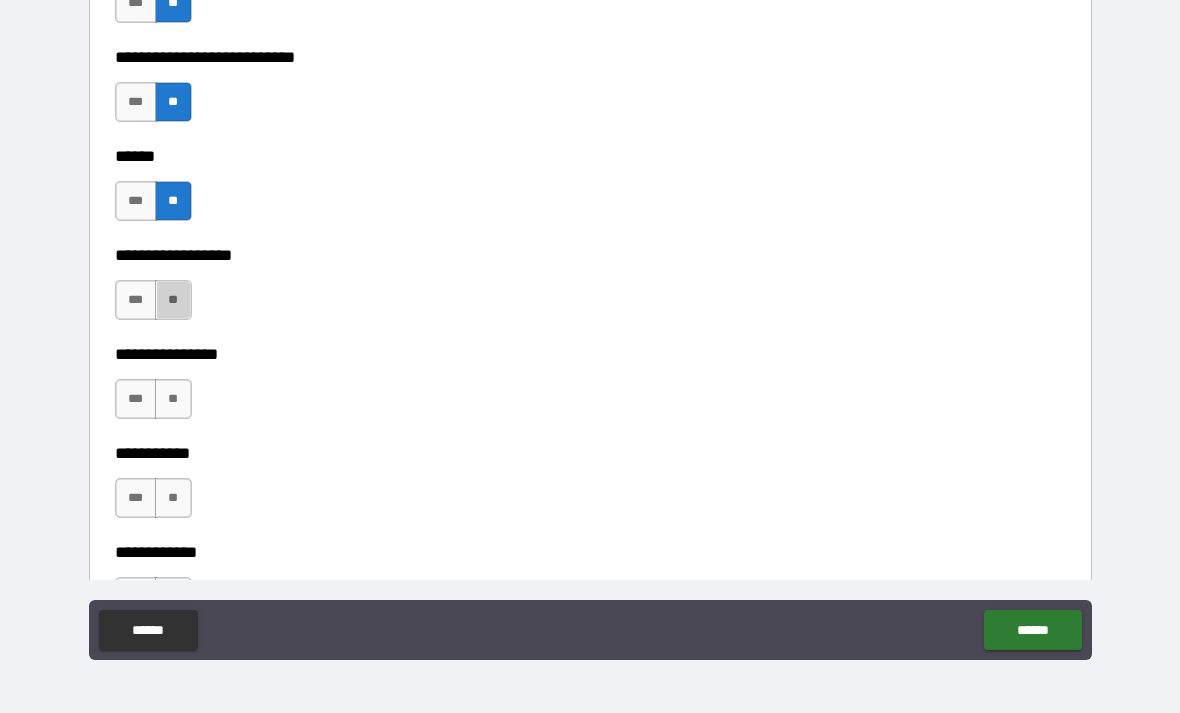 click on "**" at bounding box center (173, 300) 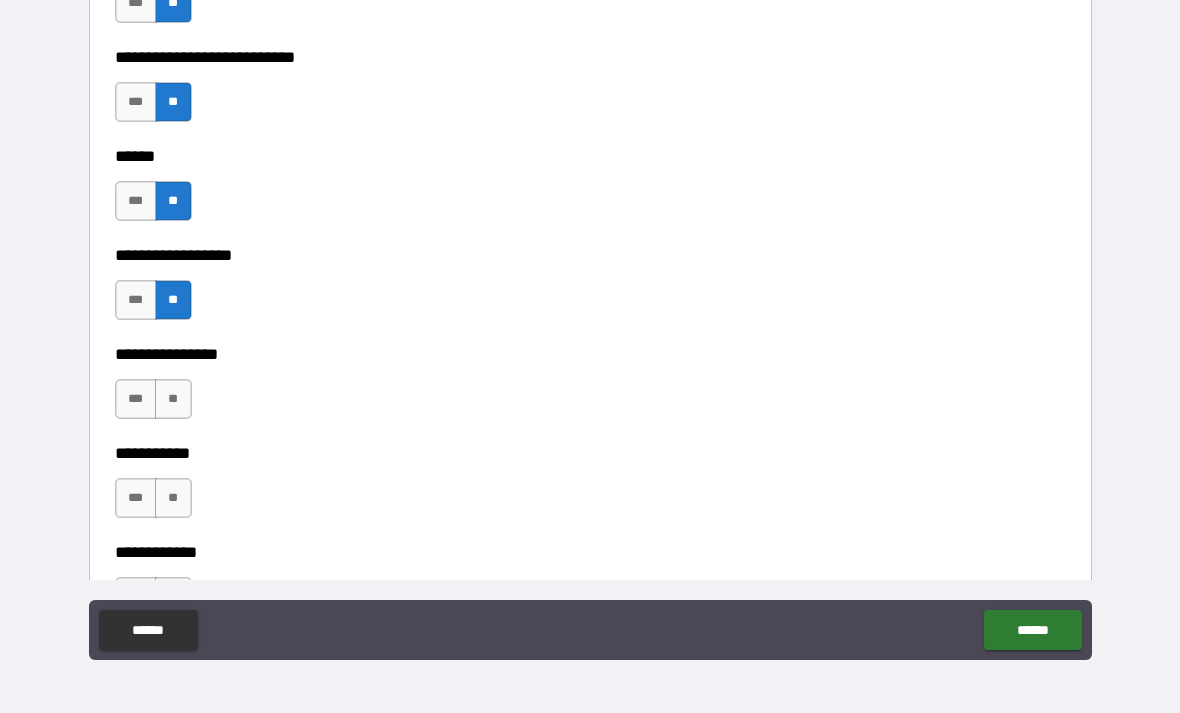 click on "**" at bounding box center (173, 399) 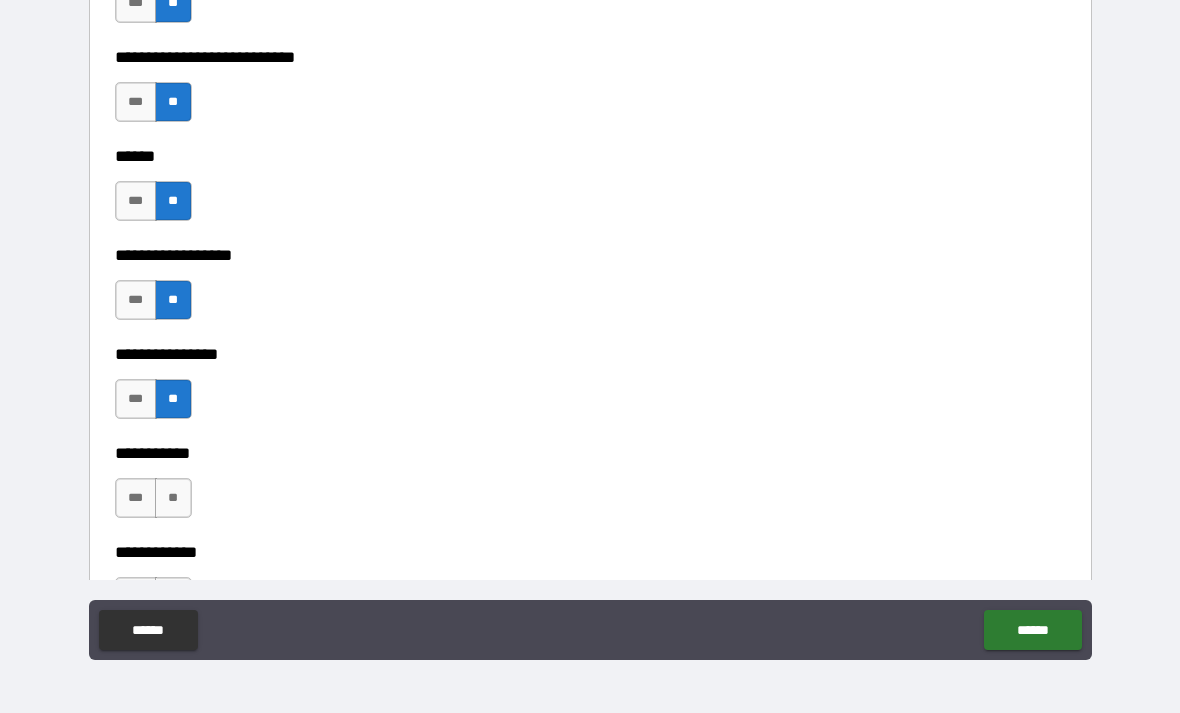 click on "***" at bounding box center [136, 399] 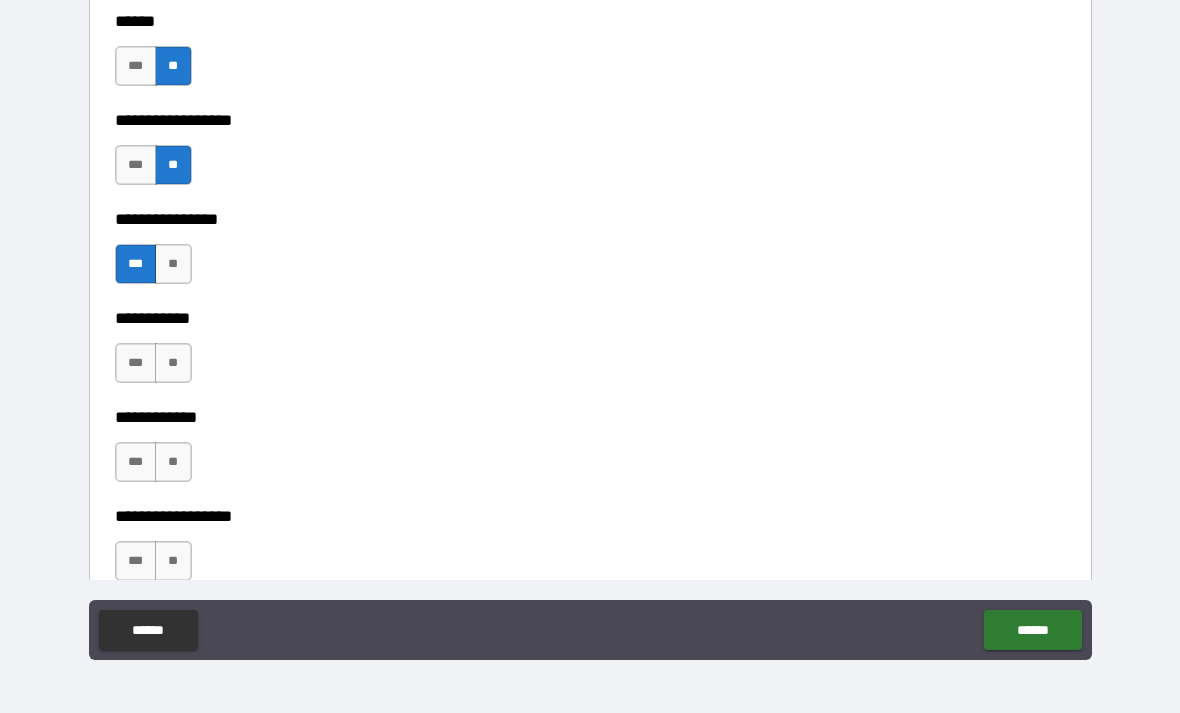 scroll, scrollTop: 9698, scrollLeft: 0, axis: vertical 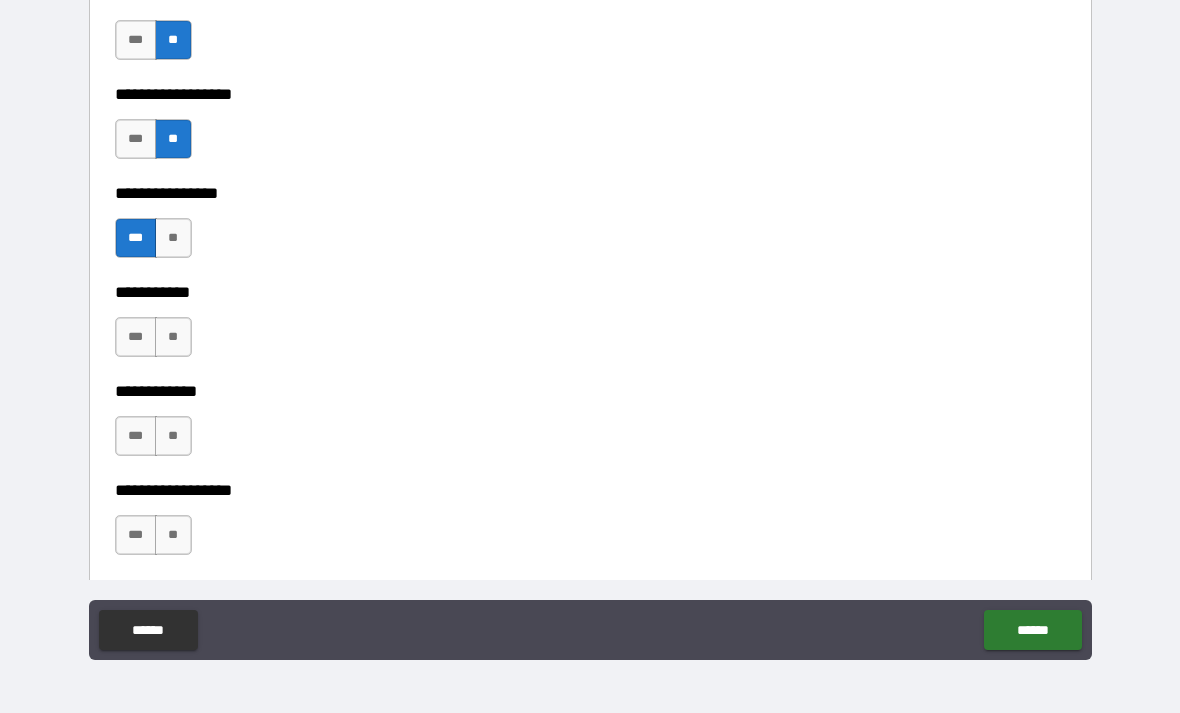 click on "***" at bounding box center (136, 337) 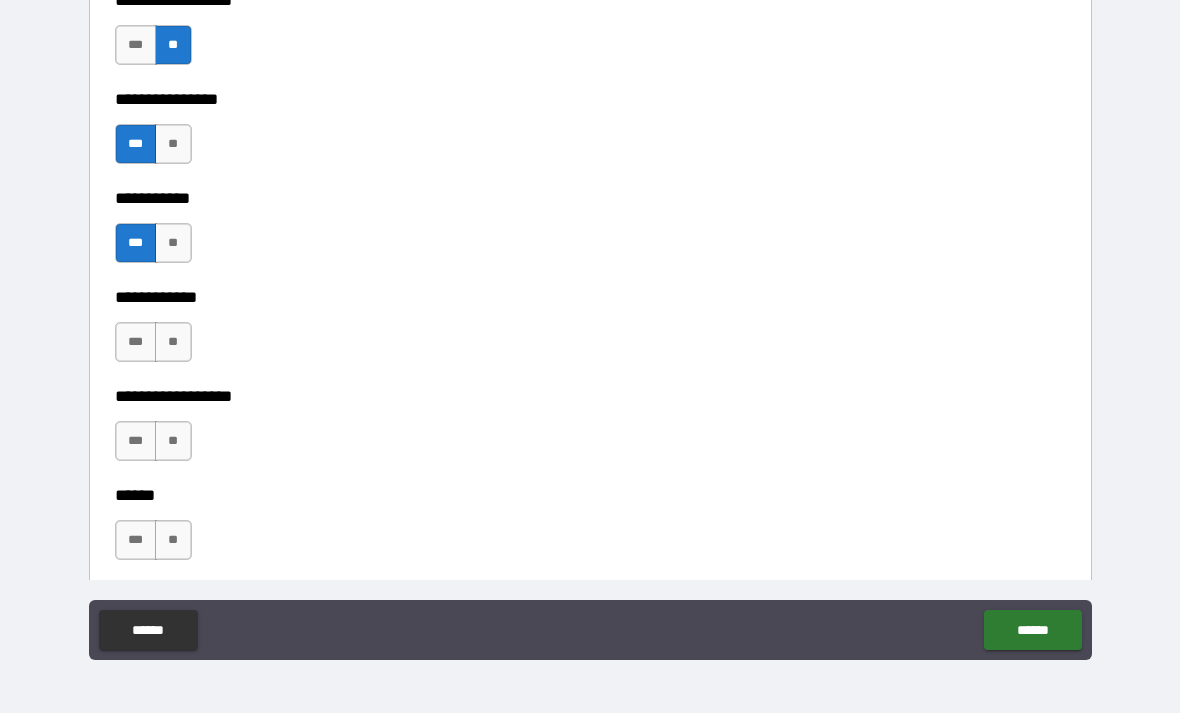 scroll, scrollTop: 9799, scrollLeft: 0, axis: vertical 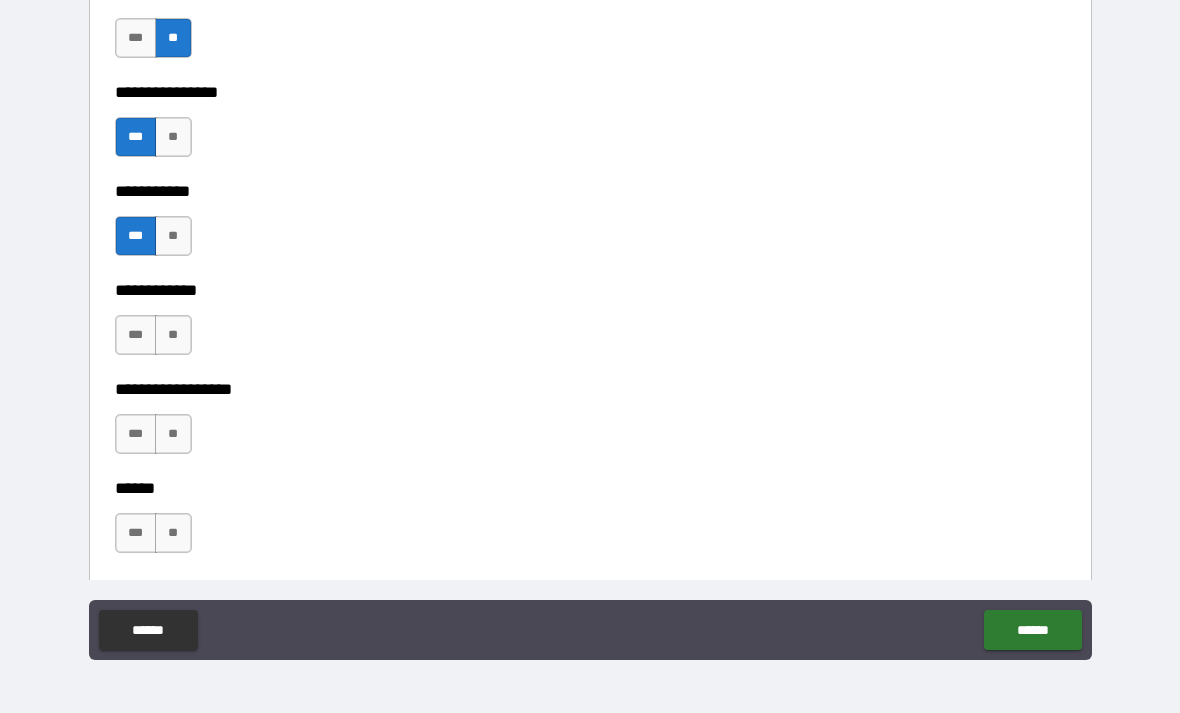 click on "**" at bounding box center (173, 335) 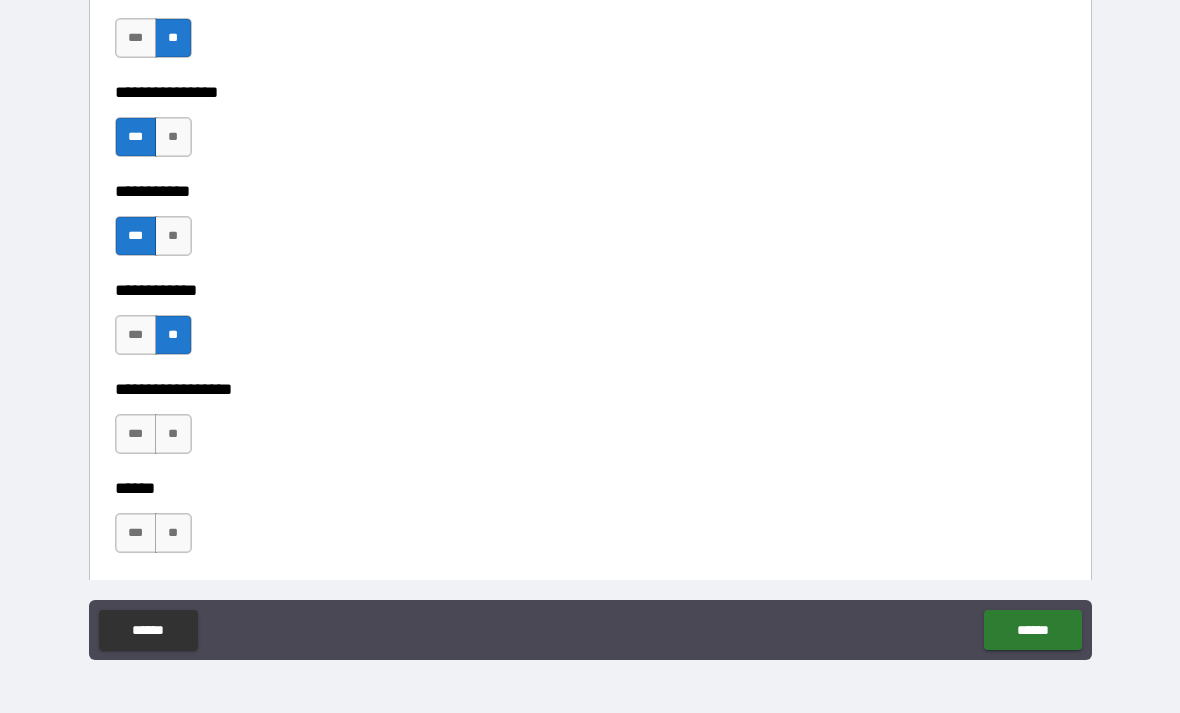 click on "**" at bounding box center (173, 434) 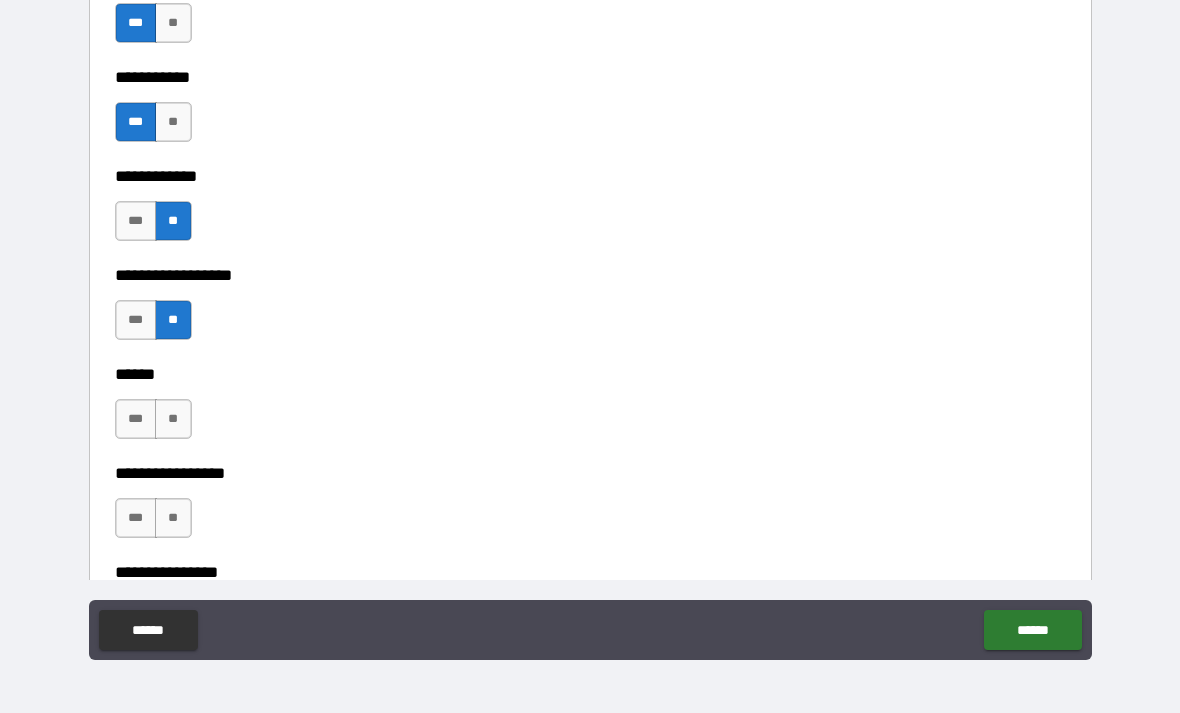 scroll, scrollTop: 9956, scrollLeft: 0, axis: vertical 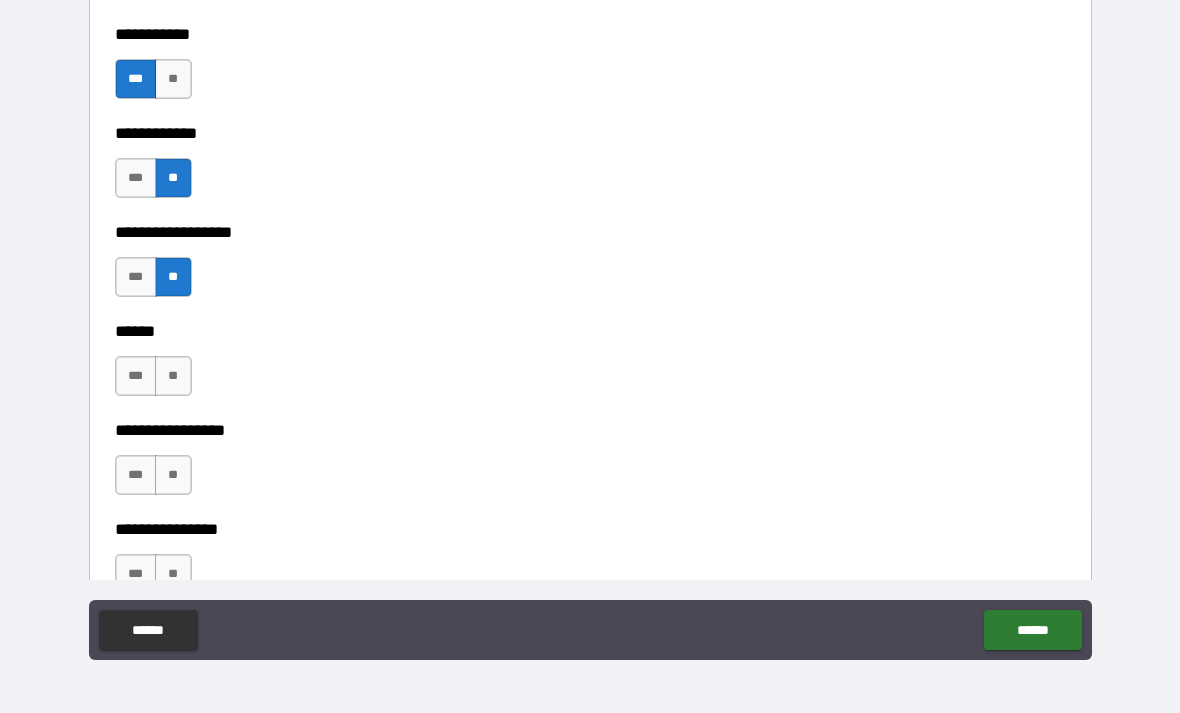 click on "**" at bounding box center (173, 376) 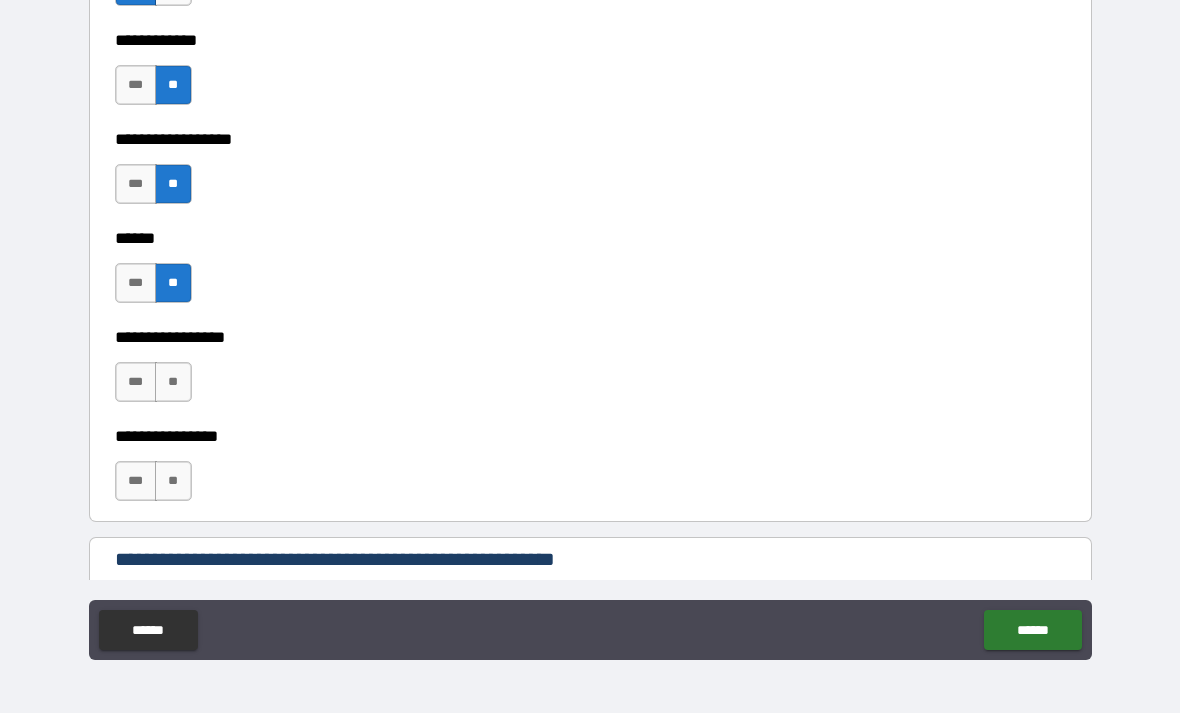 scroll, scrollTop: 10059, scrollLeft: 0, axis: vertical 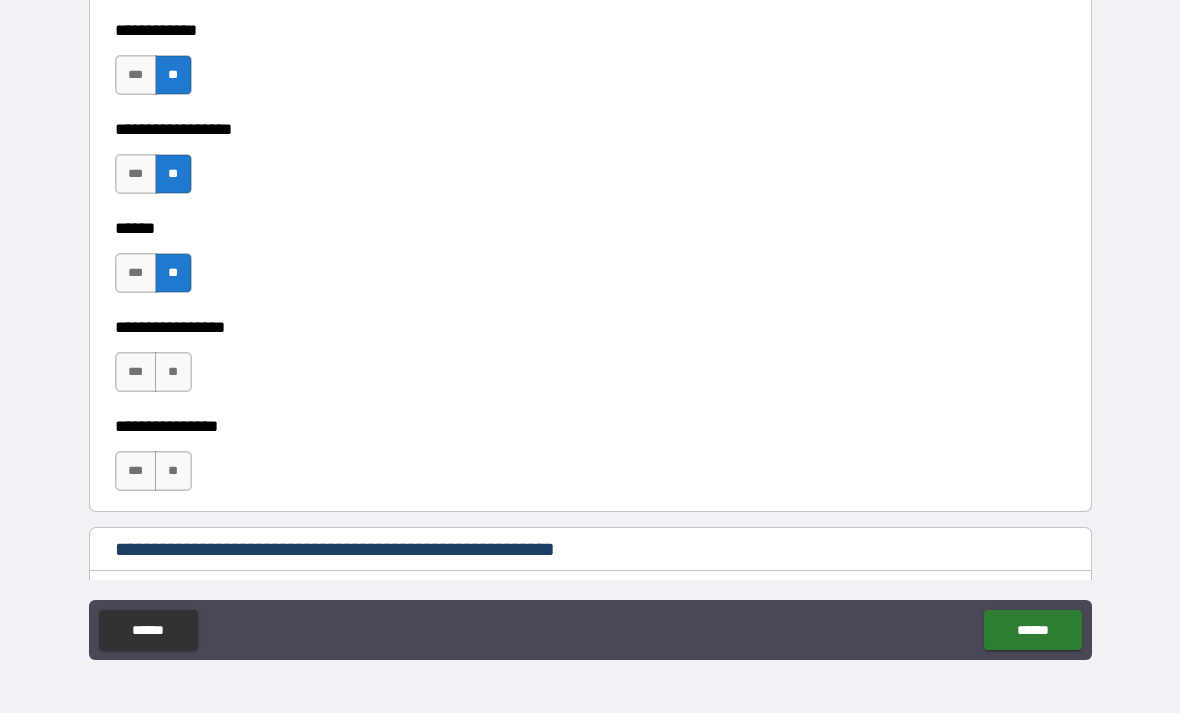 click on "**" at bounding box center [173, 372] 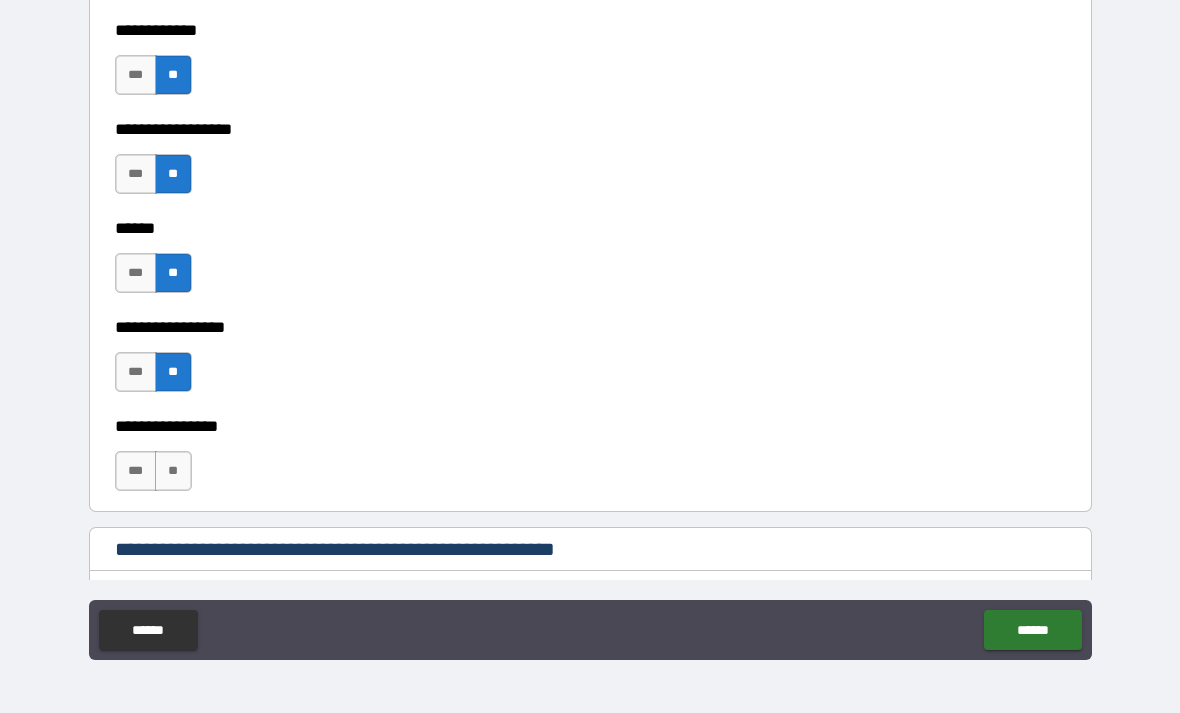 click on "*** **" at bounding box center [153, 471] 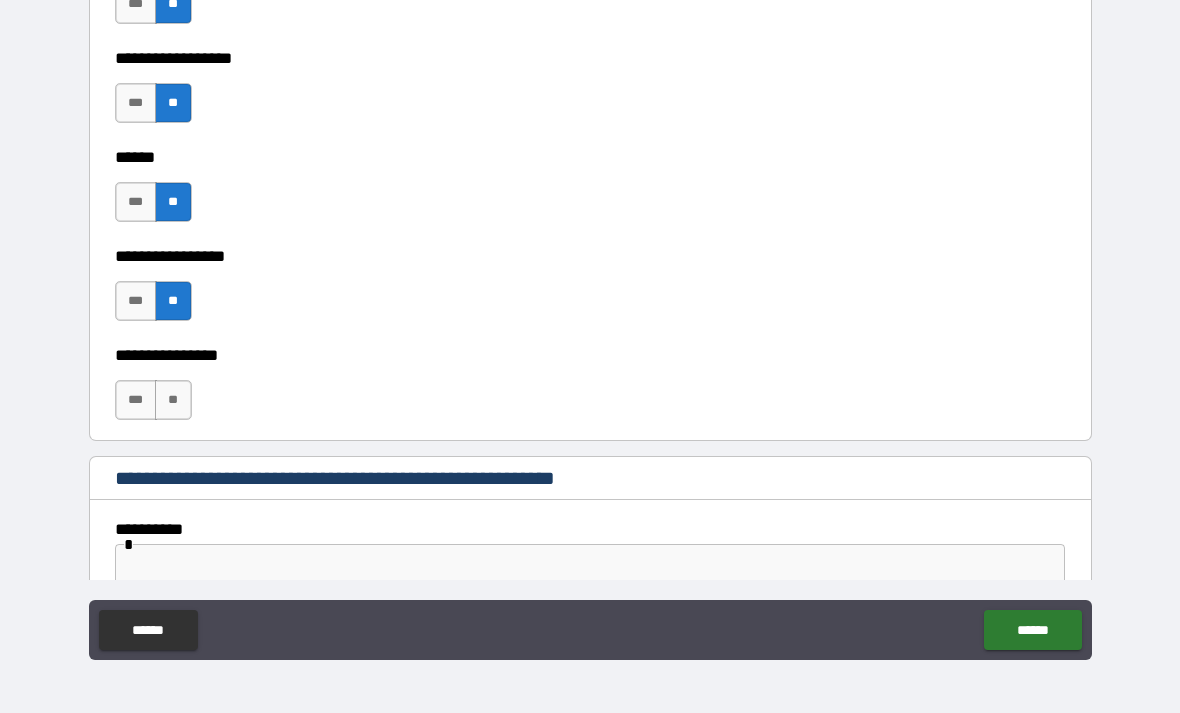 scroll, scrollTop: 10178, scrollLeft: 0, axis: vertical 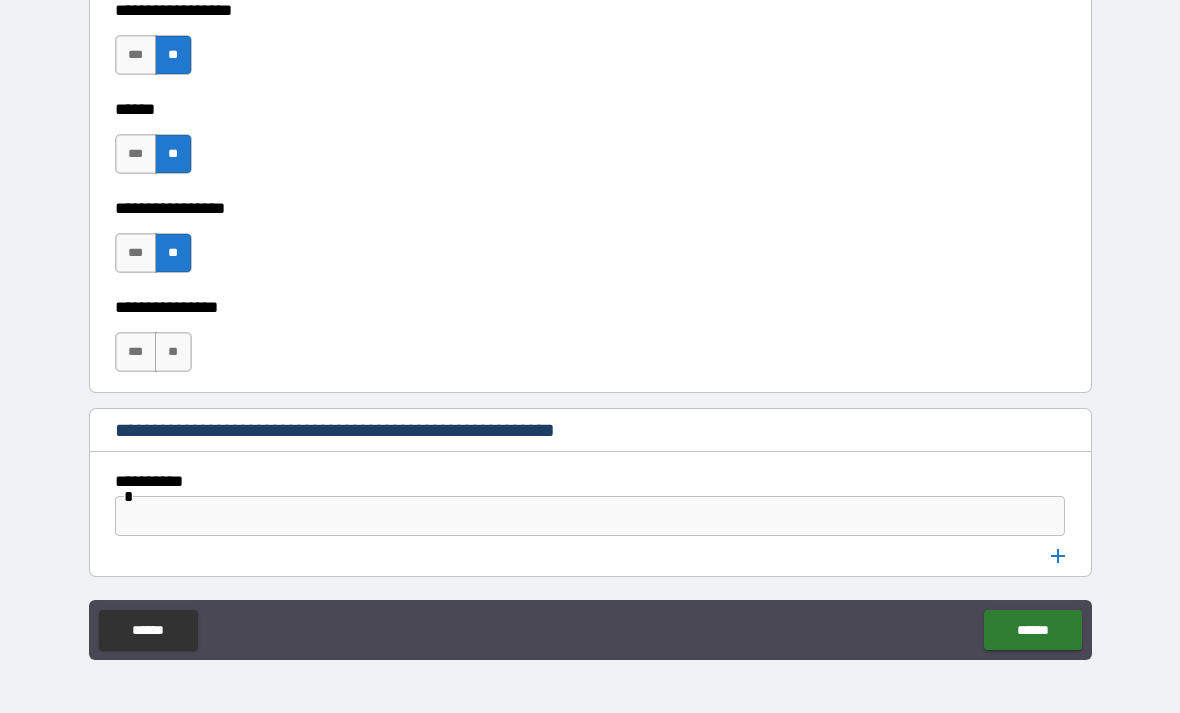 click on "**" at bounding box center [173, 352] 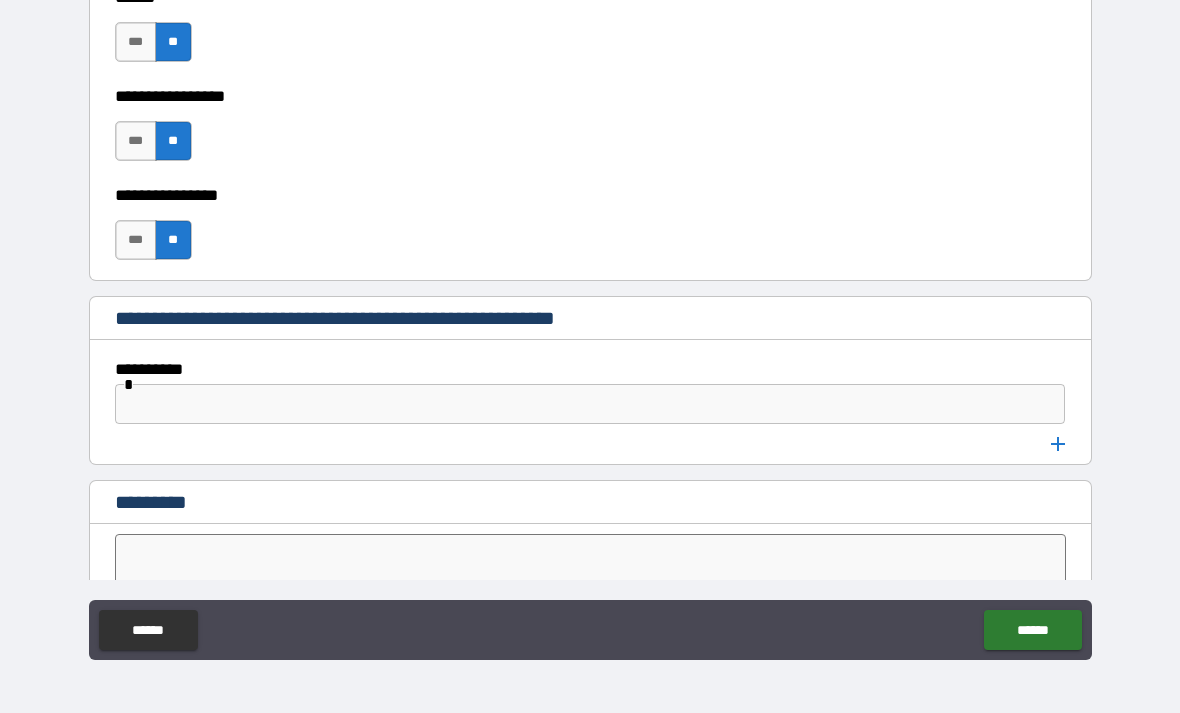 scroll, scrollTop: 10319, scrollLeft: 0, axis: vertical 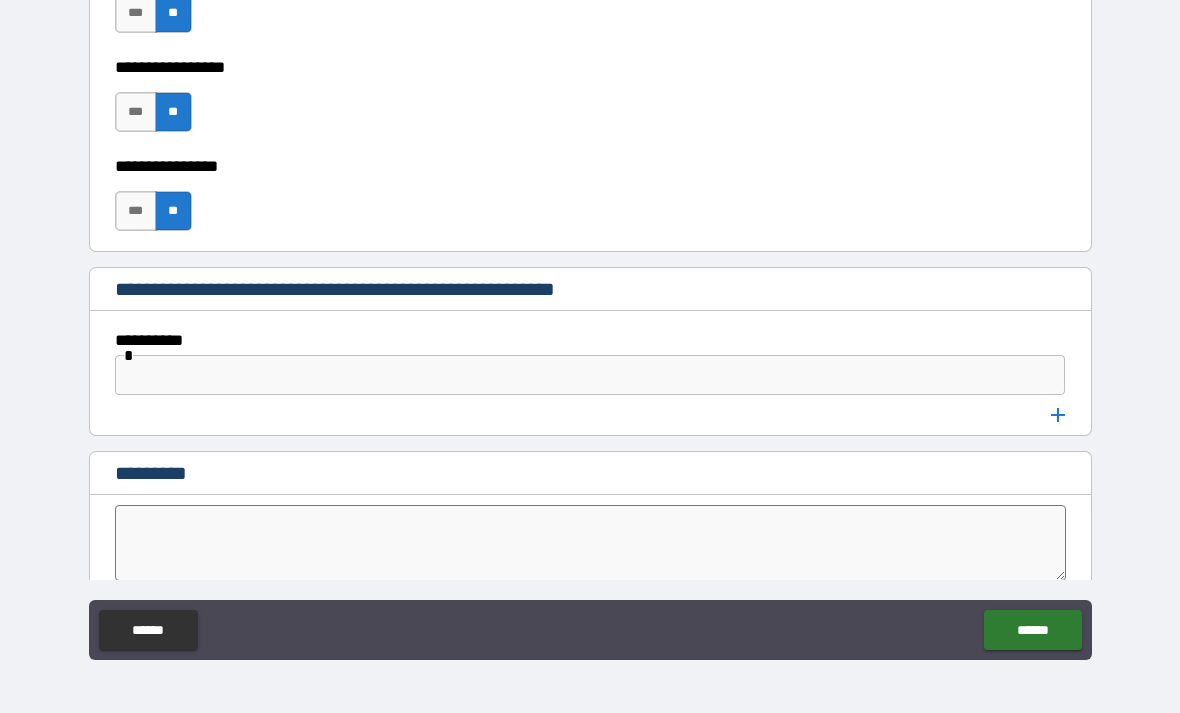 click at bounding box center (590, 375) 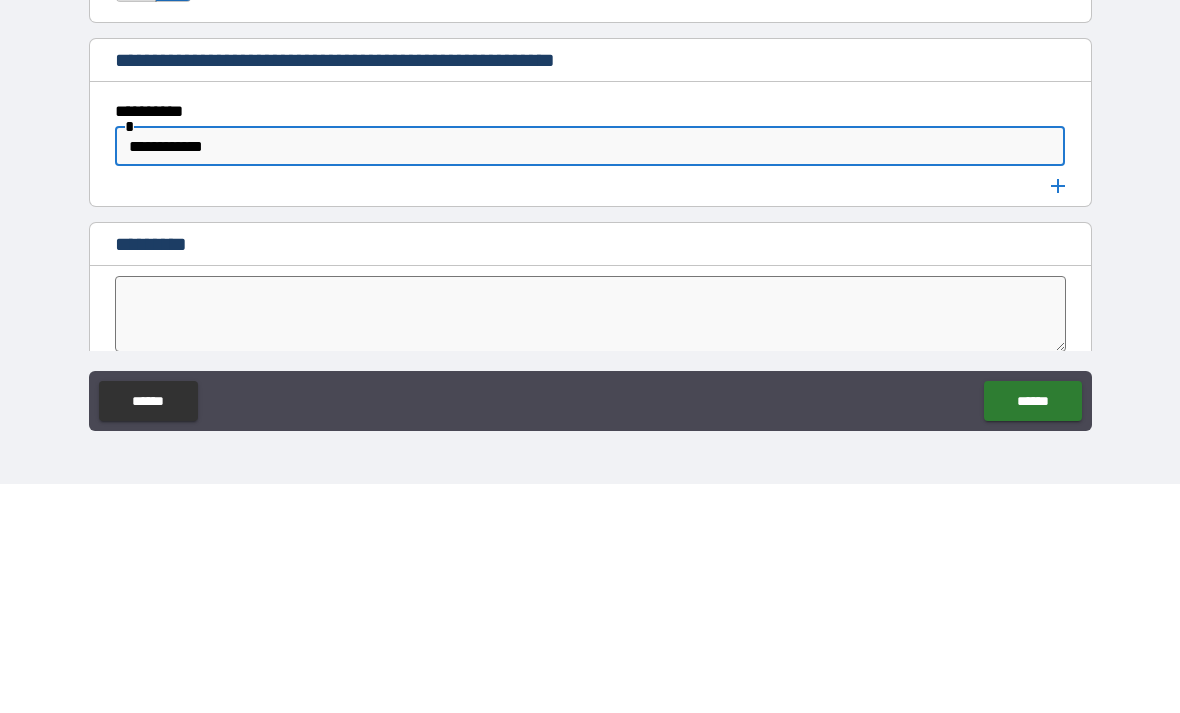 type on "*******" 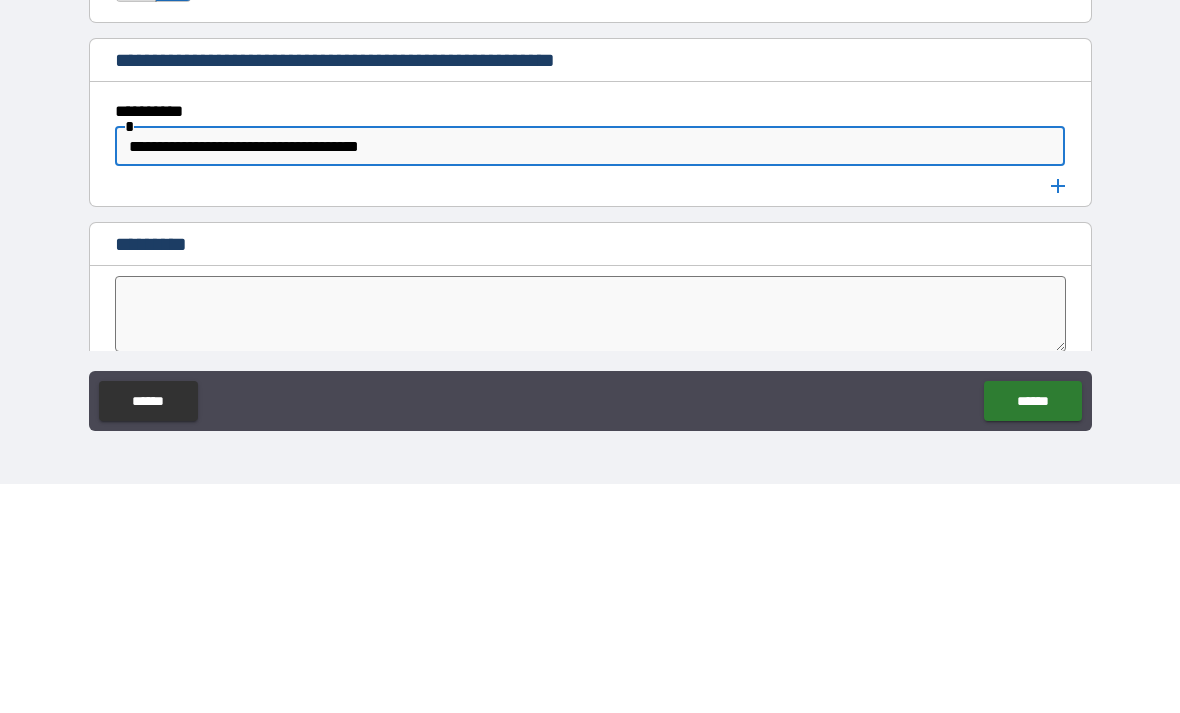 click on "**********" at bounding box center (590, 375) 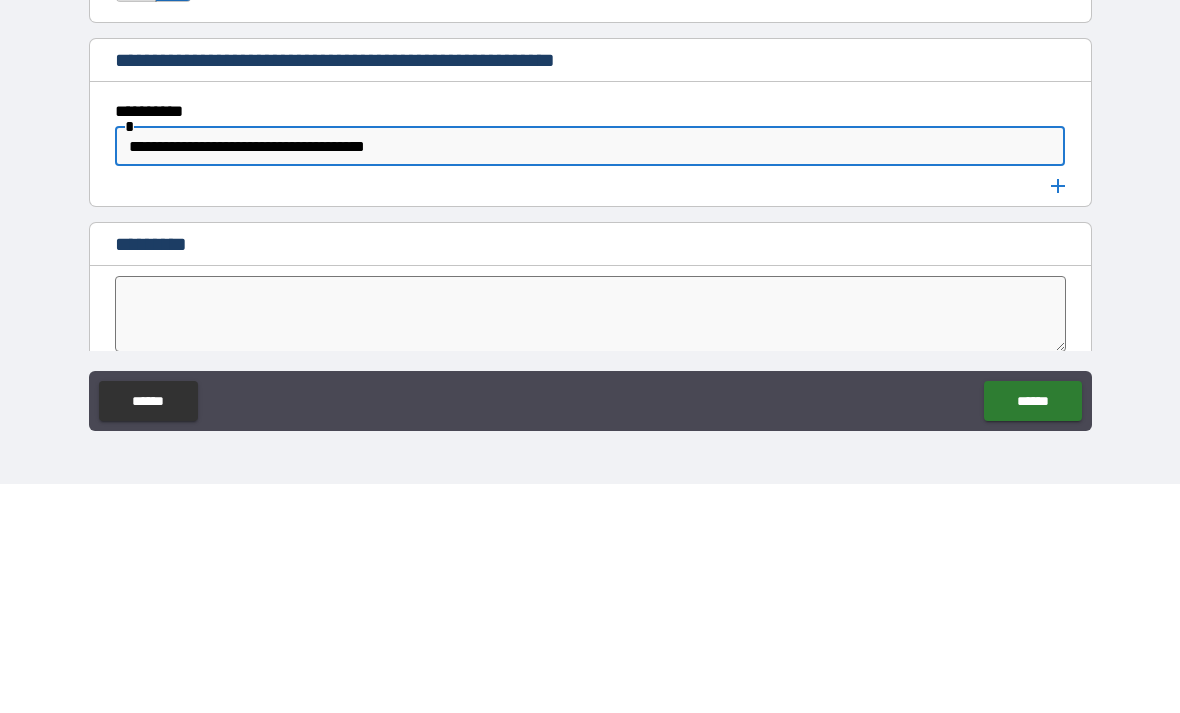 click on "**********" at bounding box center (590, 375) 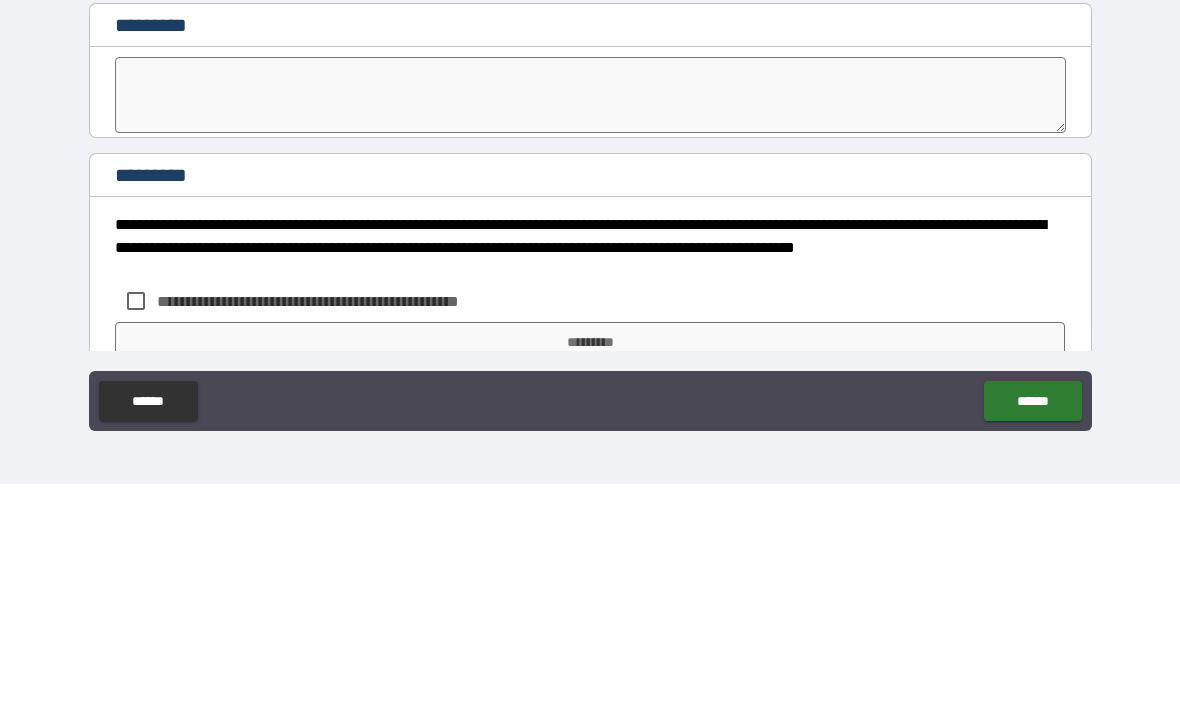 scroll, scrollTop: 10535, scrollLeft: 0, axis: vertical 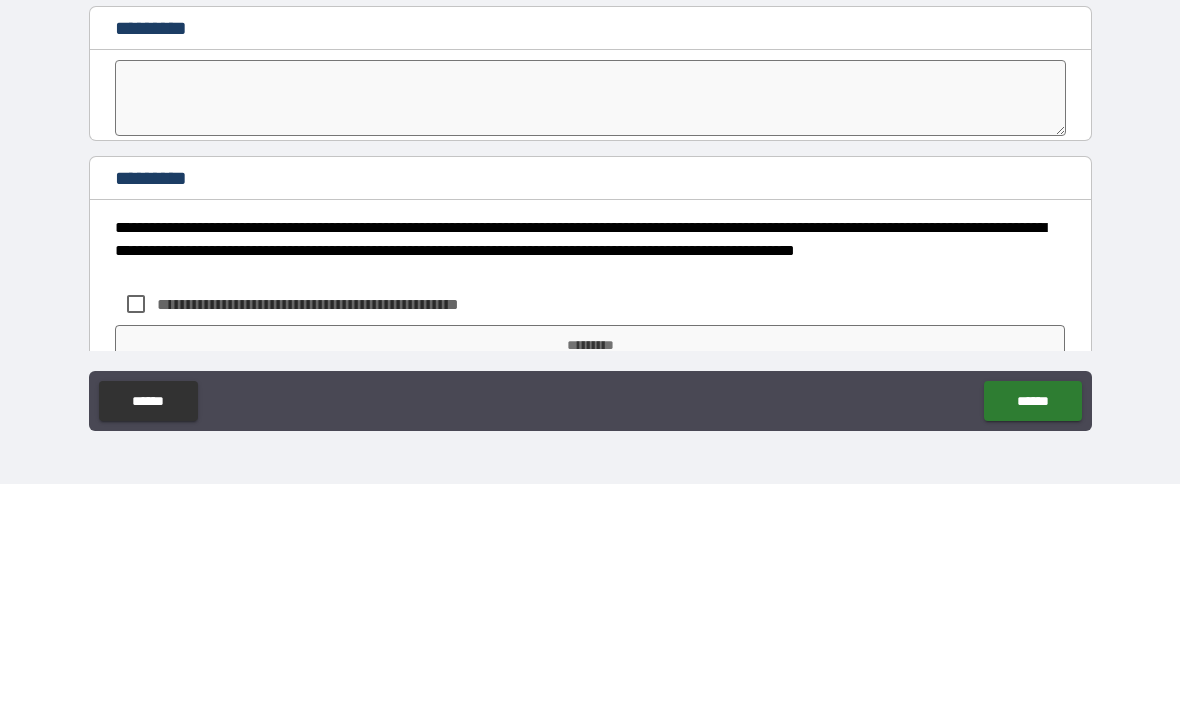 type on "**********" 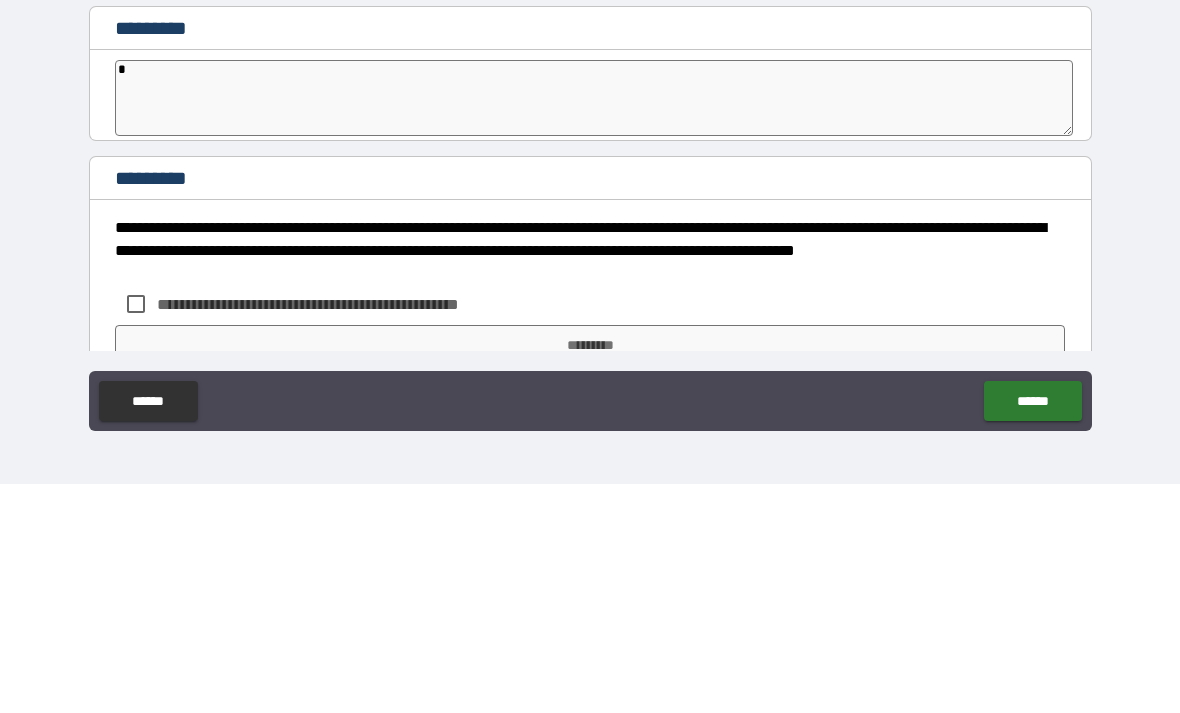 type on "*" 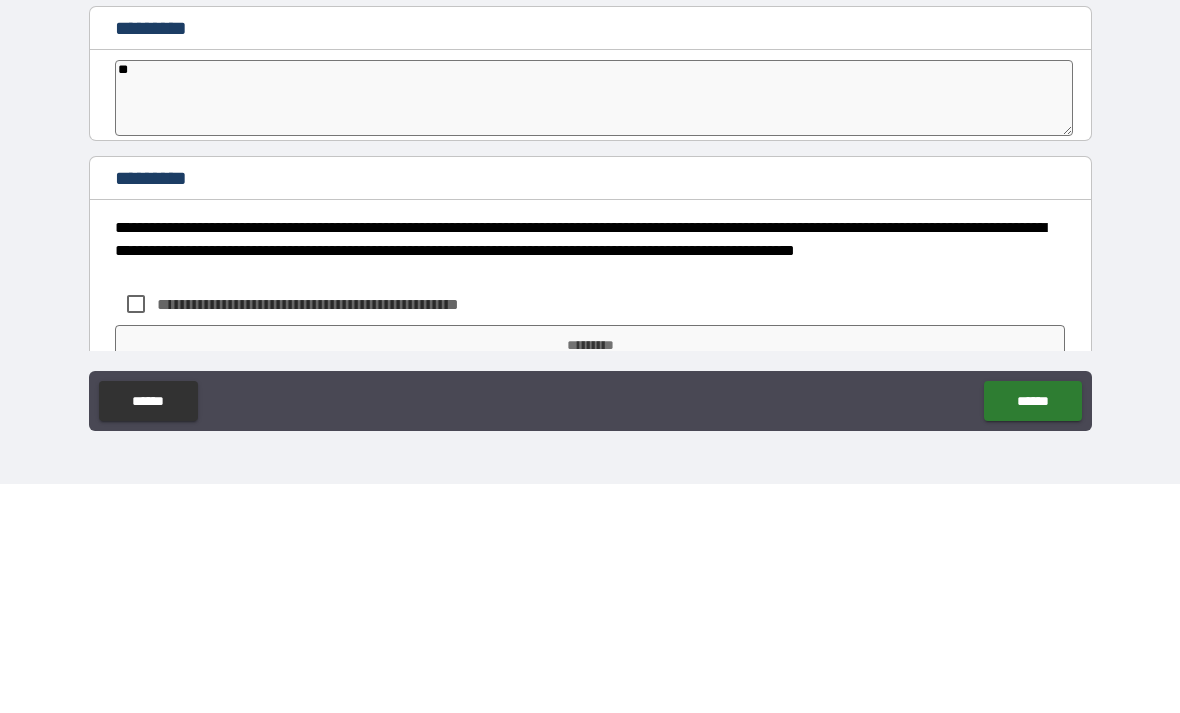 type on "*" 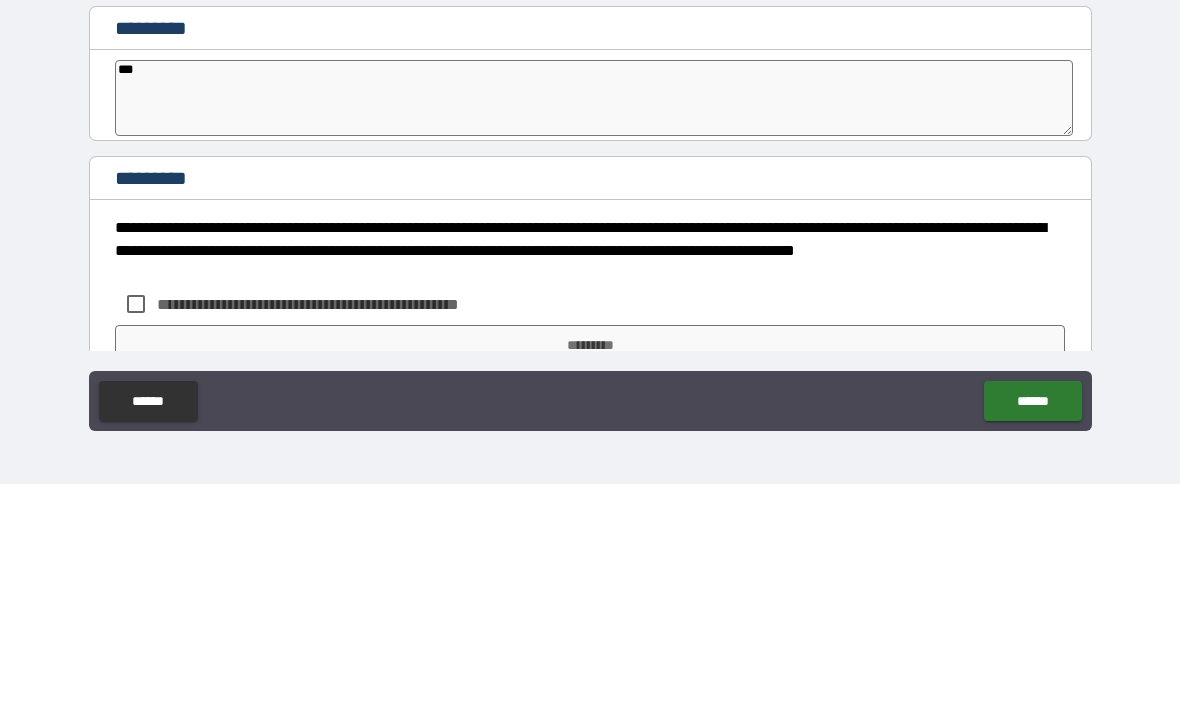 type on "*" 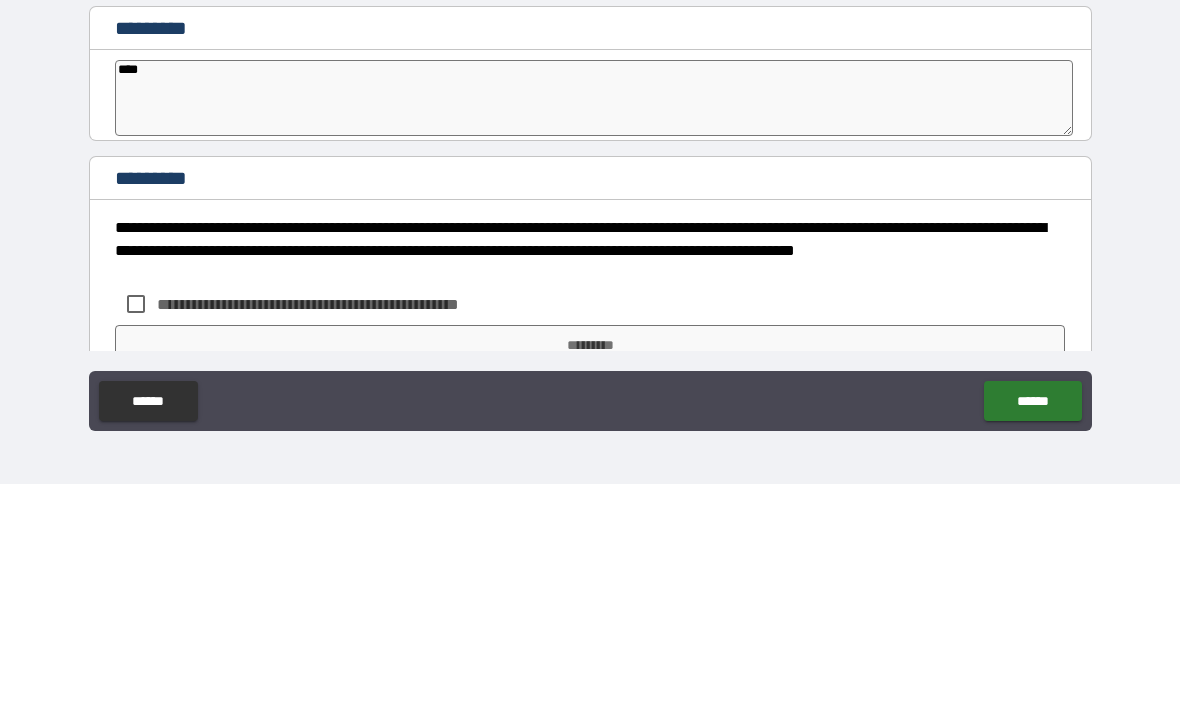 type on "*" 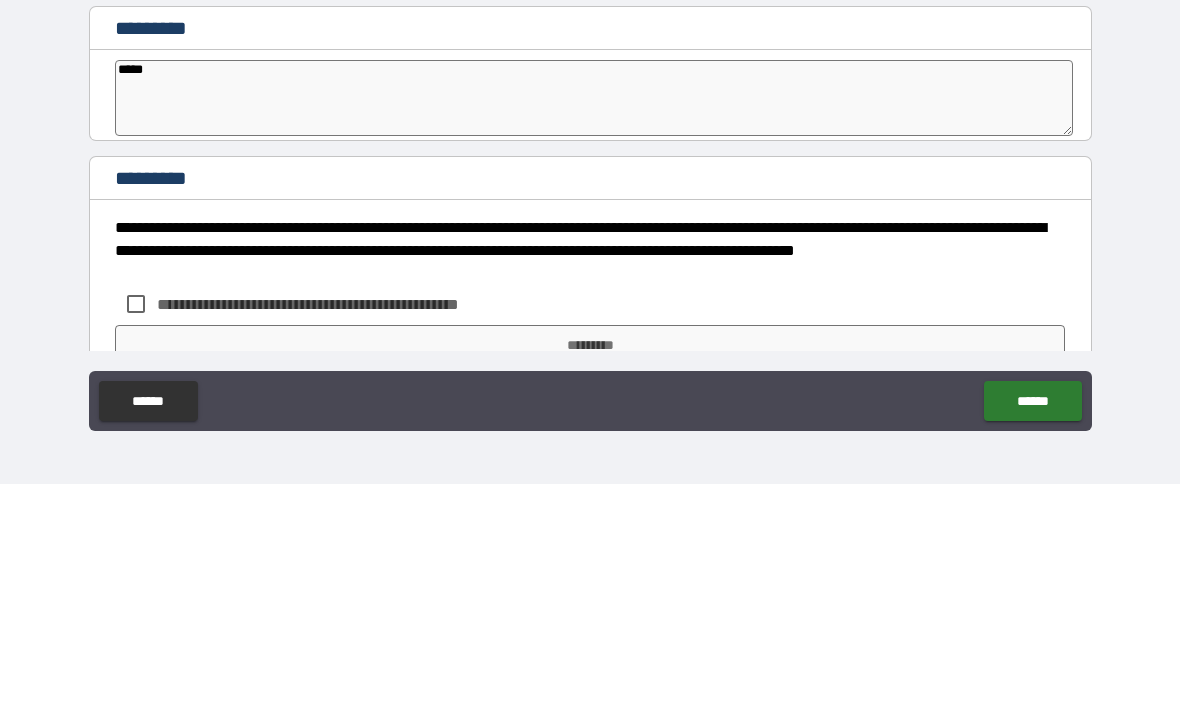 type on "*" 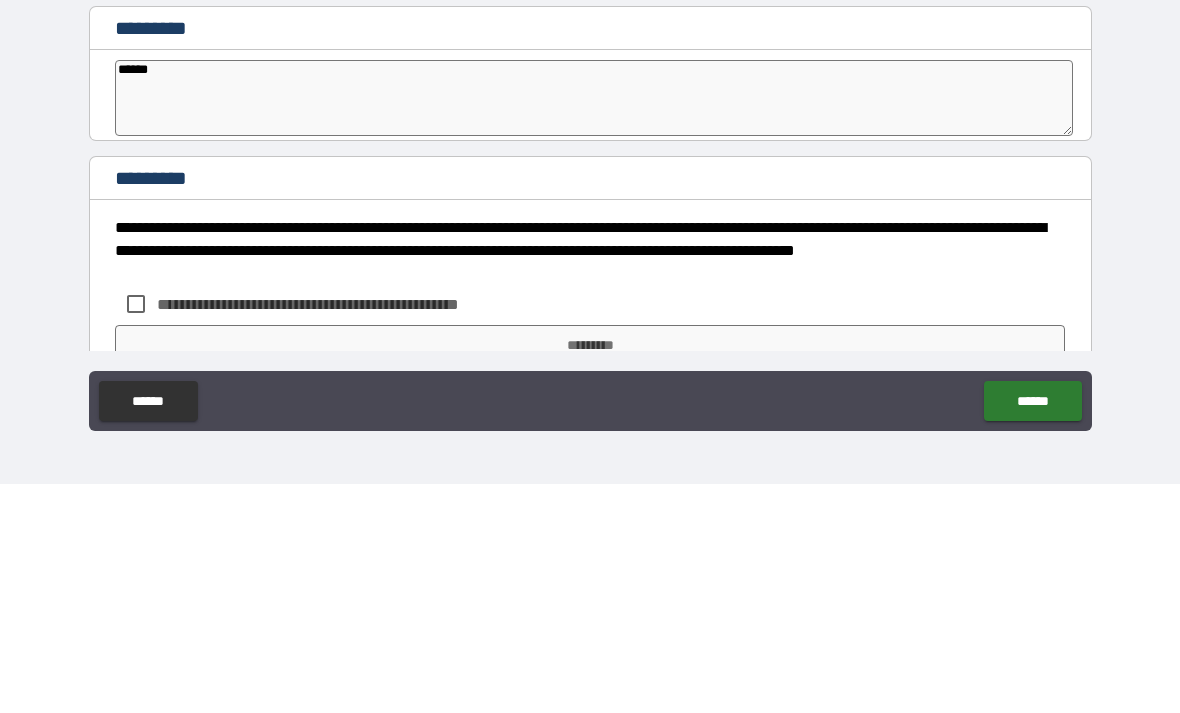 type on "*" 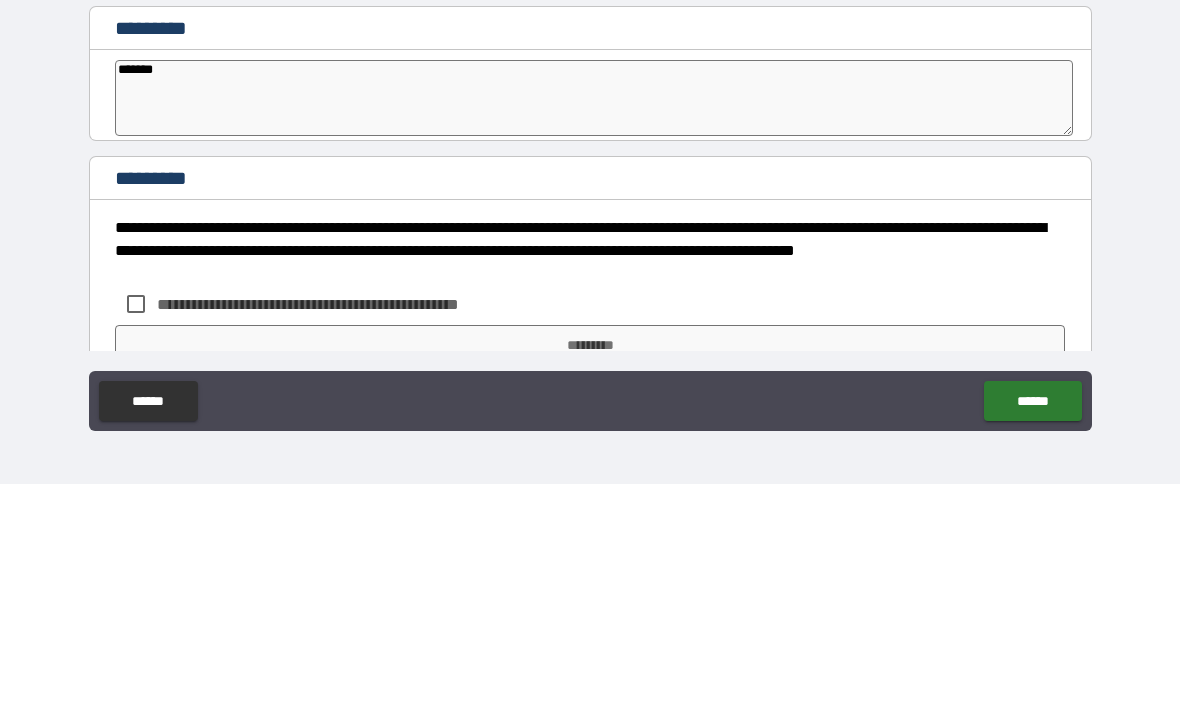 type on "*" 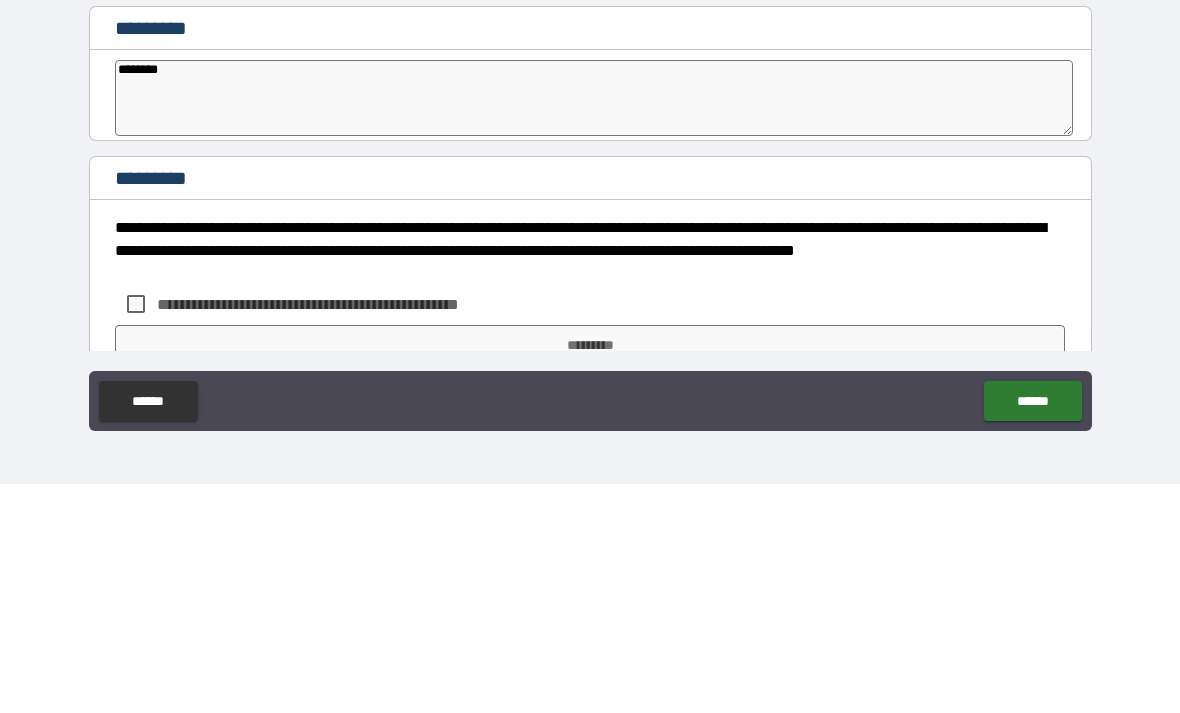 type on "*" 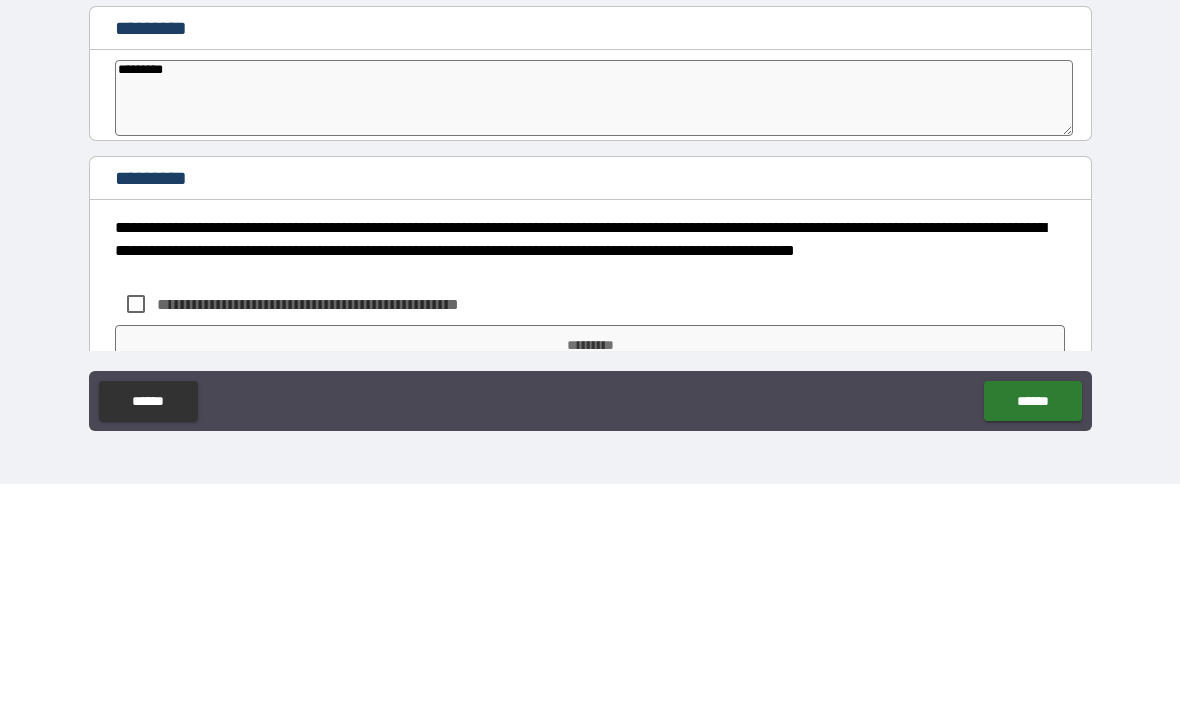 type on "*" 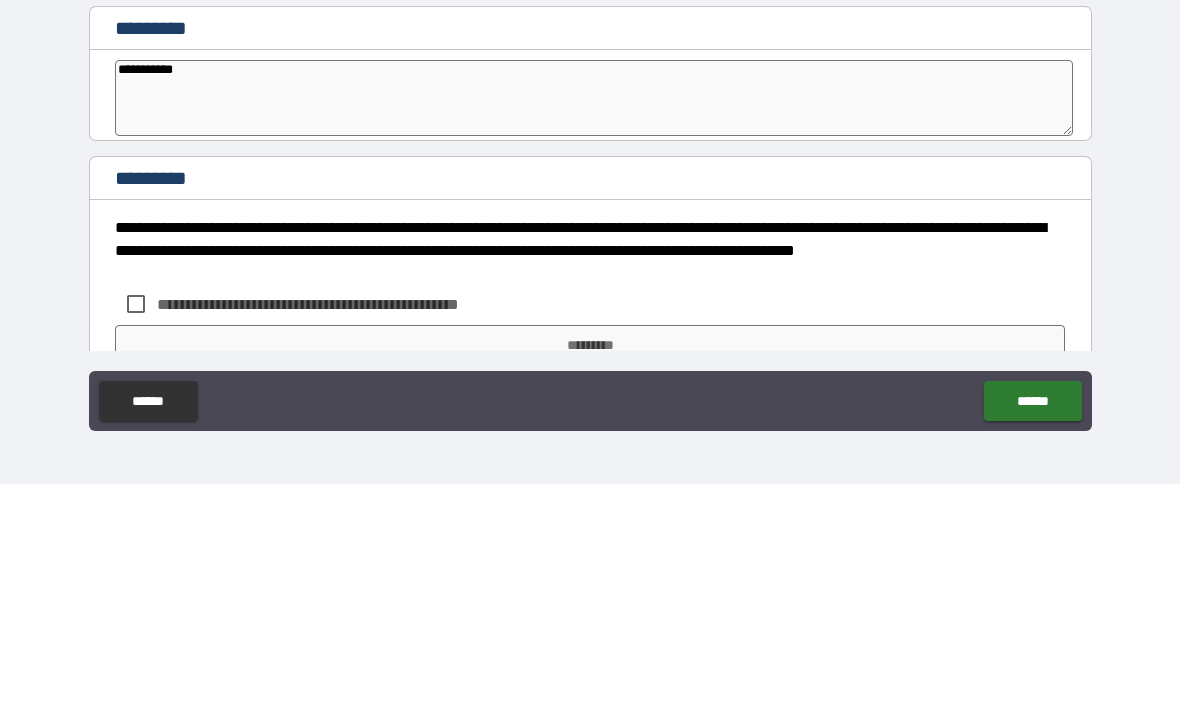 type on "**********" 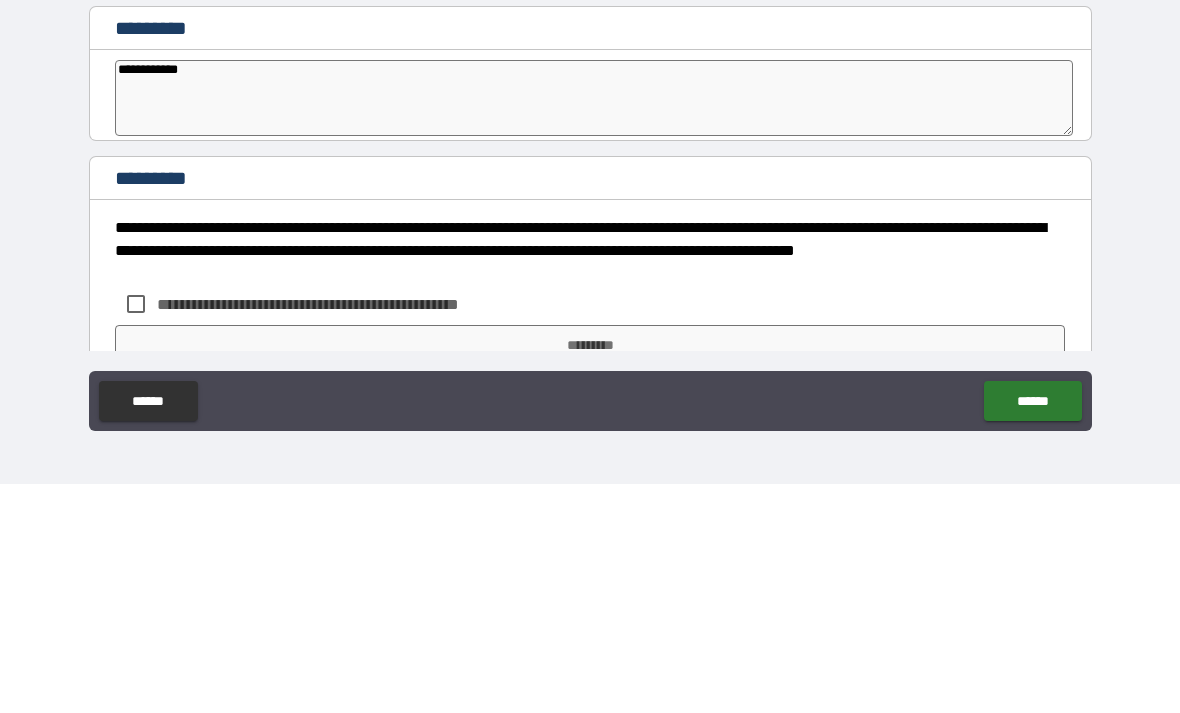 type on "*" 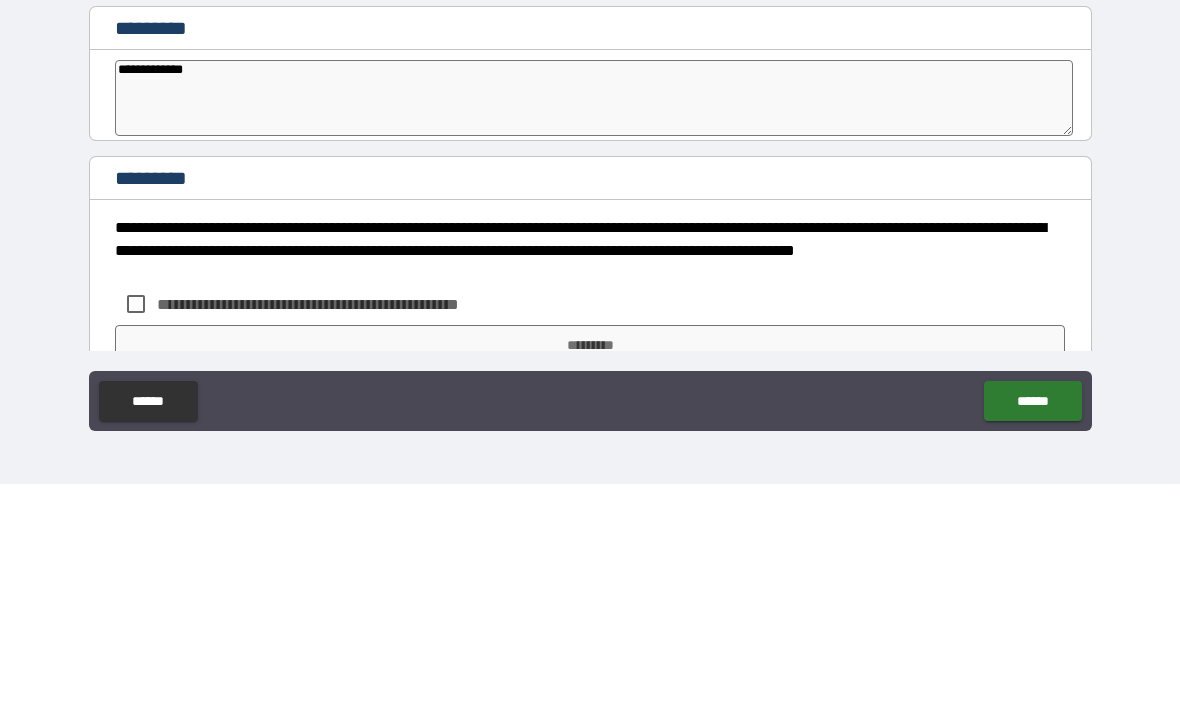 type on "*" 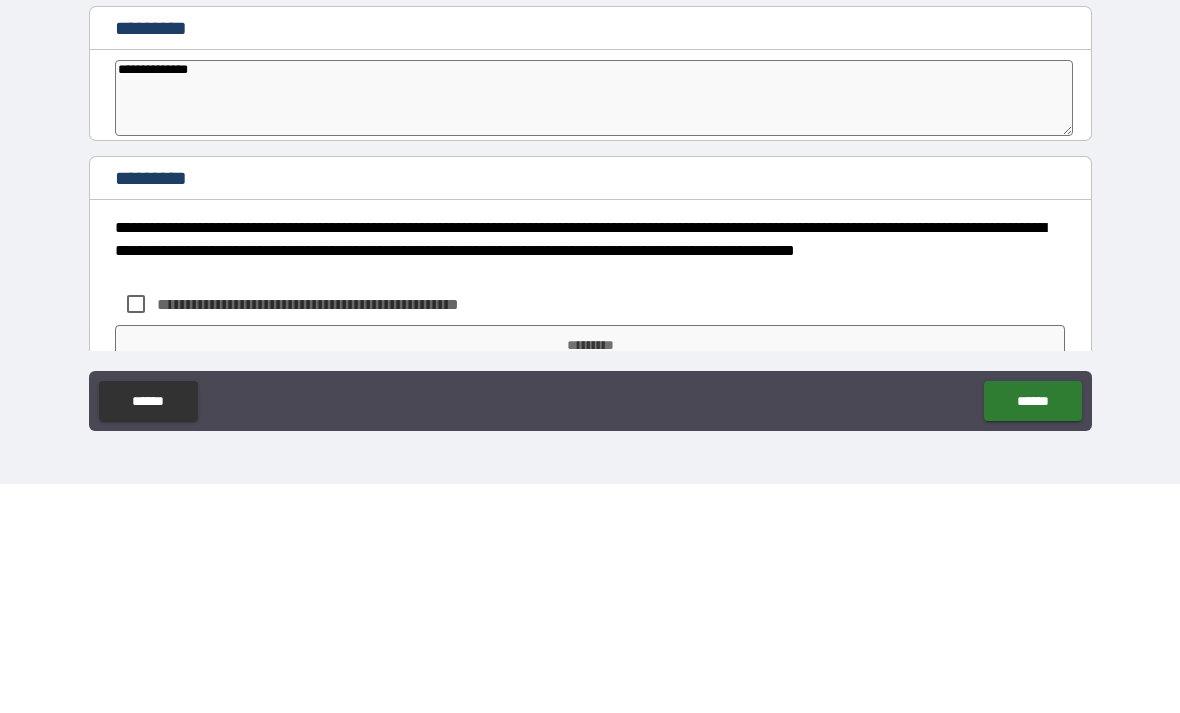 type on "*" 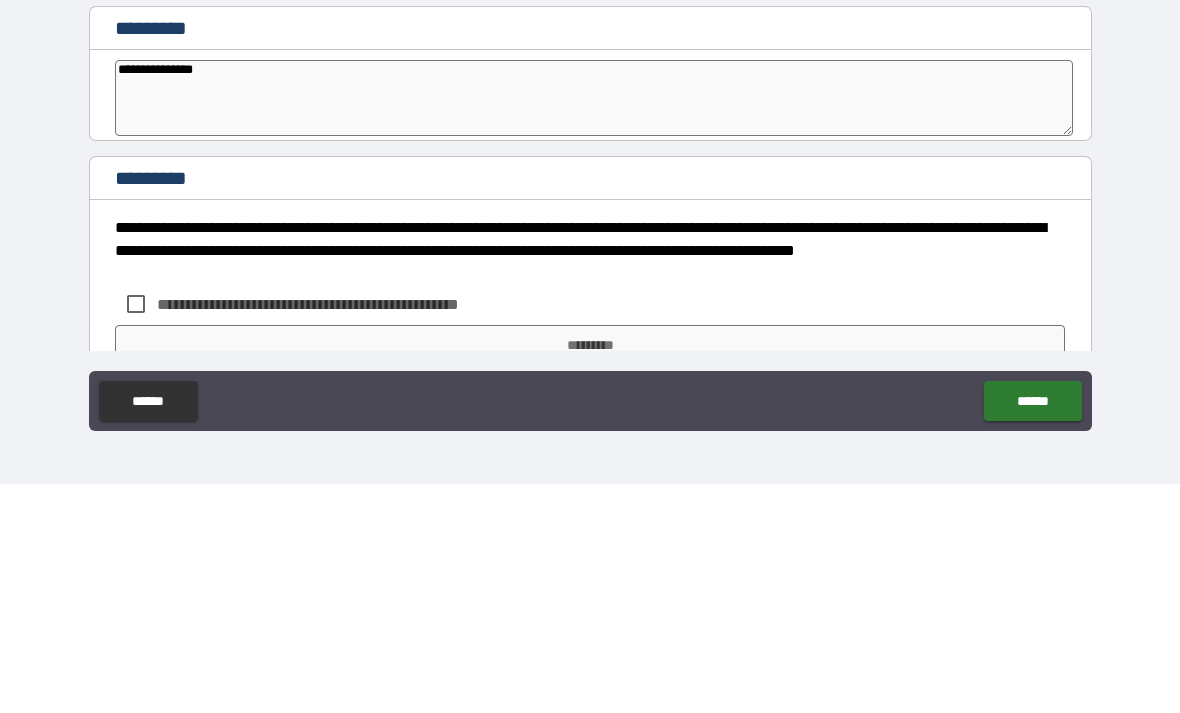 type on "*" 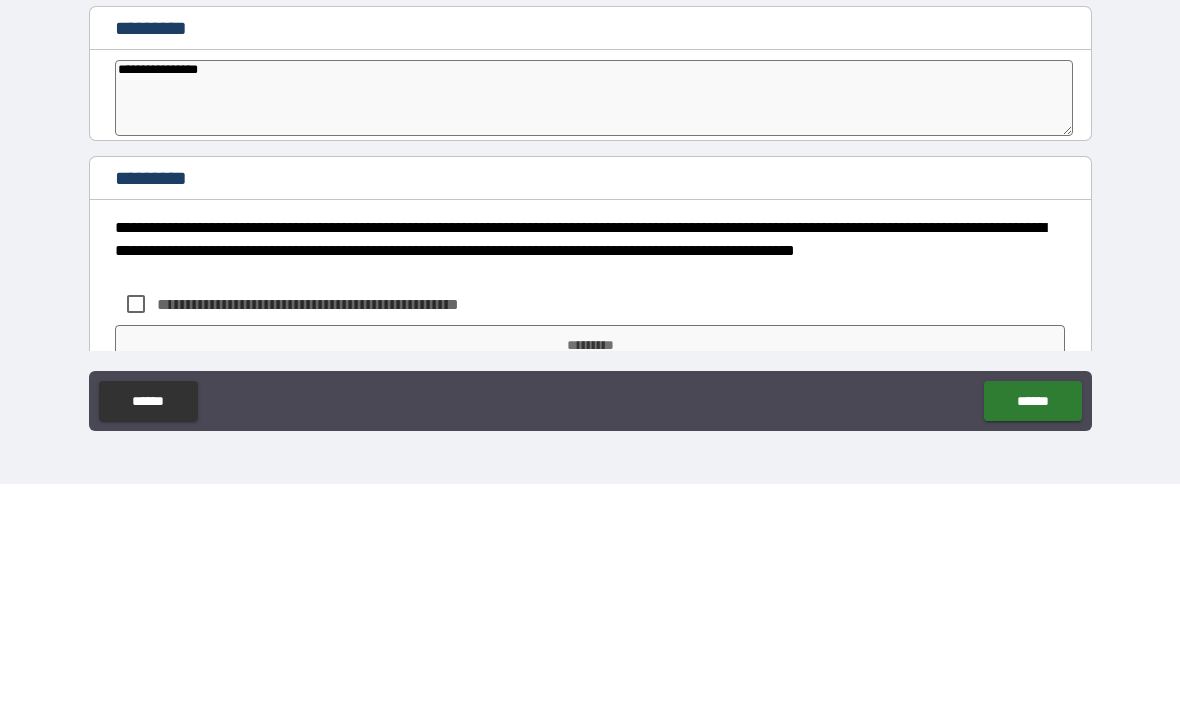 type on "*" 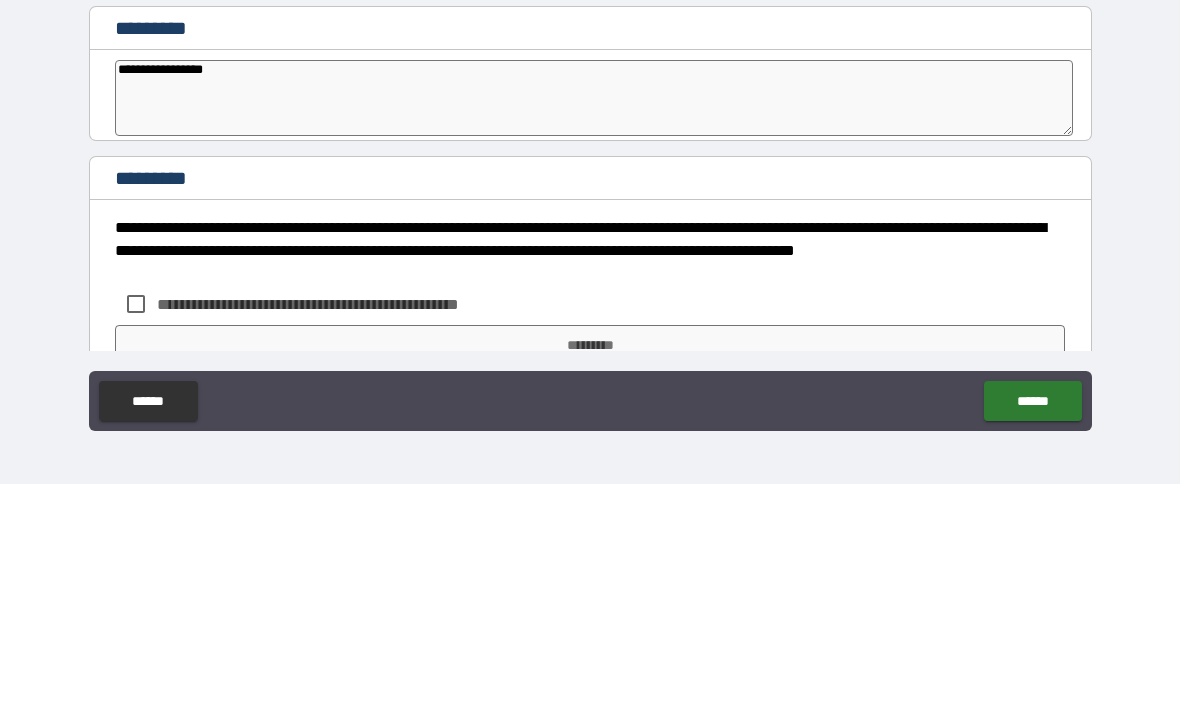 type on "*" 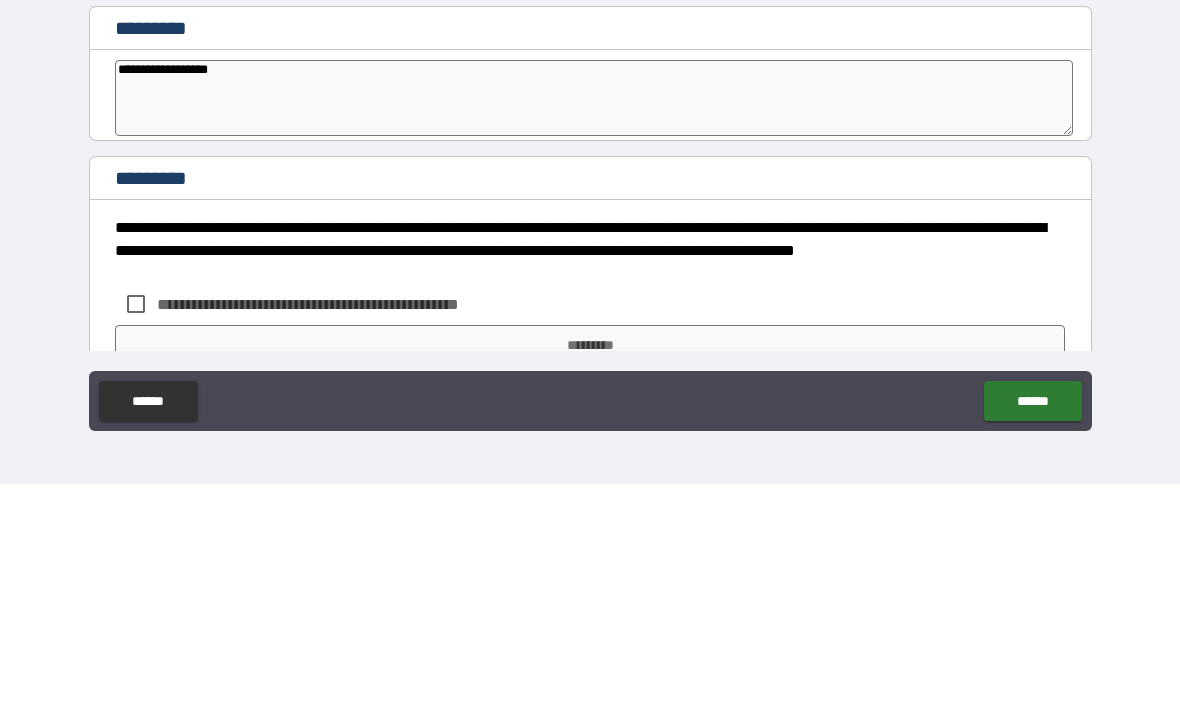 type on "*" 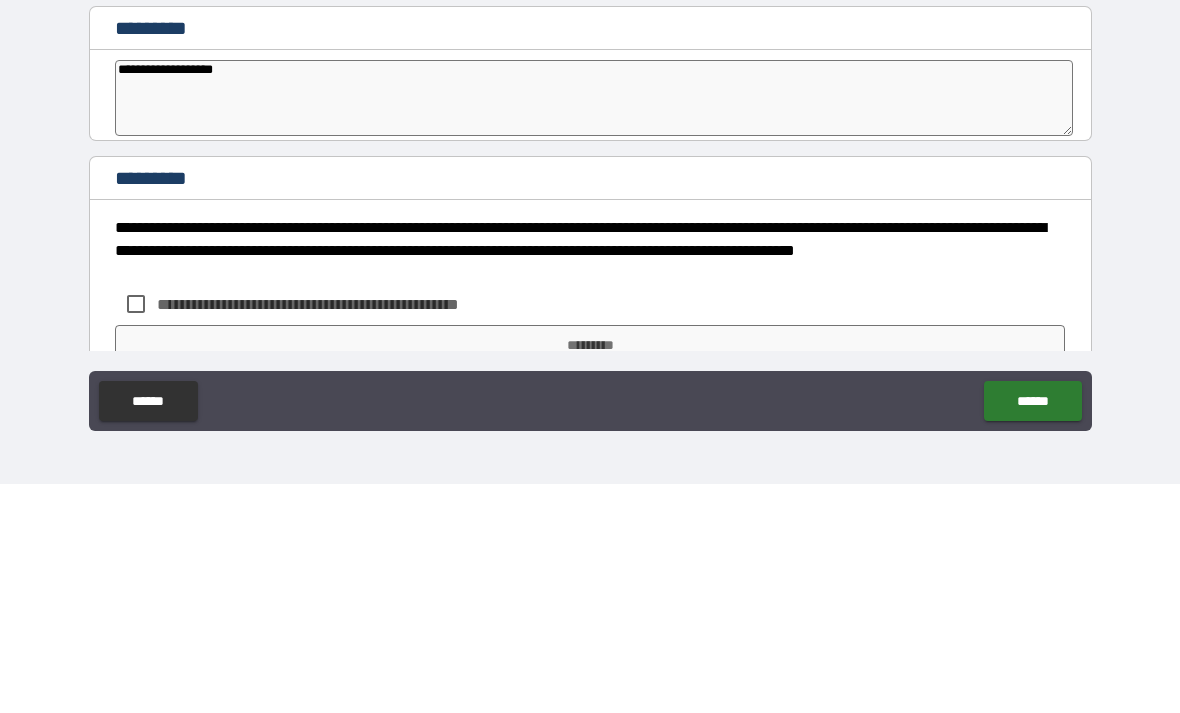 type on "*" 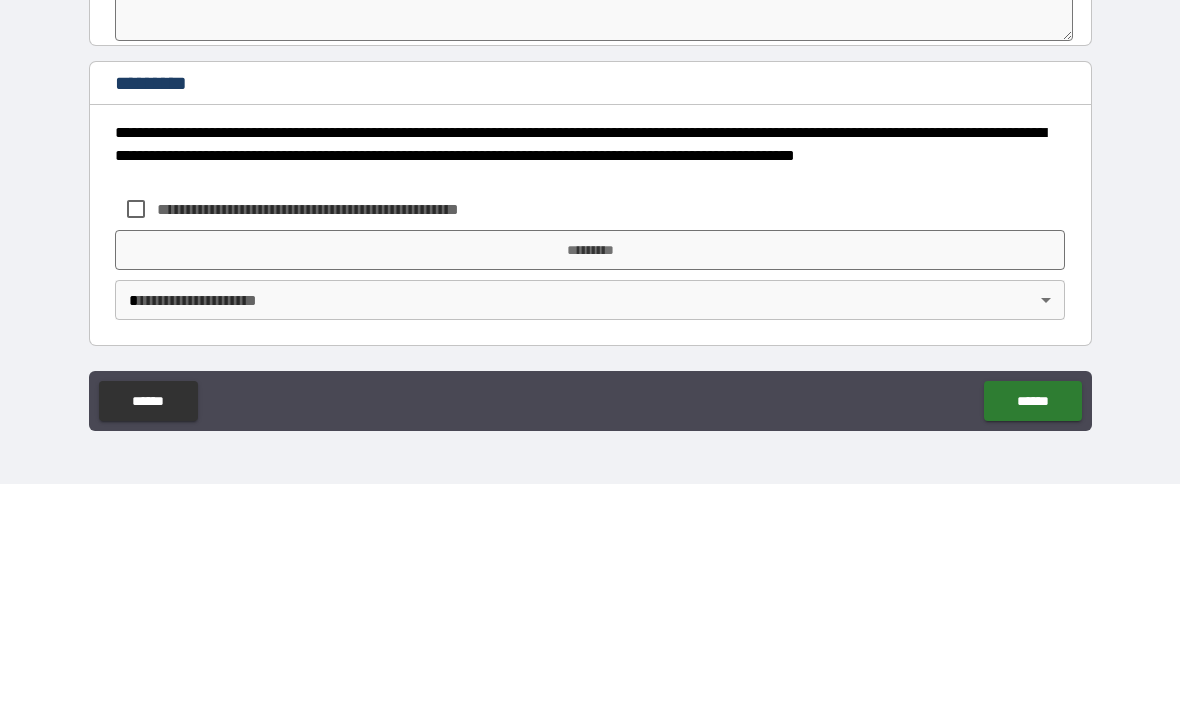 scroll, scrollTop: 10630, scrollLeft: 0, axis: vertical 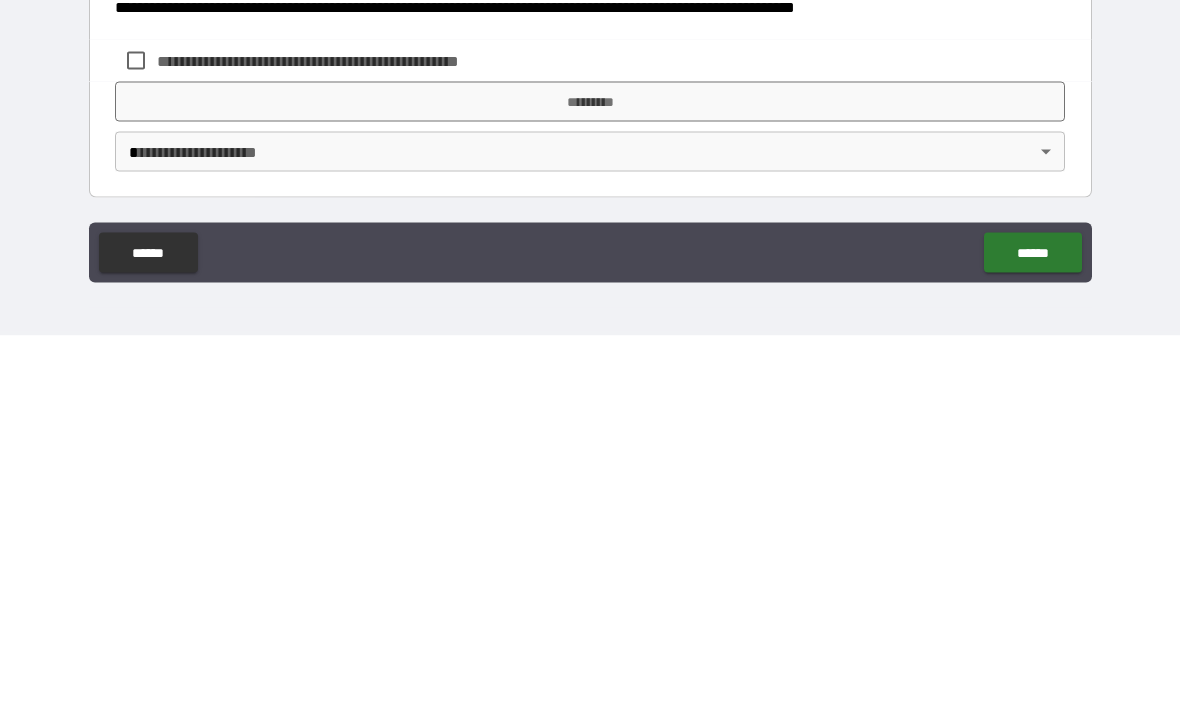 type on "**********" 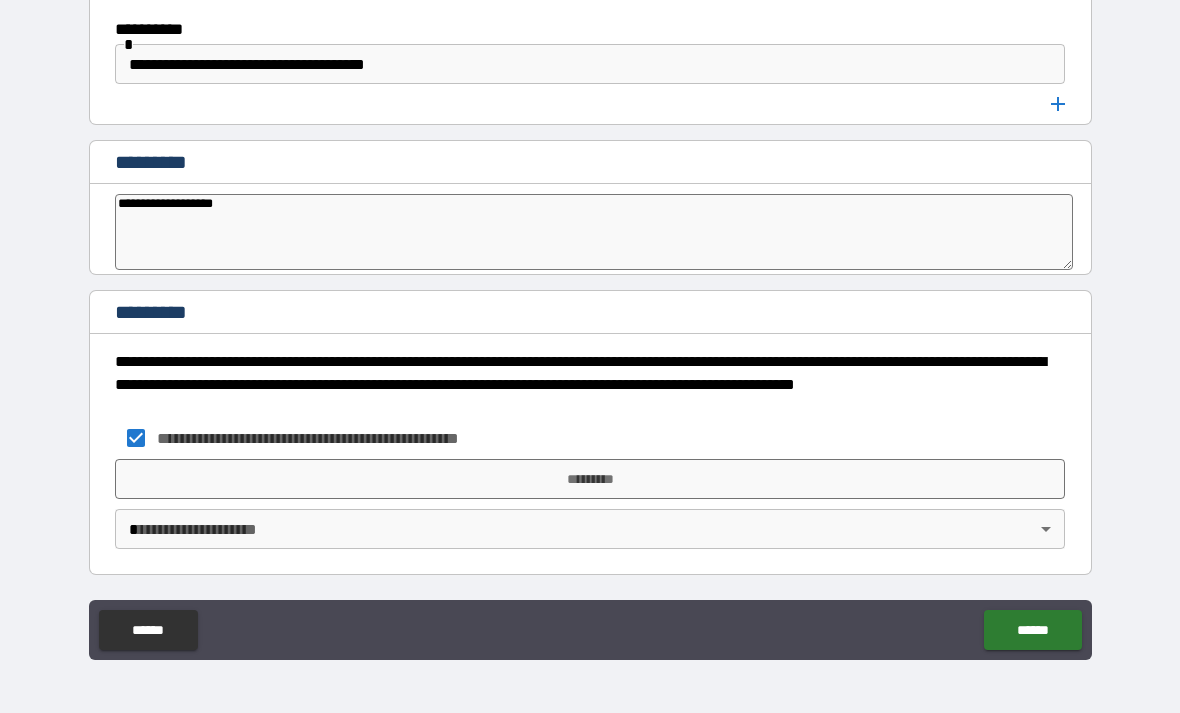 click on "*********" at bounding box center (590, 479) 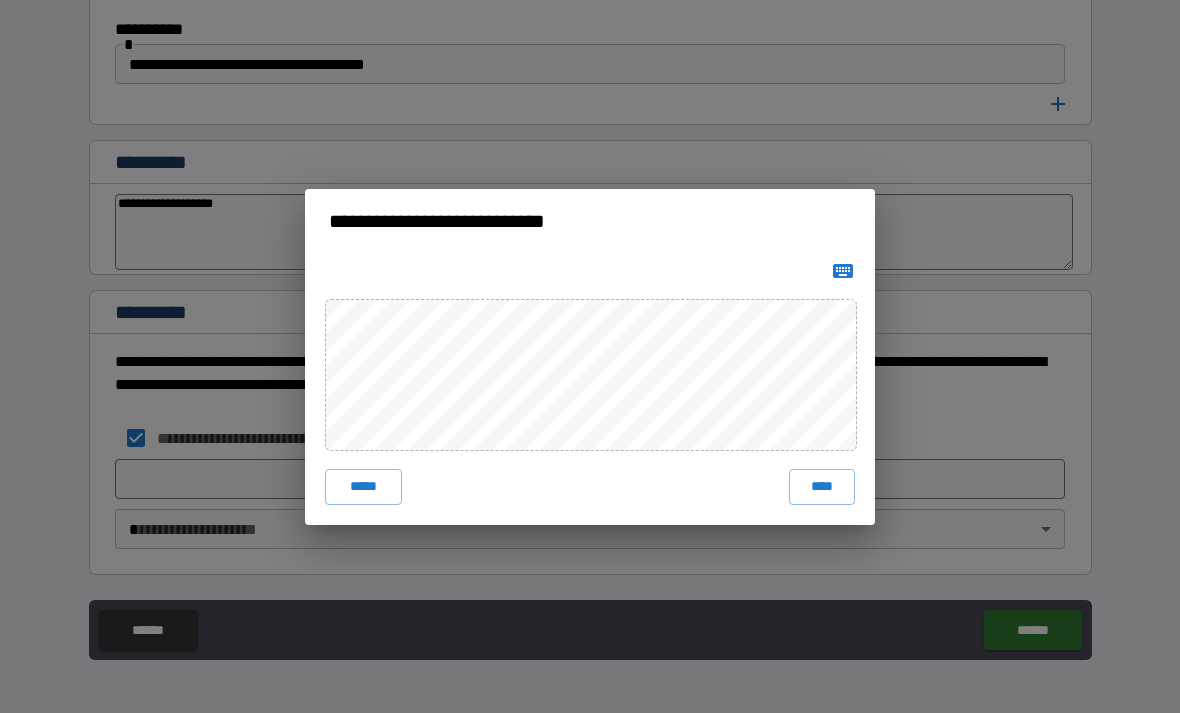 click on "****" at bounding box center (822, 487) 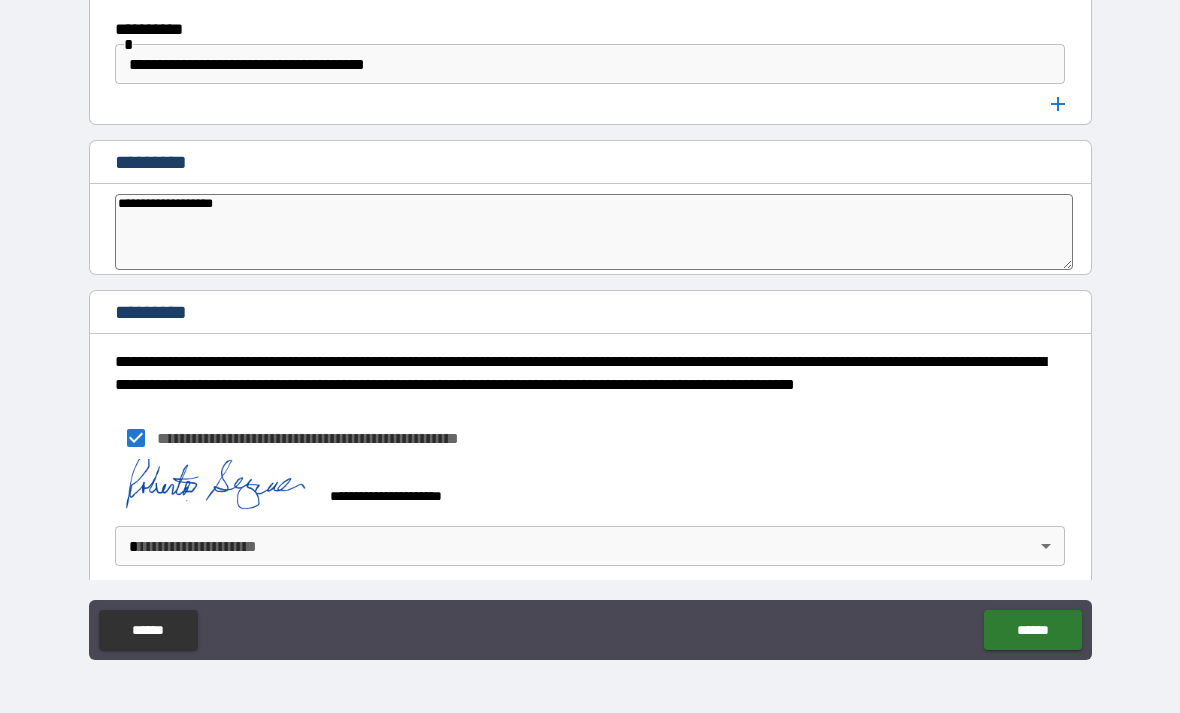 scroll, scrollTop: 10620, scrollLeft: 0, axis: vertical 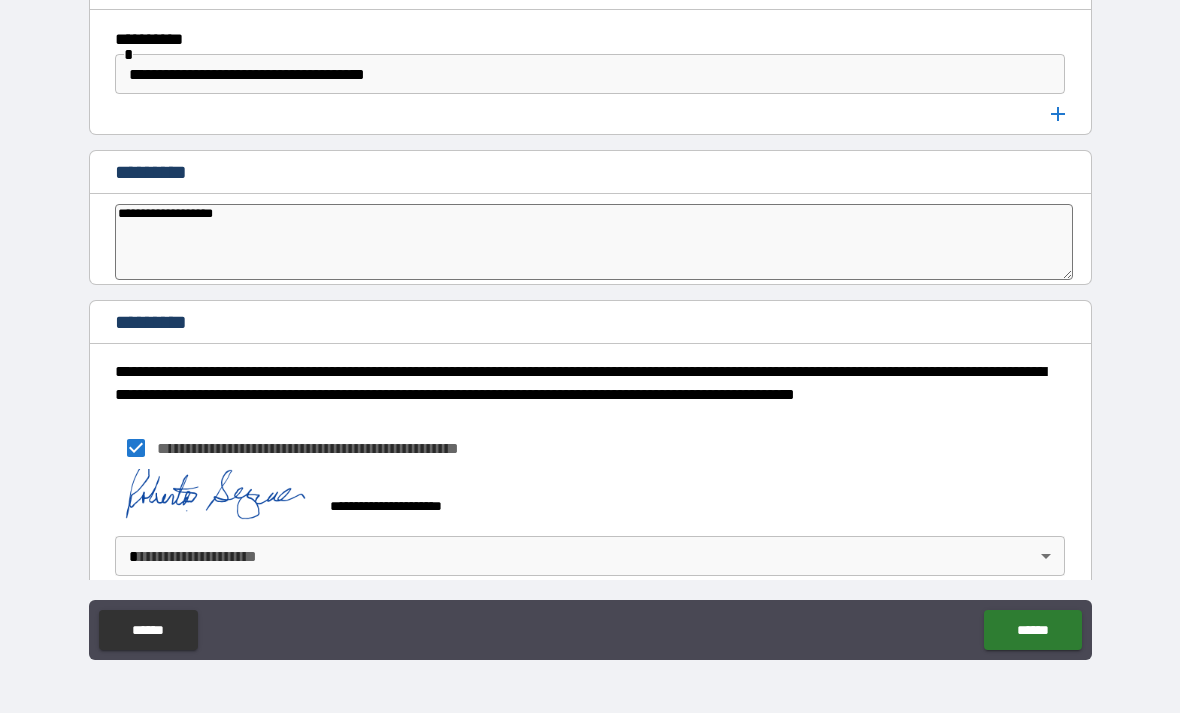 click on "**********" at bounding box center (590, 324) 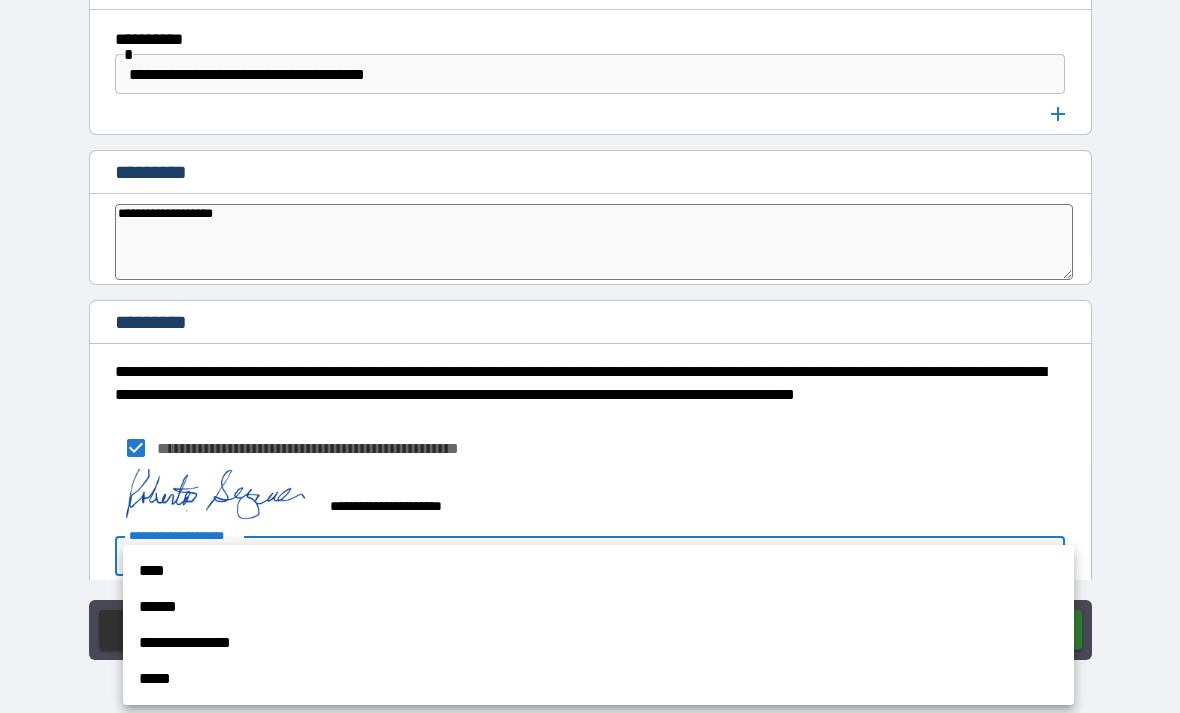 click on "****" at bounding box center (598, 571) 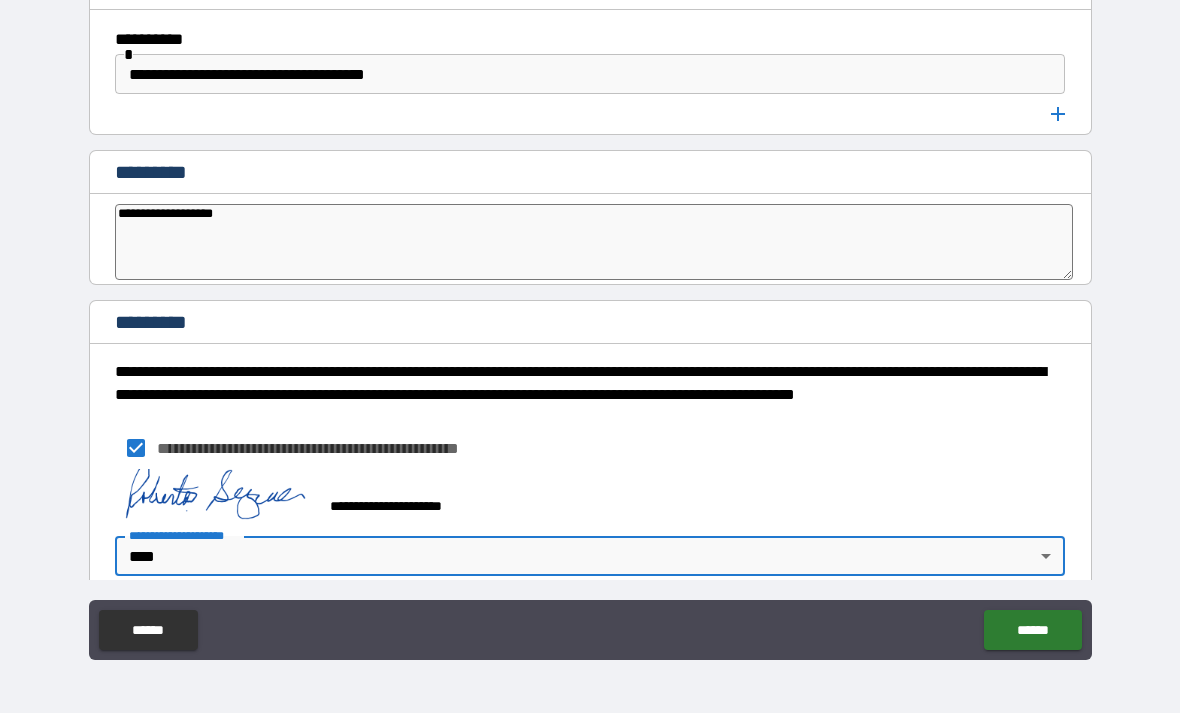 type on "*" 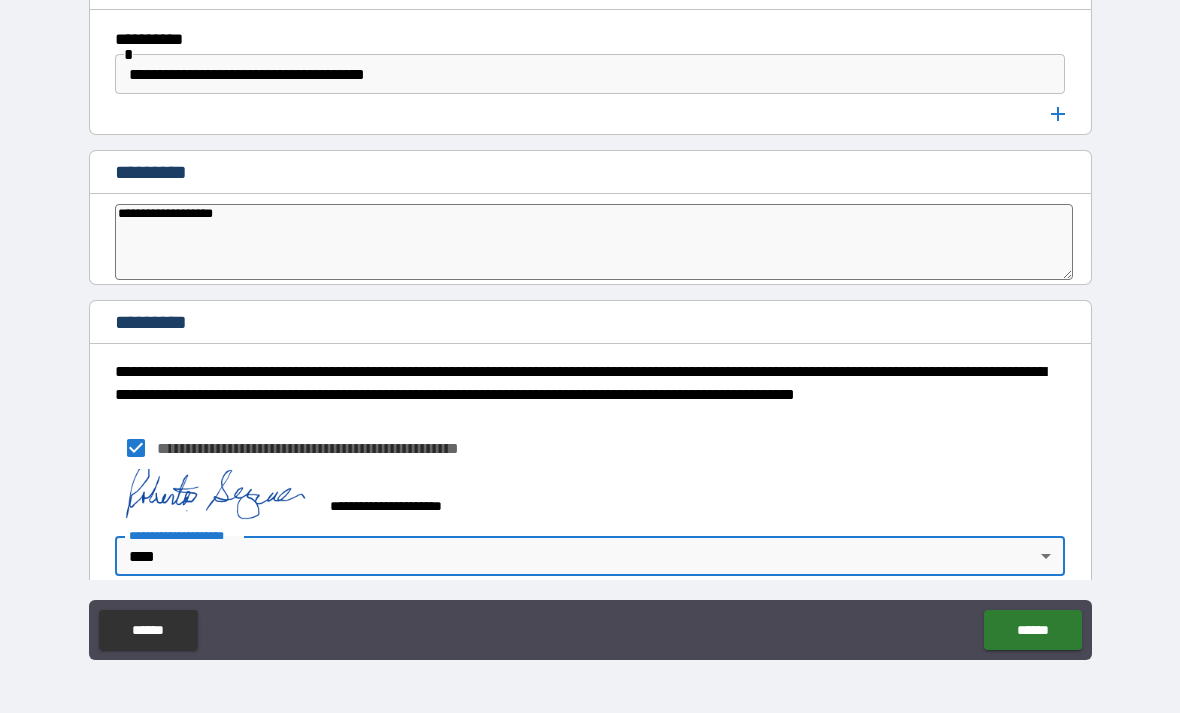 type on "****" 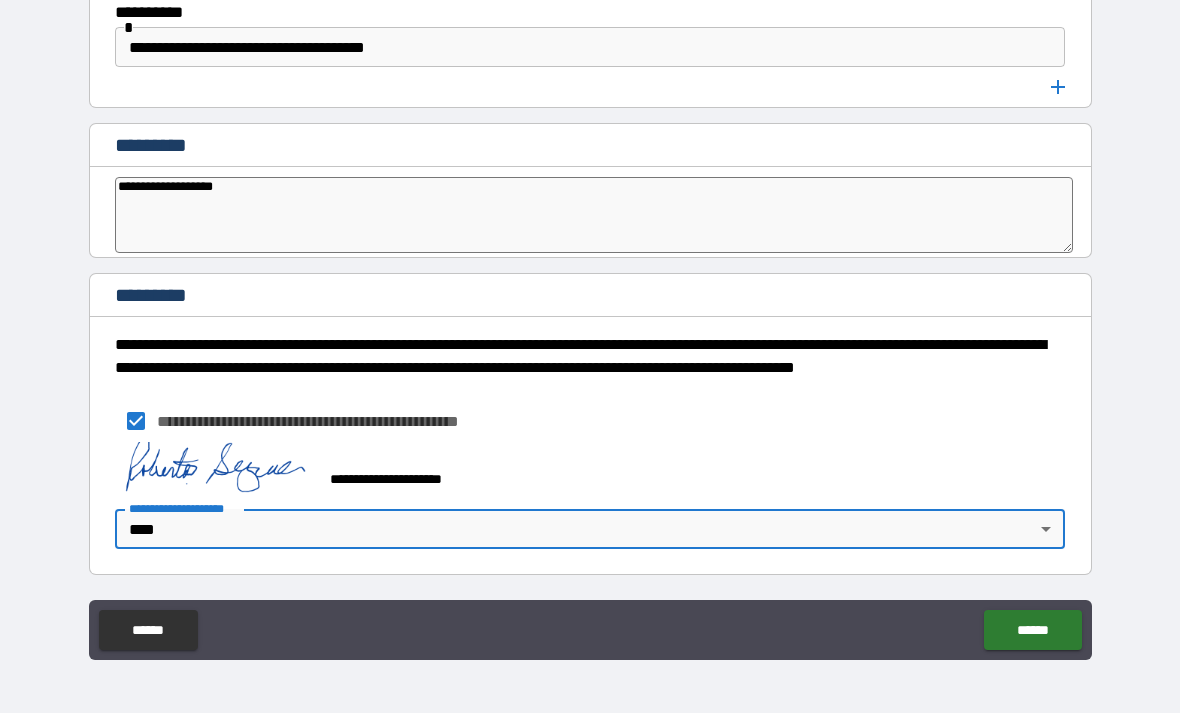 click on "******" at bounding box center [1032, 630] 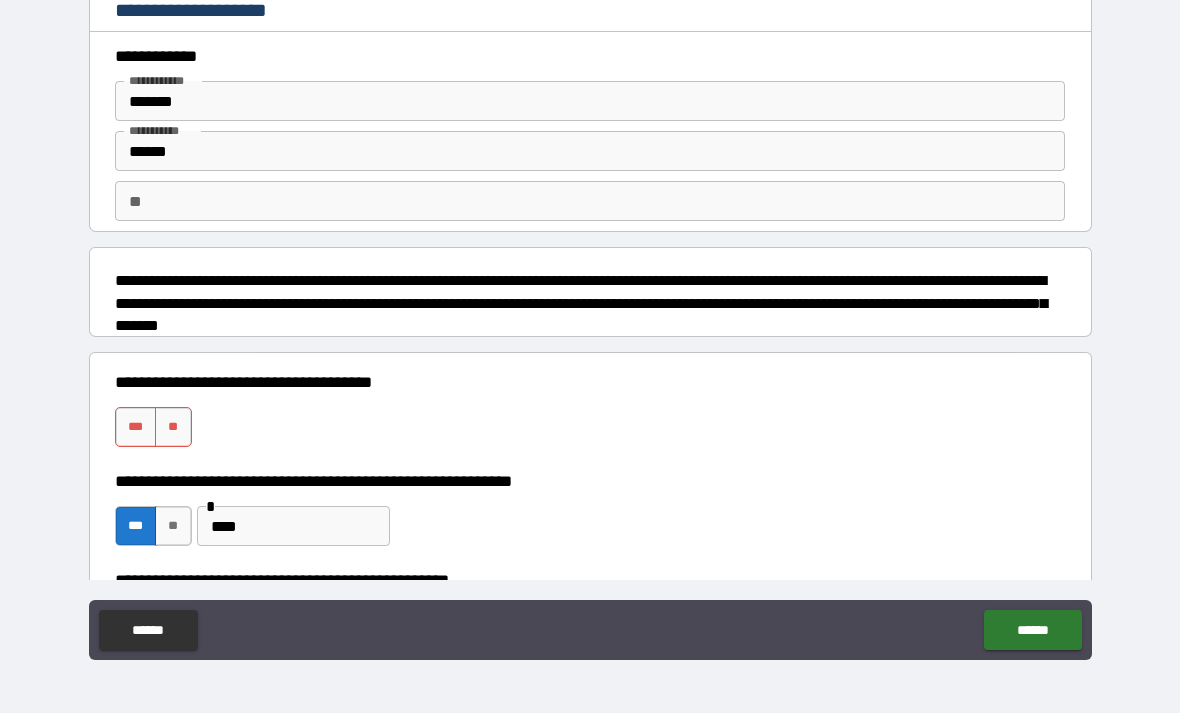 scroll, scrollTop: 0, scrollLeft: 0, axis: both 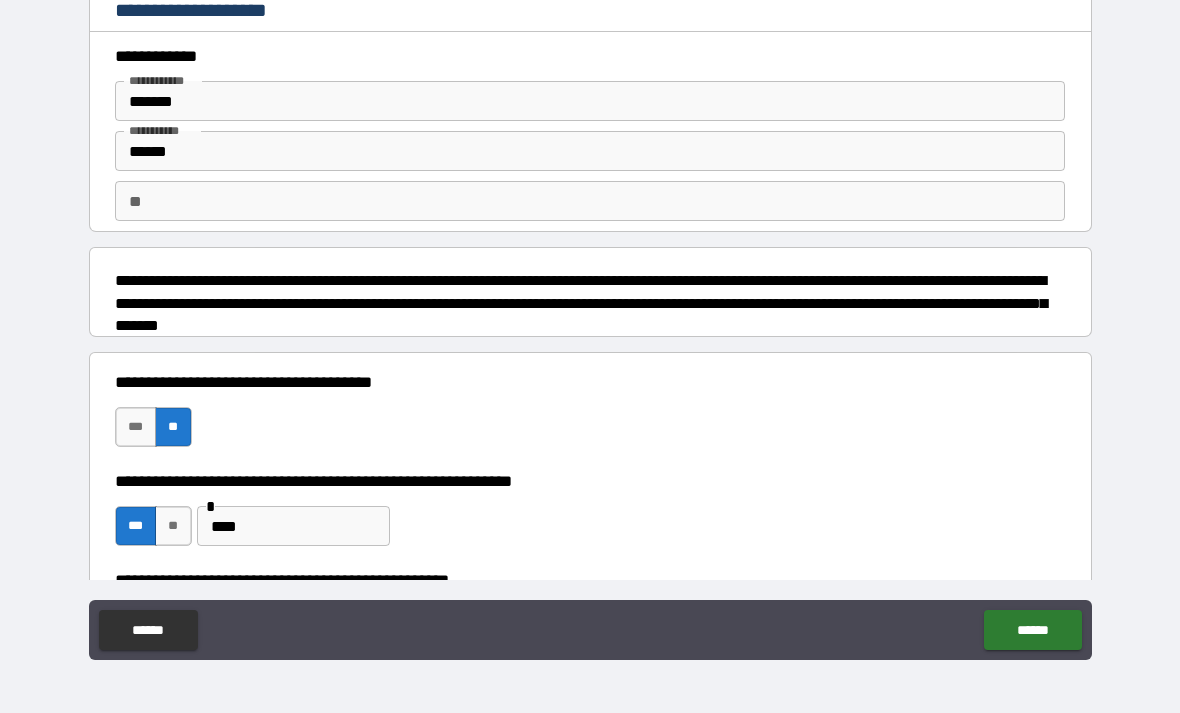 type on "*" 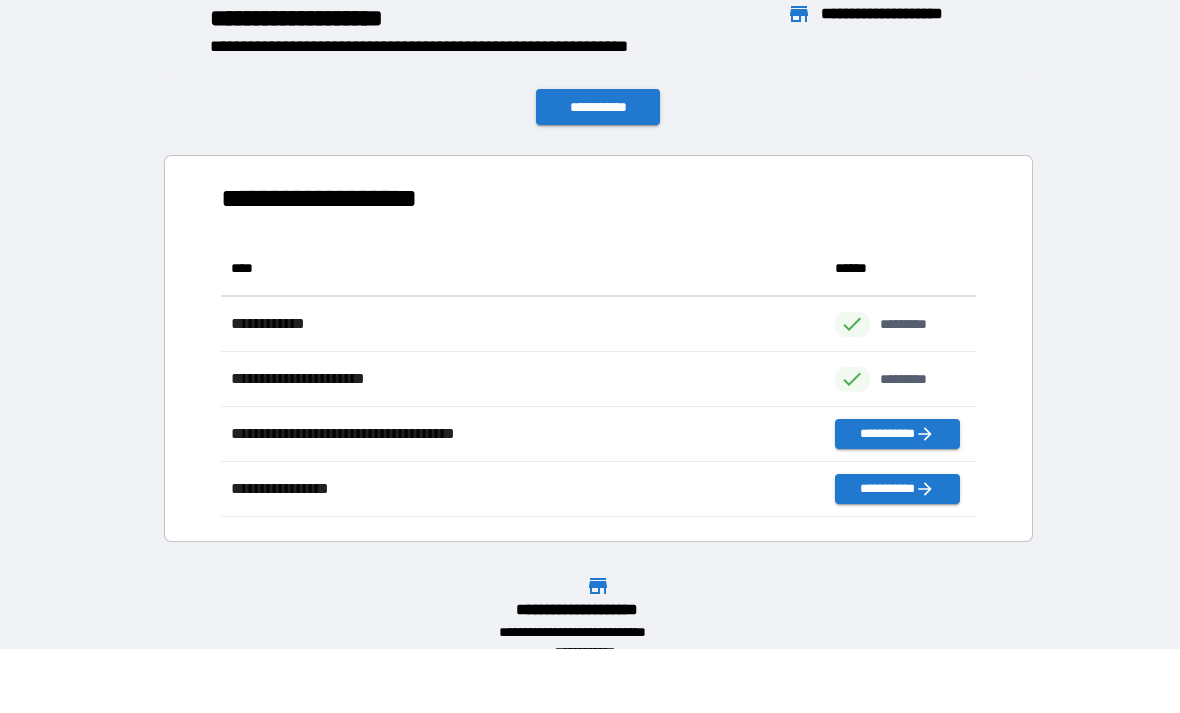 scroll, scrollTop: 1, scrollLeft: 1, axis: both 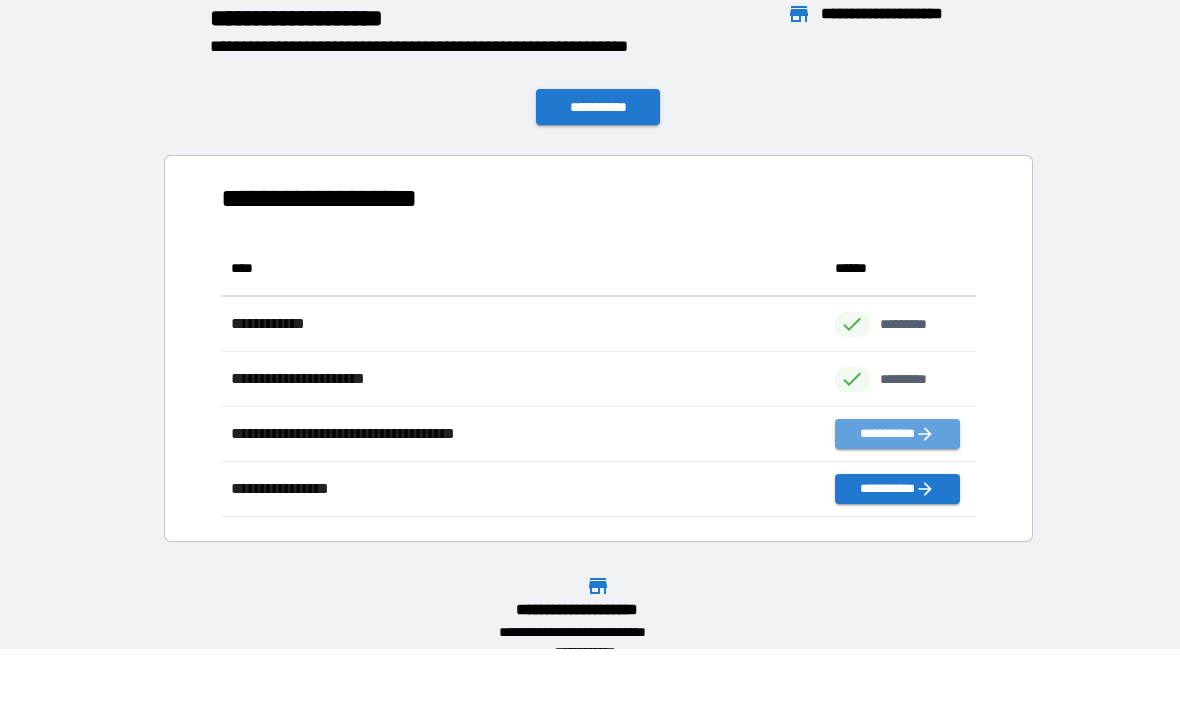 click on "**********" at bounding box center [897, 434] 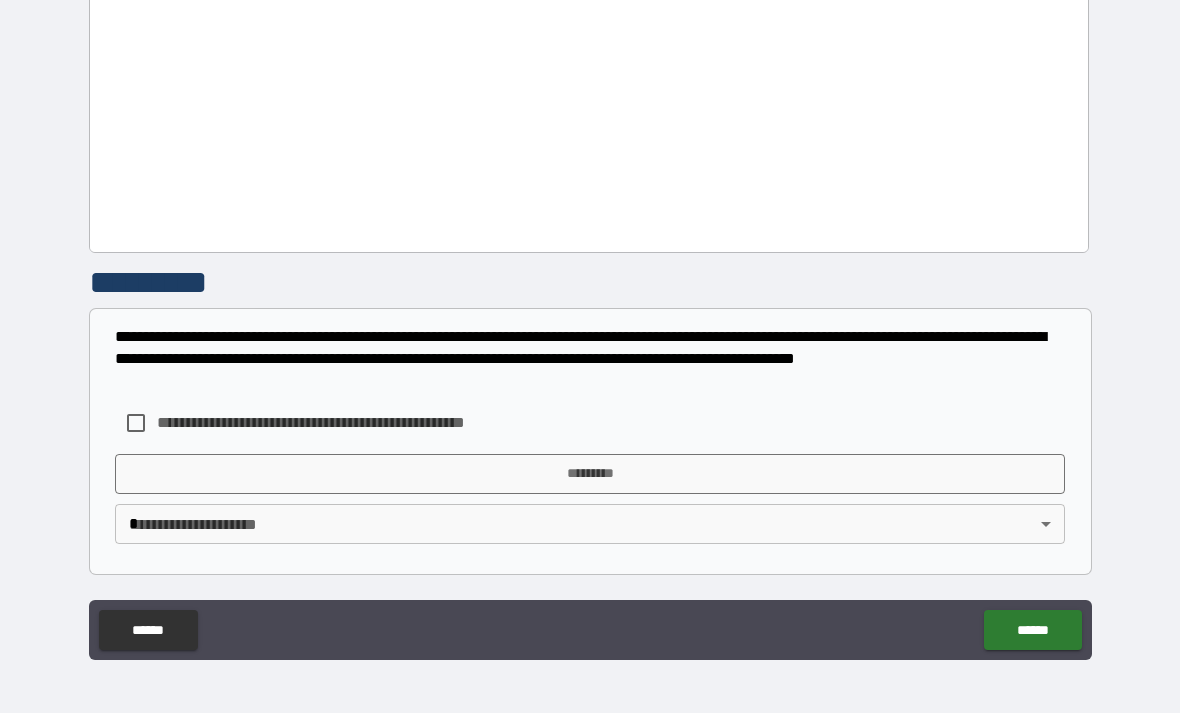 scroll, scrollTop: 3715, scrollLeft: 0, axis: vertical 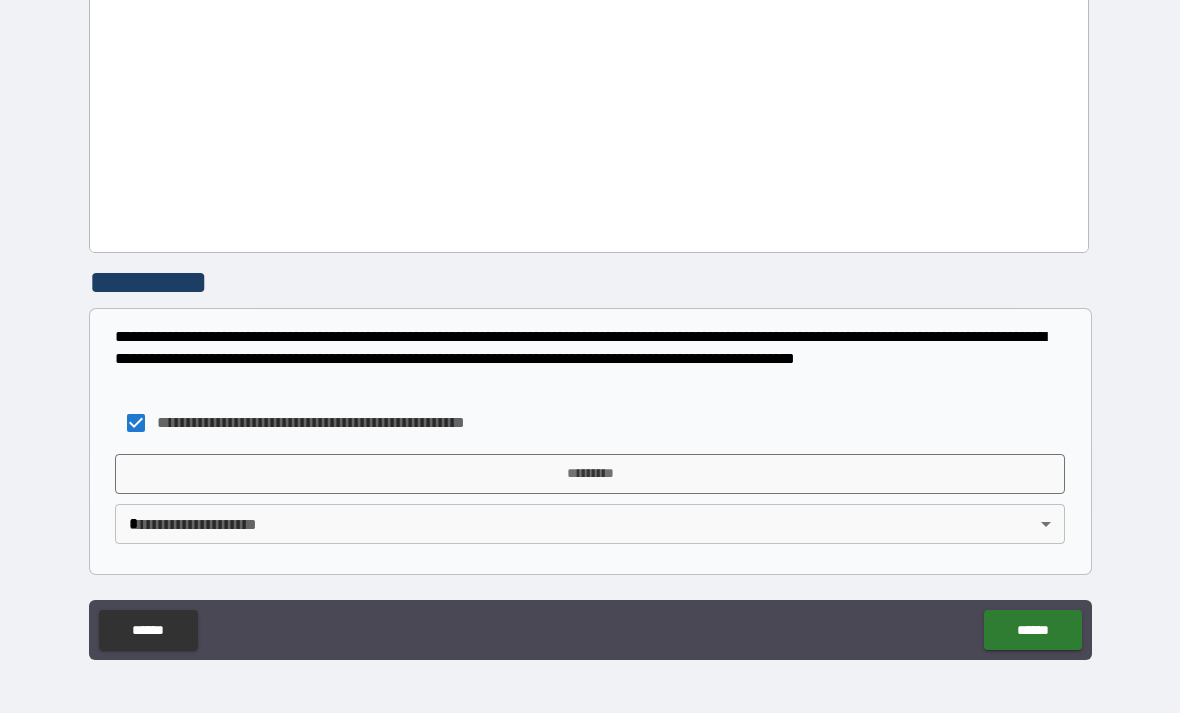 click on "*********" at bounding box center (590, 474) 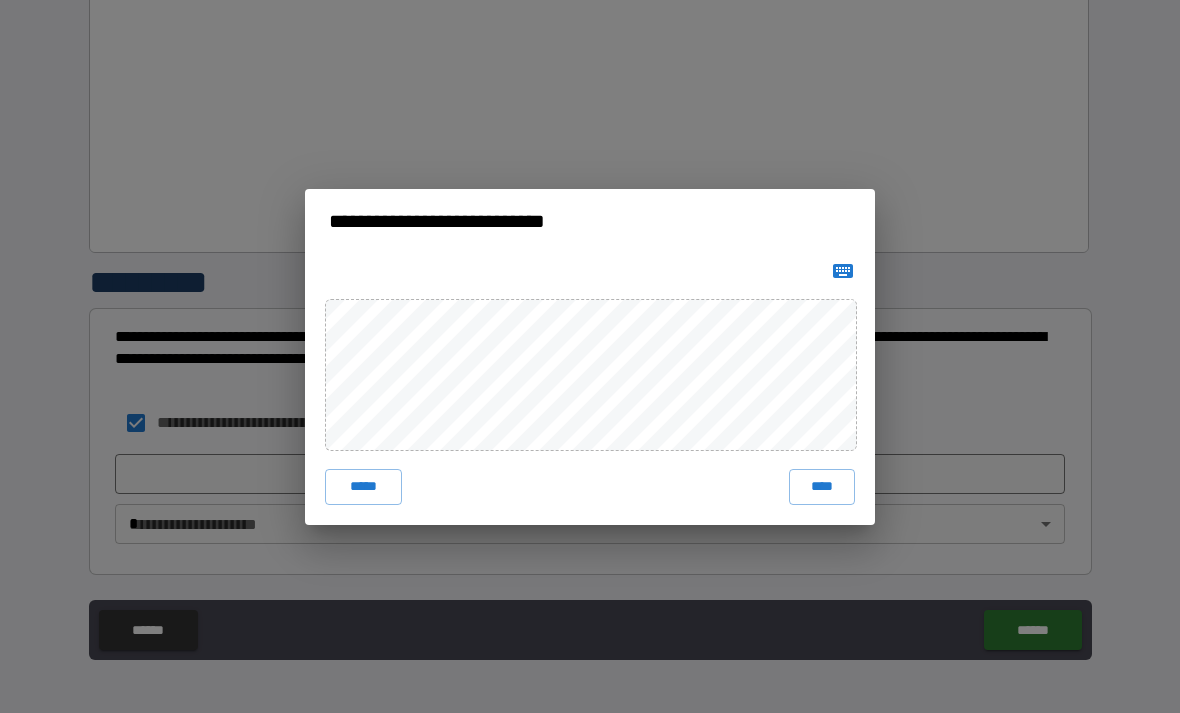 click on "*****" at bounding box center (363, 487) 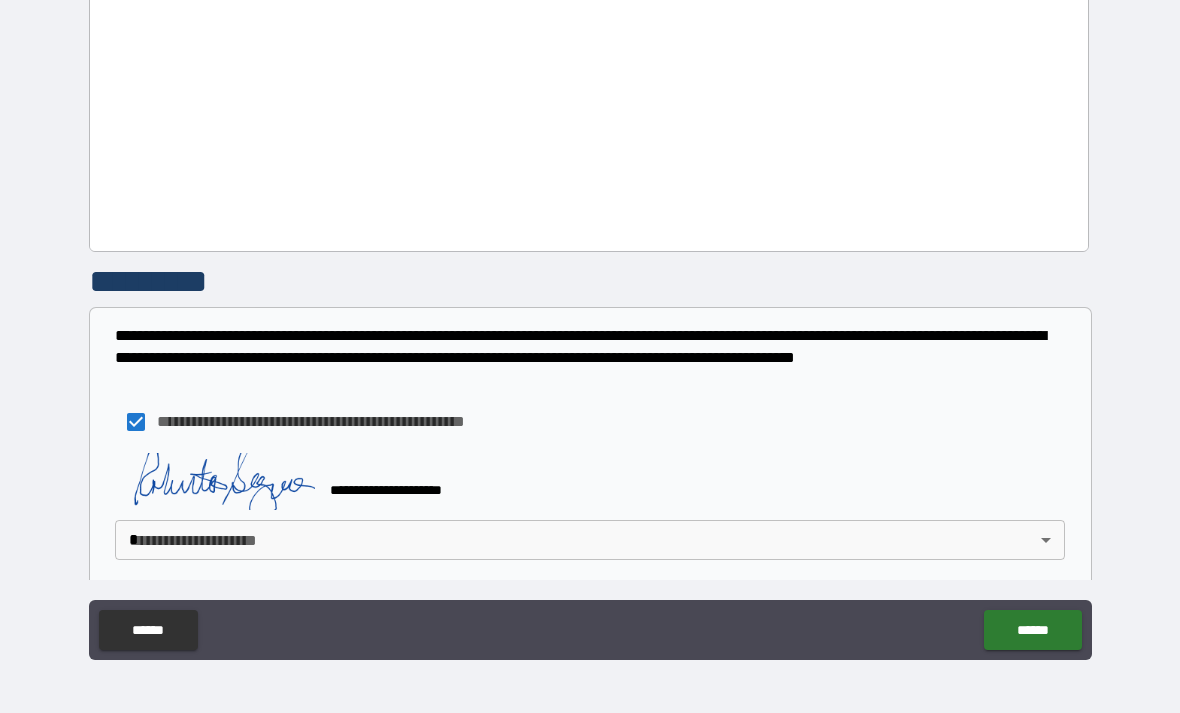 click on "**********" at bounding box center [590, 324] 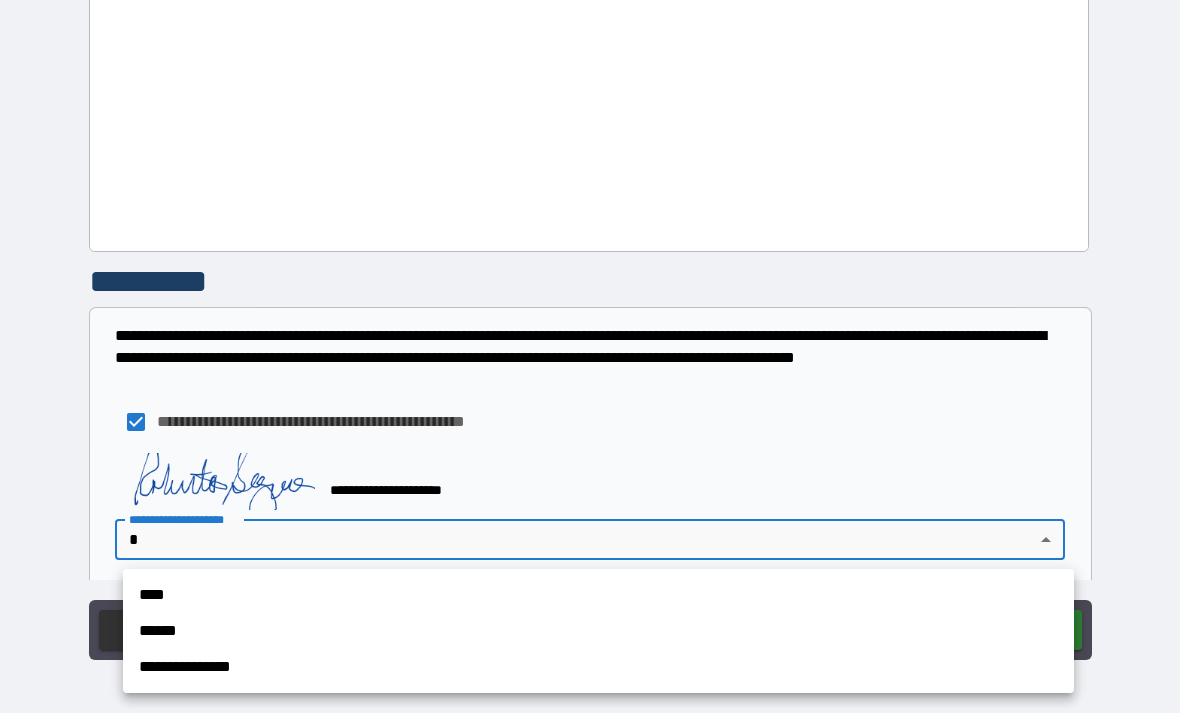 click on "****" at bounding box center (598, 595) 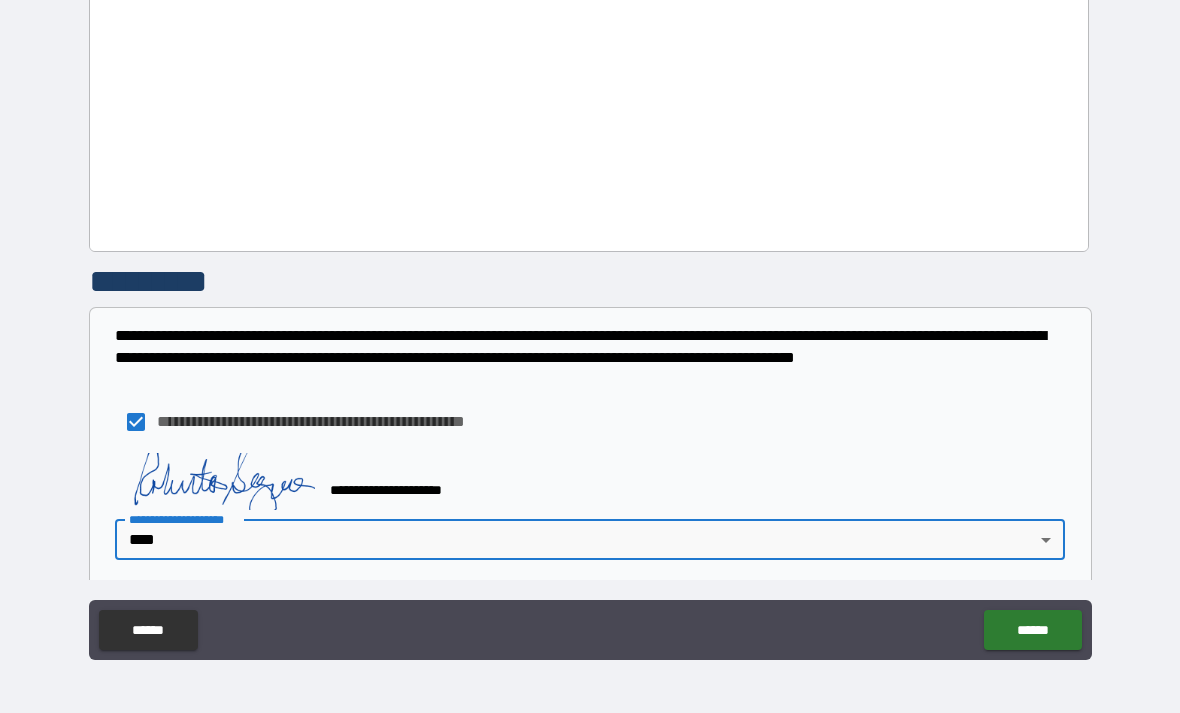 click on "******" at bounding box center [1032, 630] 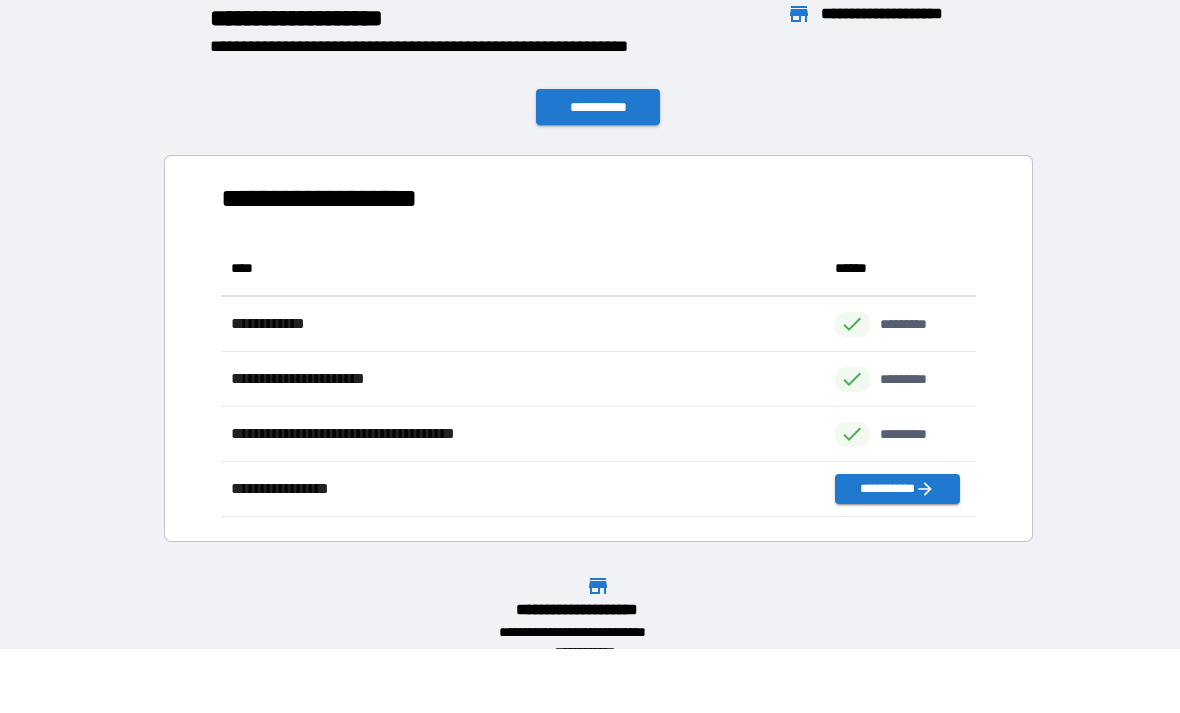 scroll, scrollTop: 1, scrollLeft: 1, axis: both 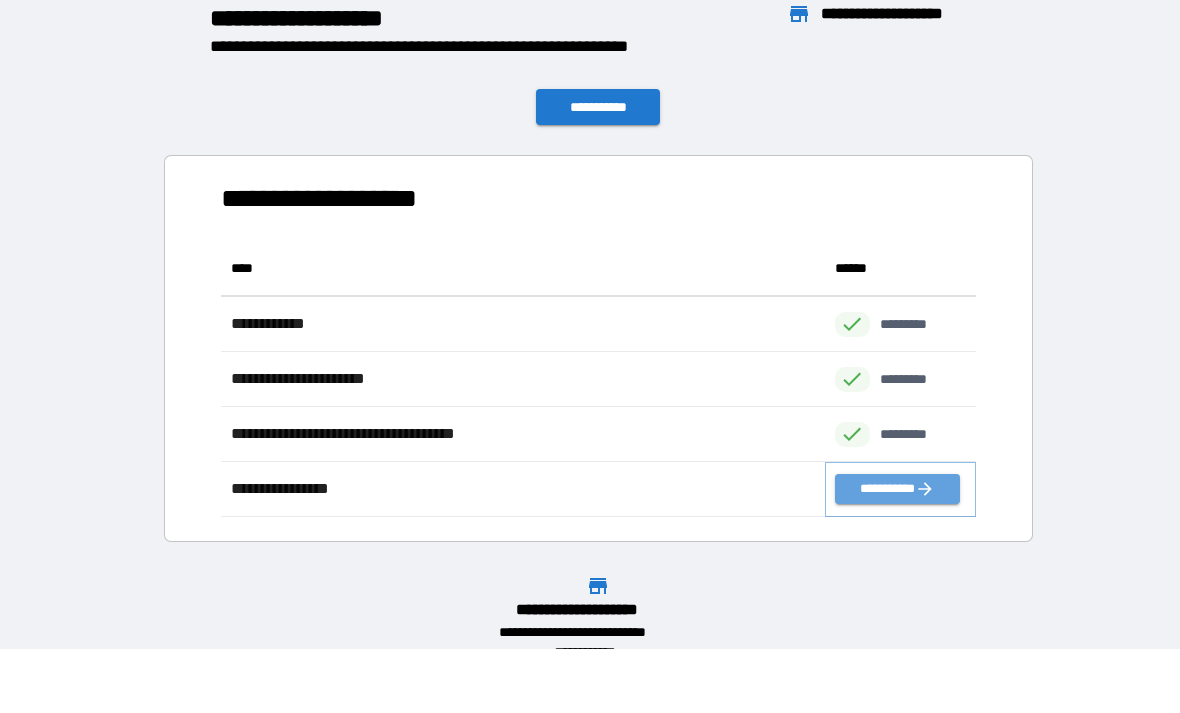 click on "**********" at bounding box center (897, 489) 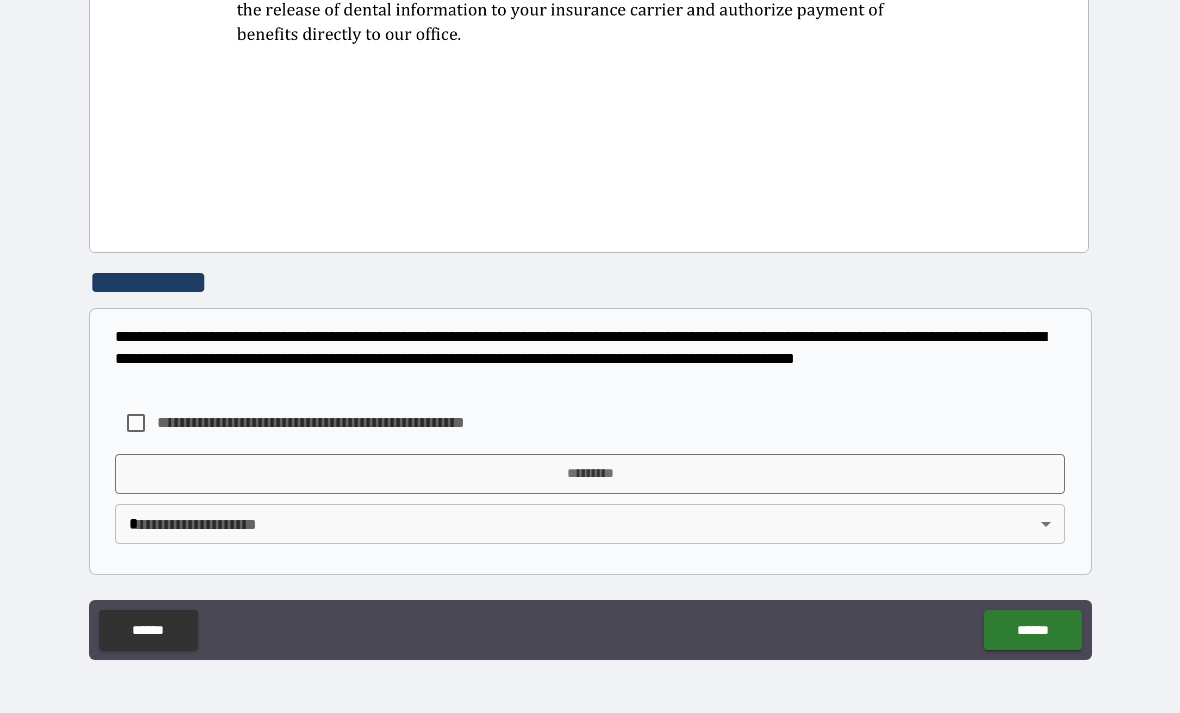 scroll, scrollTop: 1059, scrollLeft: 0, axis: vertical 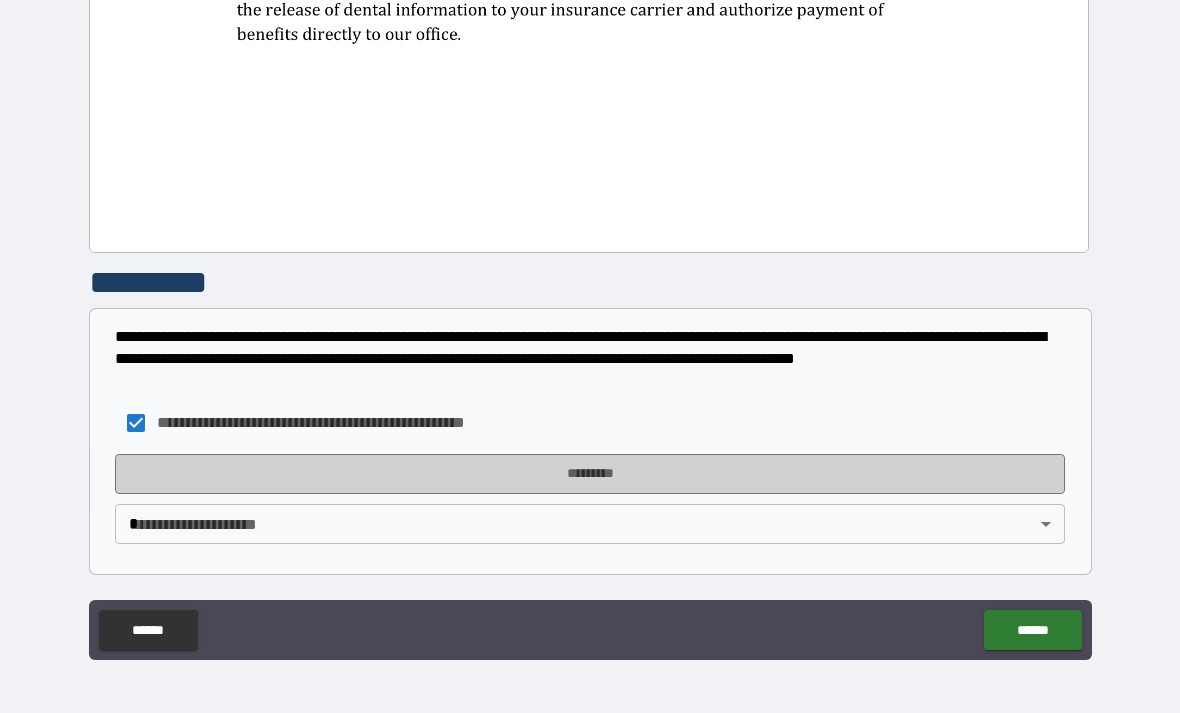 click on "*********" at bounding box center (590, 474) 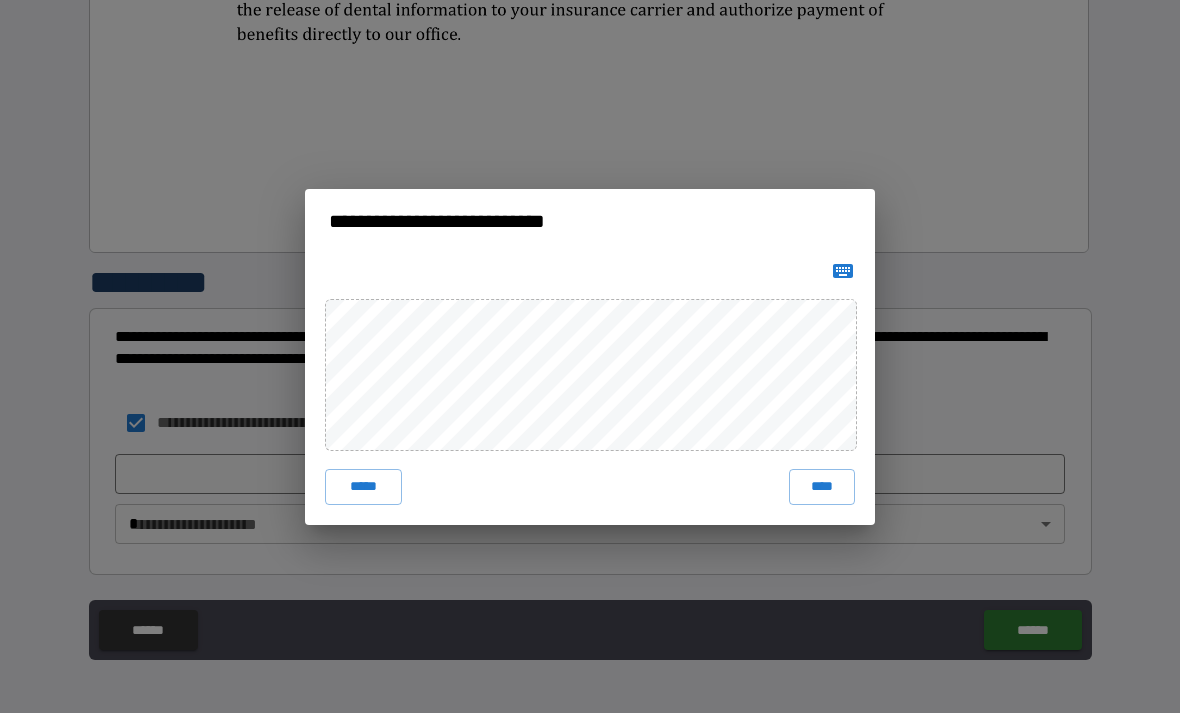 click on "****" at bounding box center (822, 487) 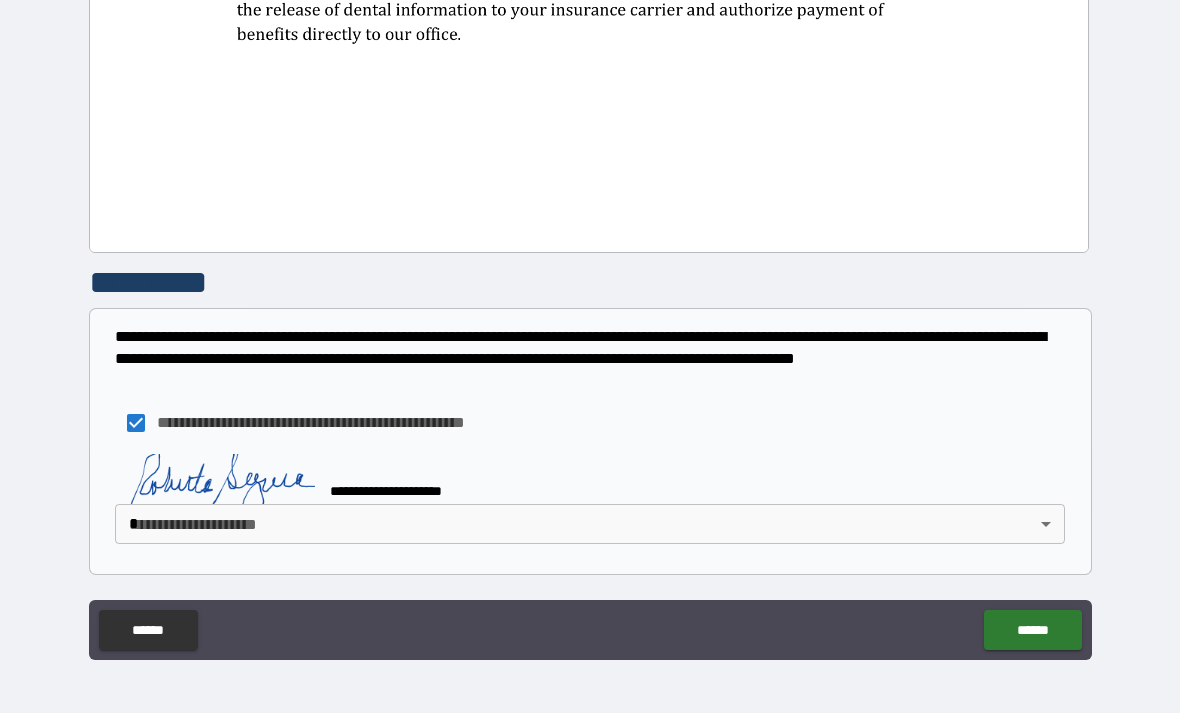 scroll, scrollTop: 1049, scrollLeft: 0, axis: vertical 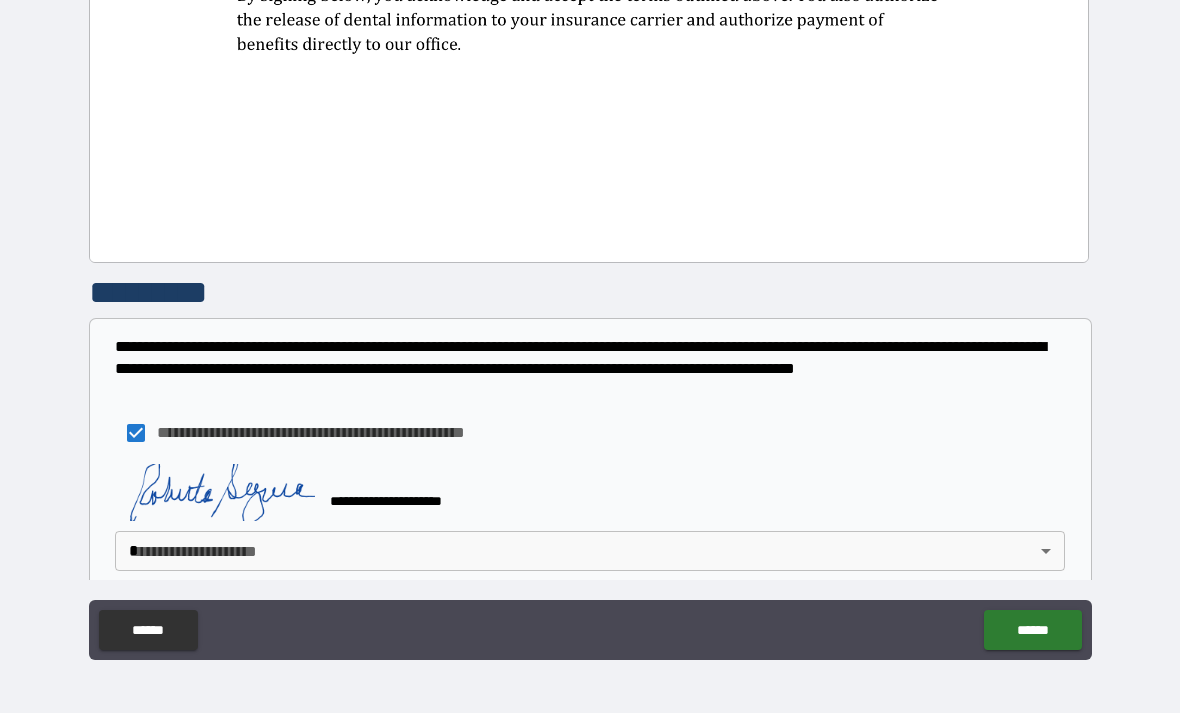 click on "**********" at bounding box center (590, 324) 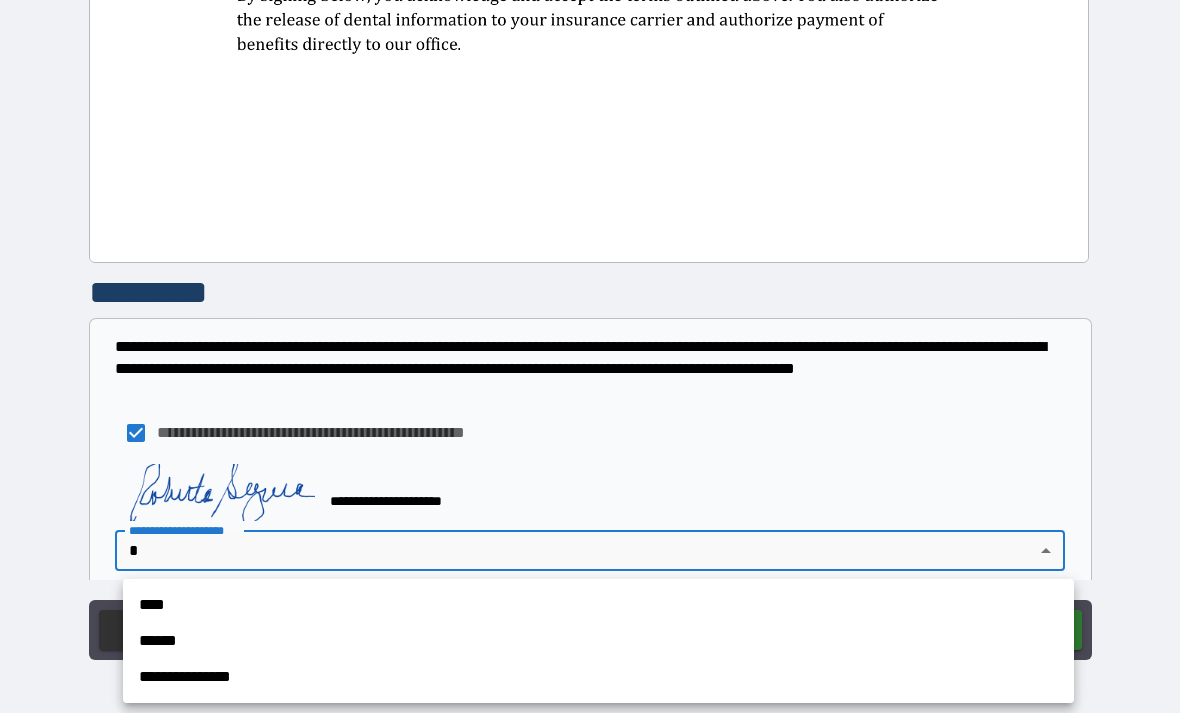 click on "****" at bounding box center (598, 605) 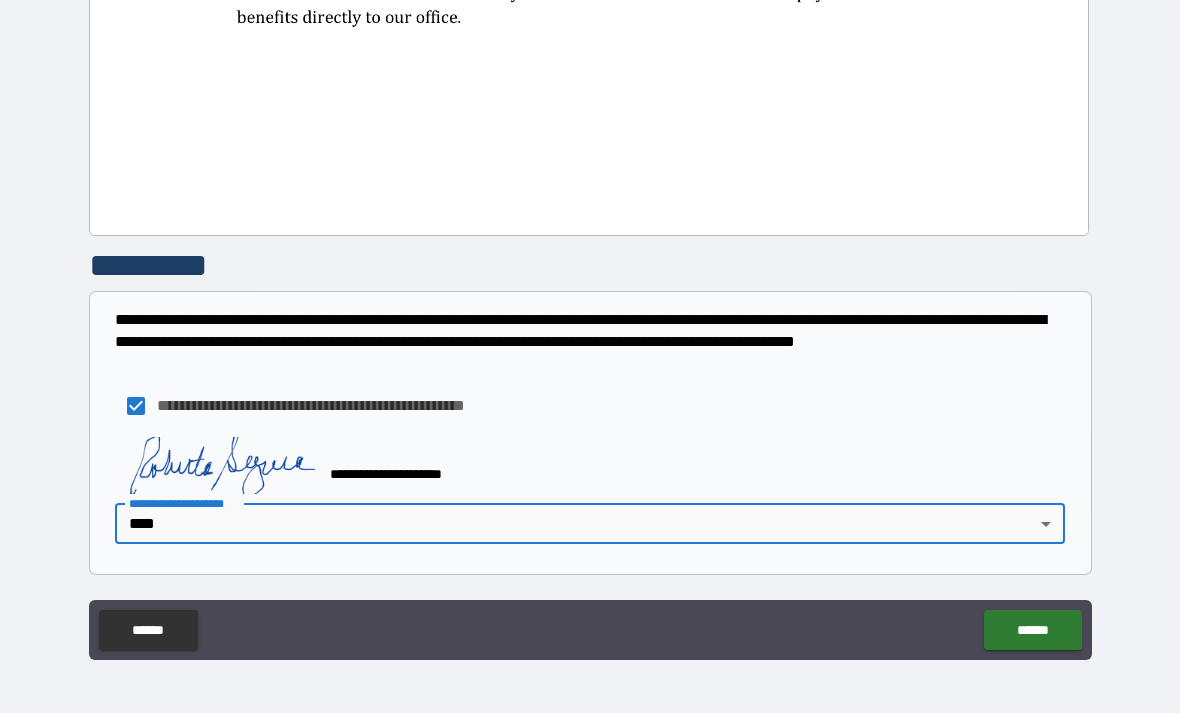 scroll, scrollTop: 1078, scrollLeft: 0, axis: vertical 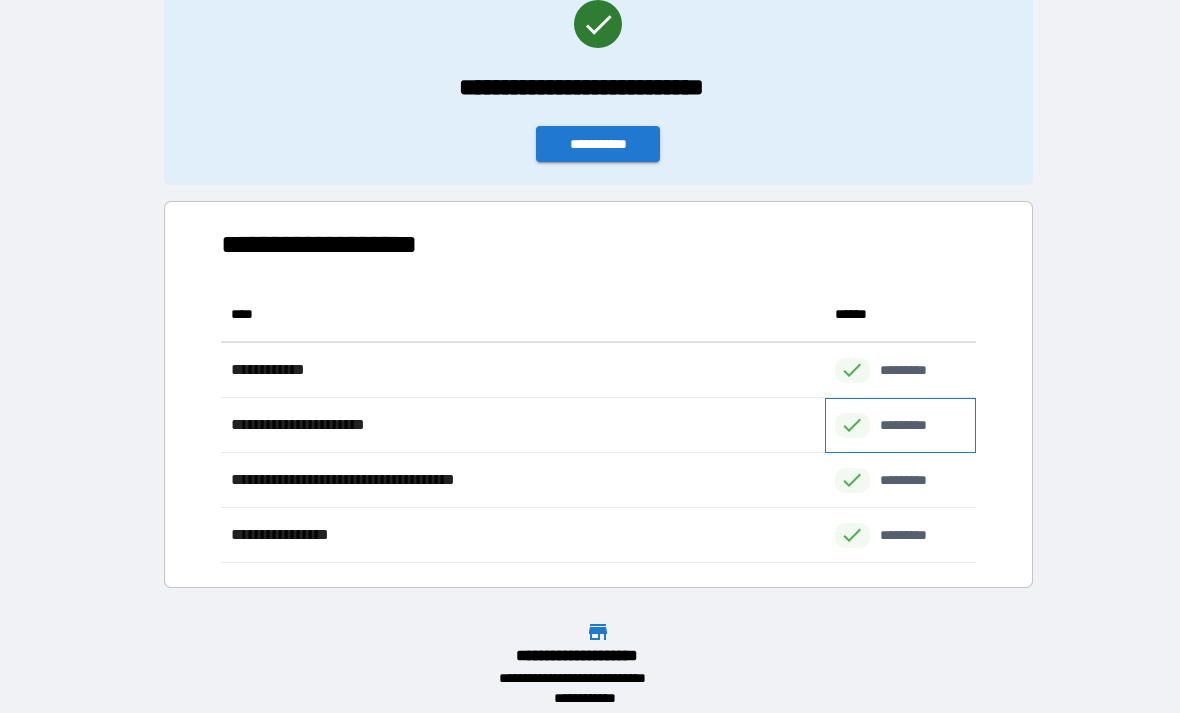click on "*********" at bounding box center [900, 425] 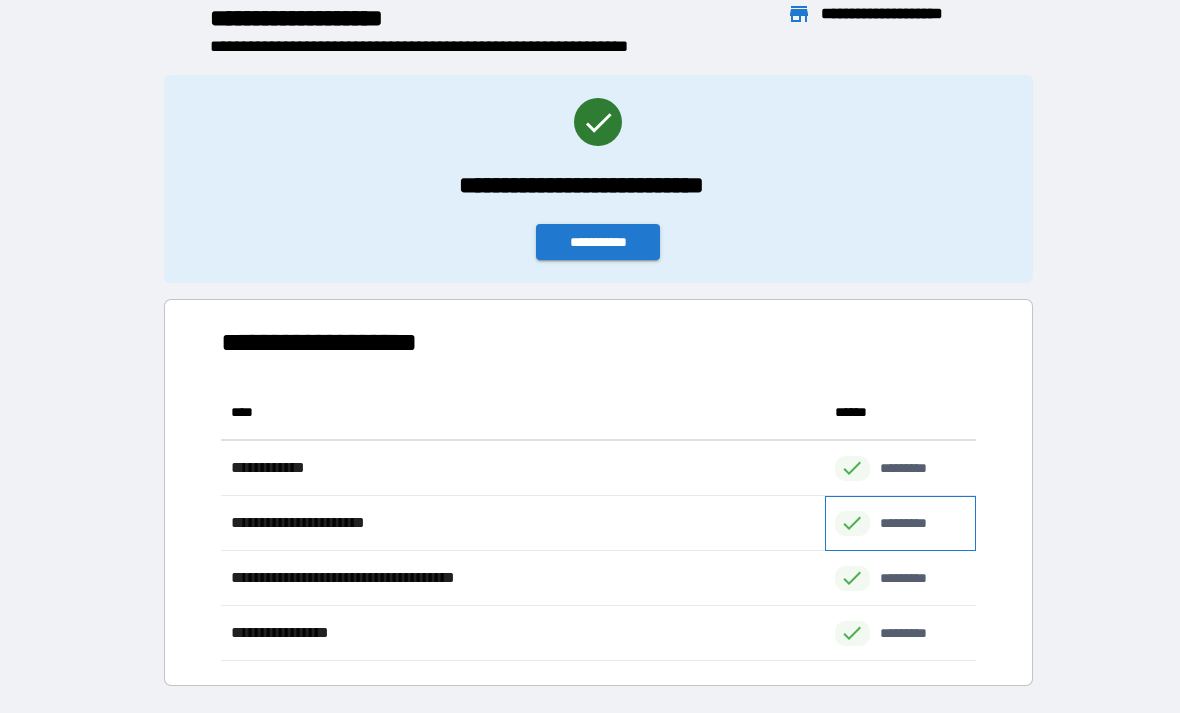 scroll, scrollTop: 0, scrollLeft: 0, axis: both 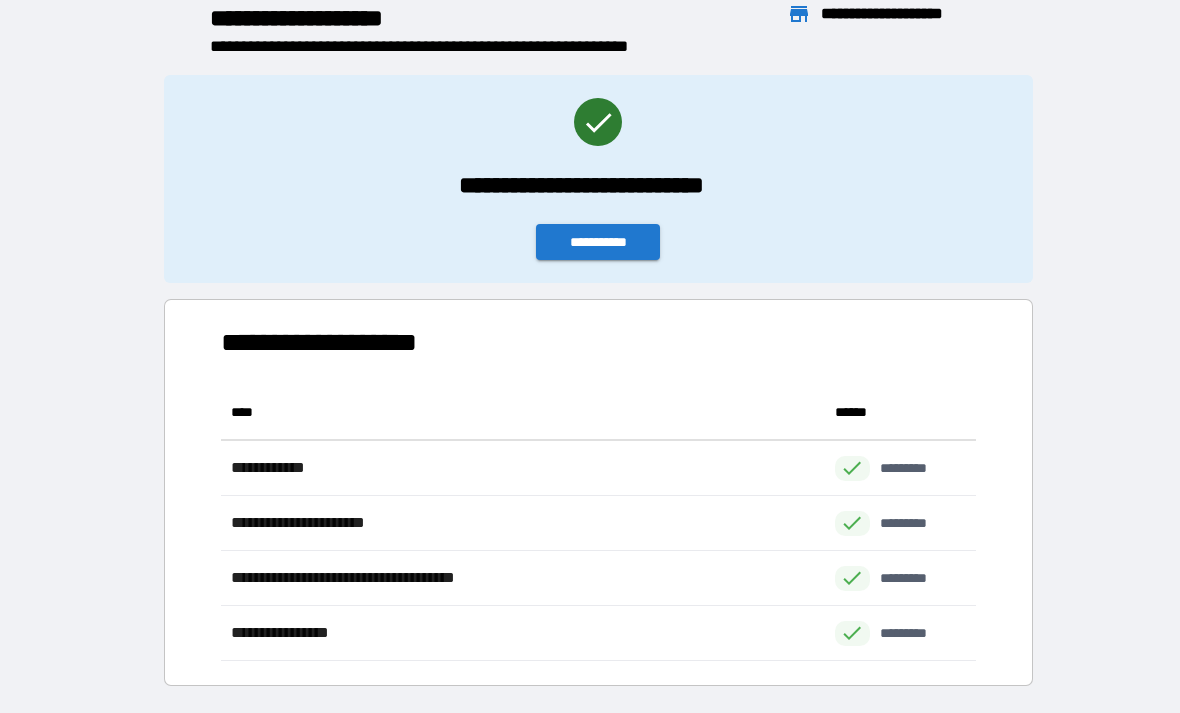 click on "**********" at bounding box center (598, 242) 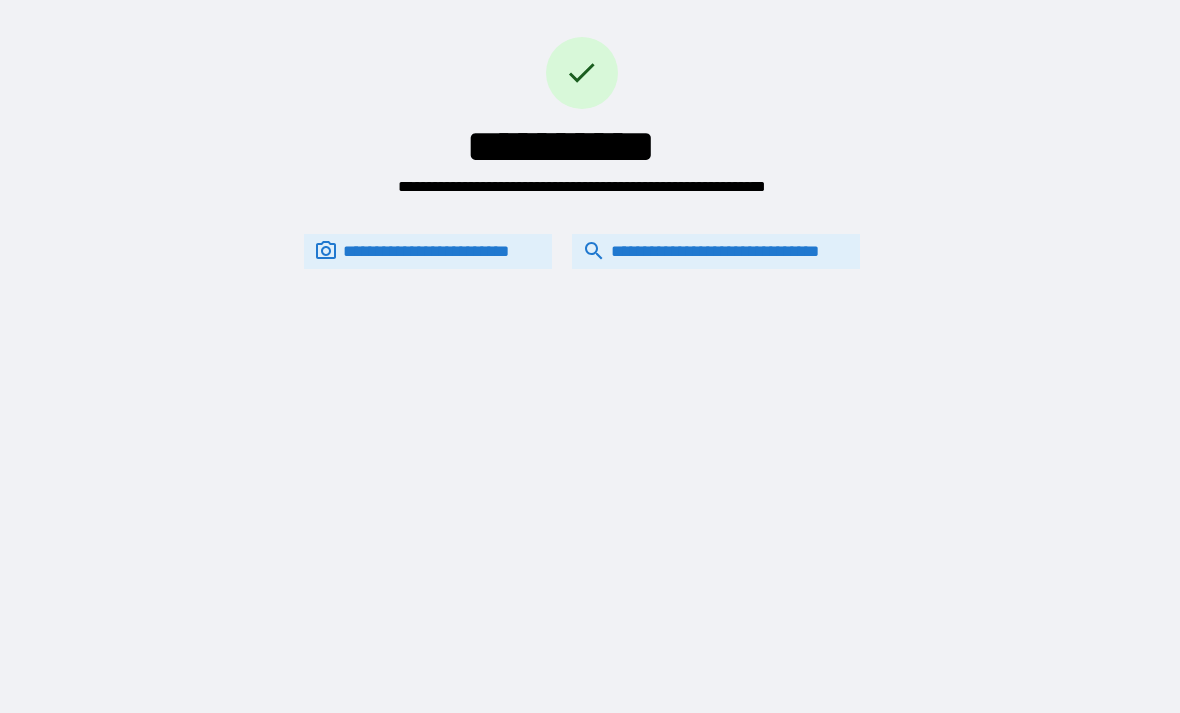 click on "**********" at bounding box center [590, 324] 